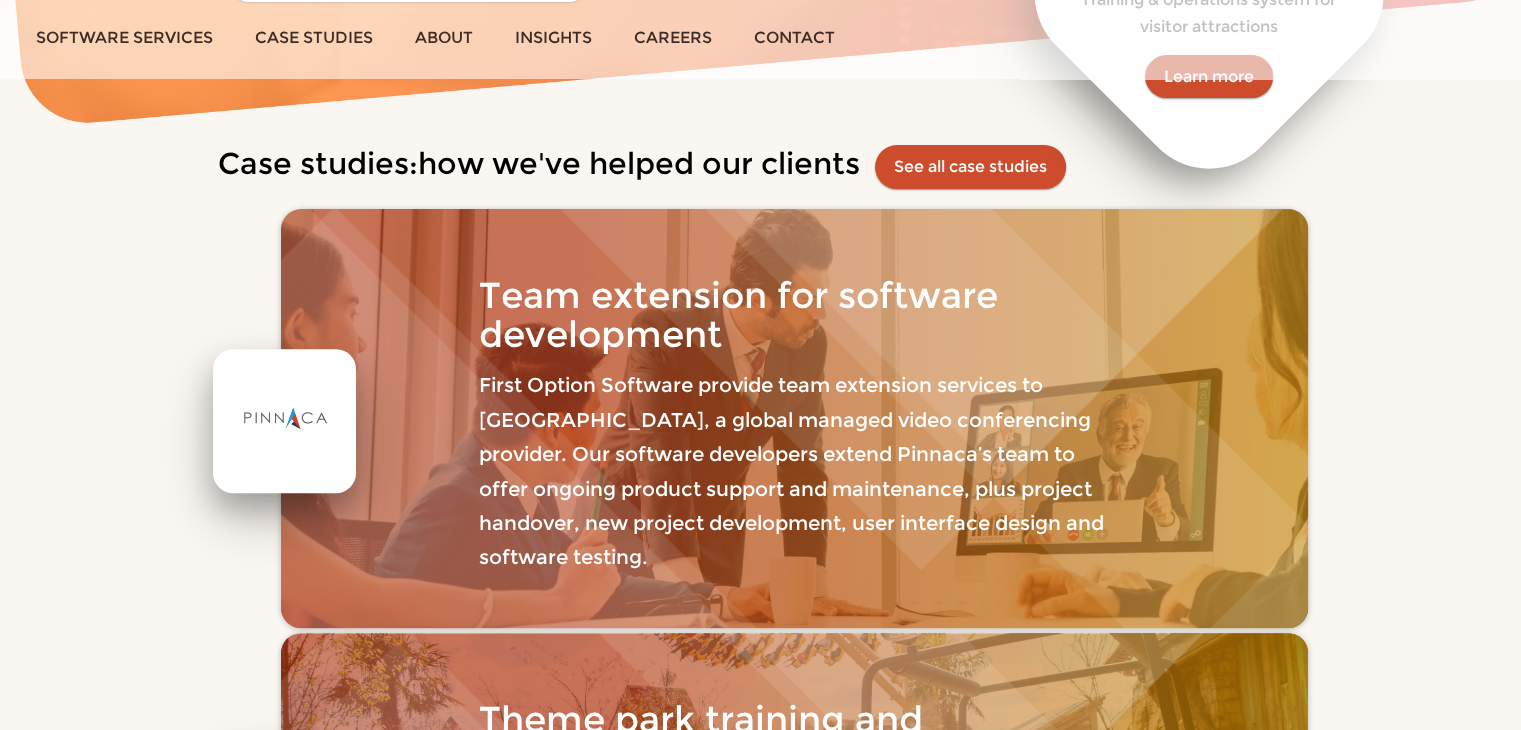 scroll, scrollTop: 700, scrollLeft: 0, axis: vertical 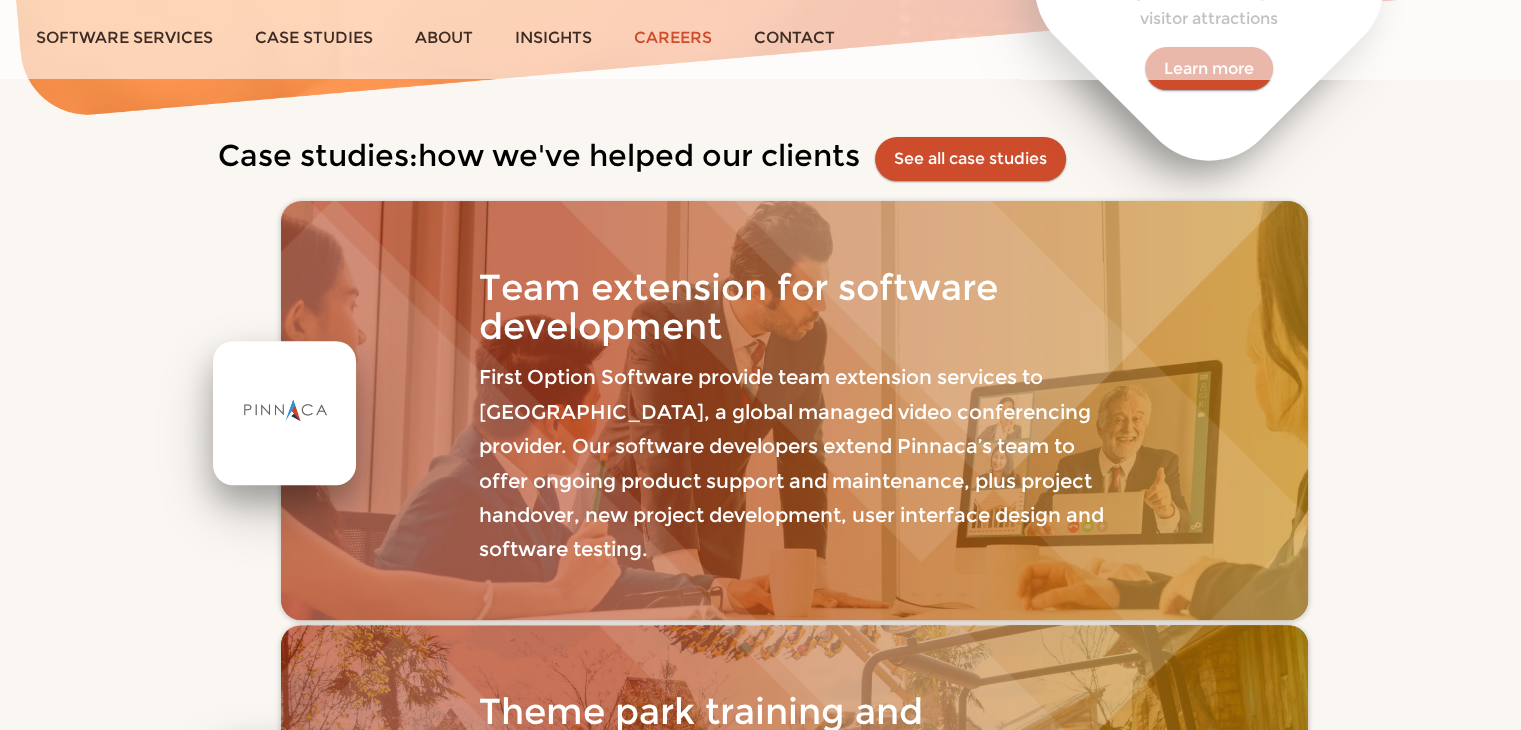 click on "Careers" at bounding box center (673, 37) 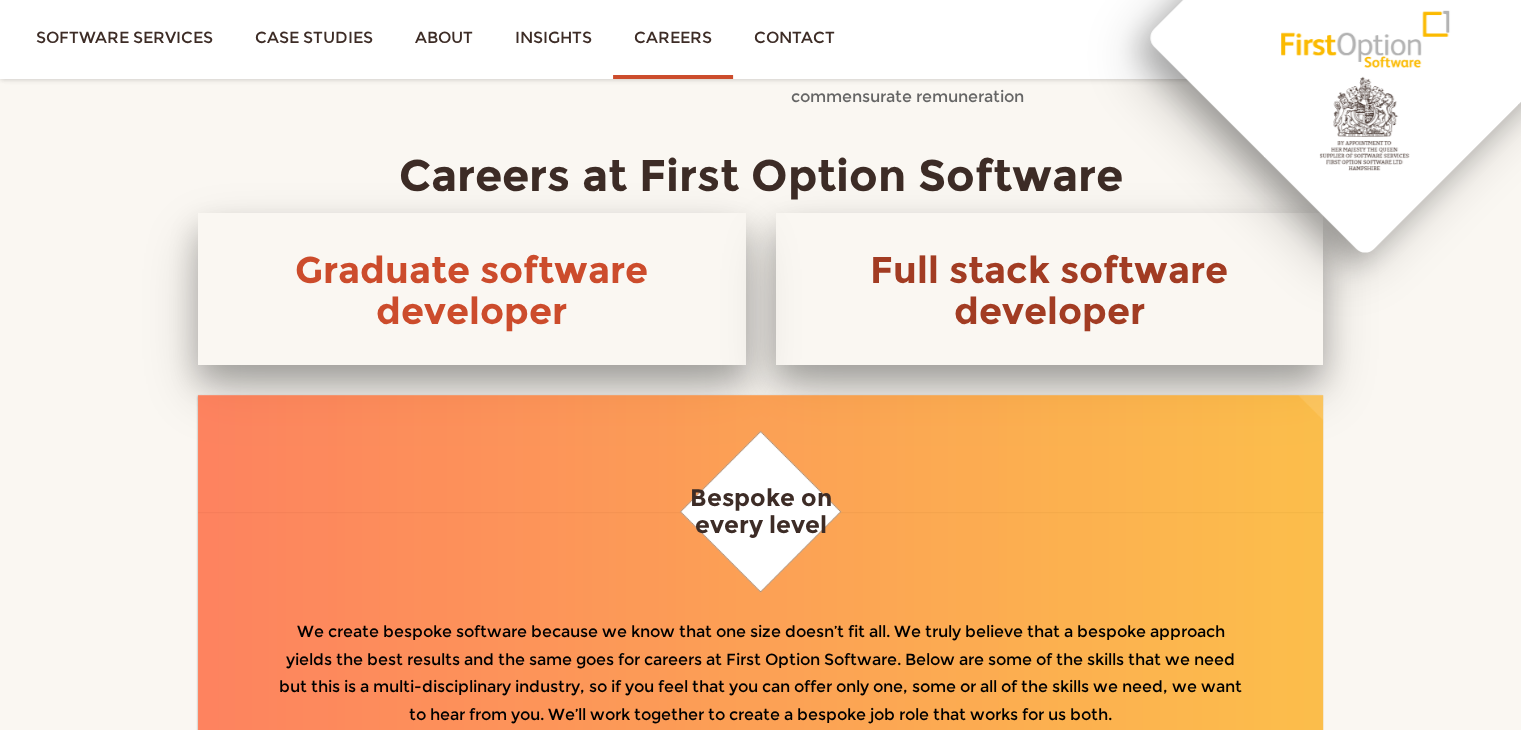 scroll, scrollTop: 1000, scrollLeft: 0, axis: vertical 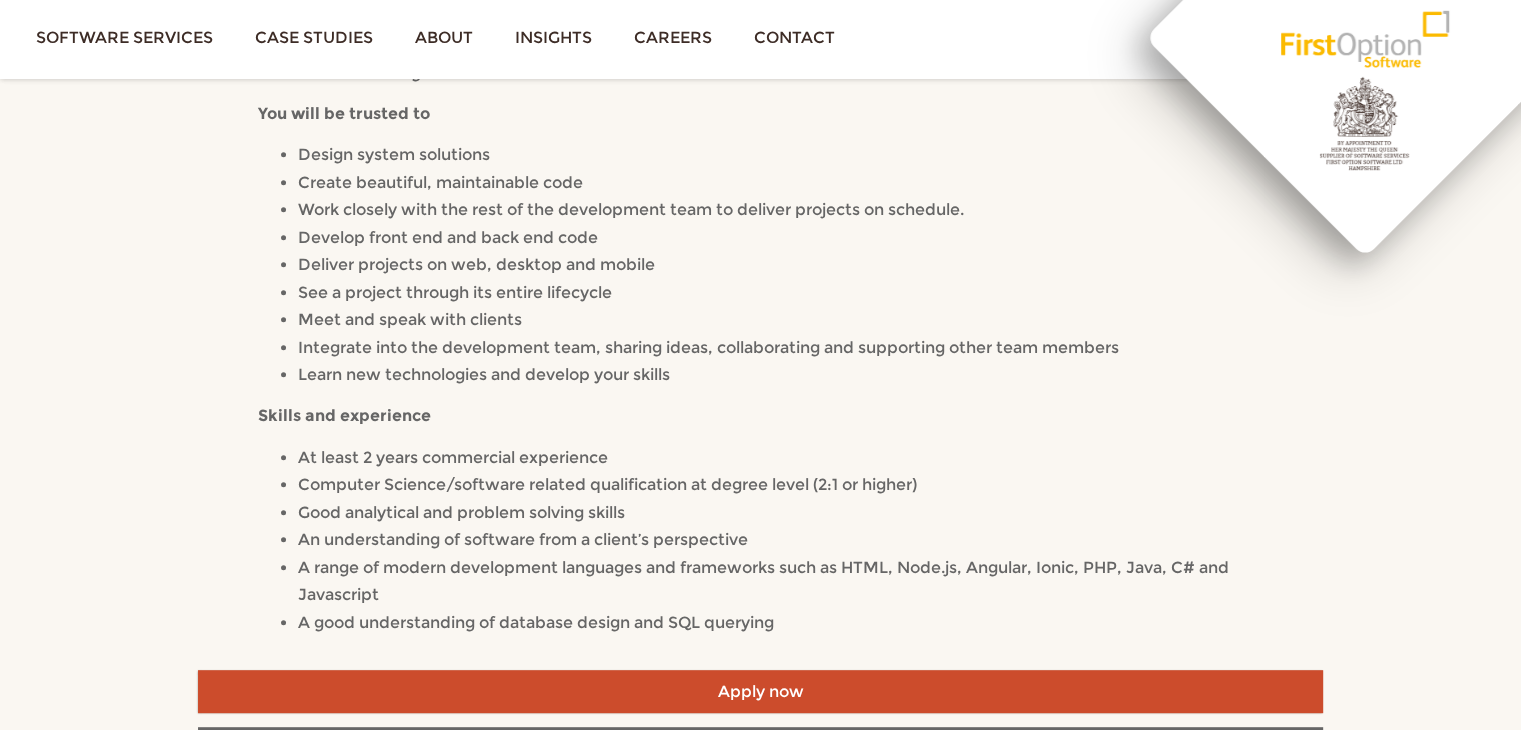 click on "We’re looking to welcome a new member to our team of talented developers to help us deliver a wide range of bespoke software projects.
Apply if you like
Solving problems – it’s core to our business and its the ethos that’s seen us delivering awesome software to happy customers for over 25 years
Variety – our expertise attracts a wide range of clients and projects, so we’re constantly learning and discovering new ways that software can transform our clients businesses! No two days are the same, so there’s no time to get bored!
Learning – we never stop learning. Whether it’s a new book, a training course or conference, we’ll support you in your hunger for knowledge and career development.
Flexibility – we’re predominantly office based but if you need to work from home or flex around childcare, we can make that work
Shiny things – we’ll provide all the hardware and software that you need to do your job effectively.
You will be trusted to" at bounding box center (760, 120) 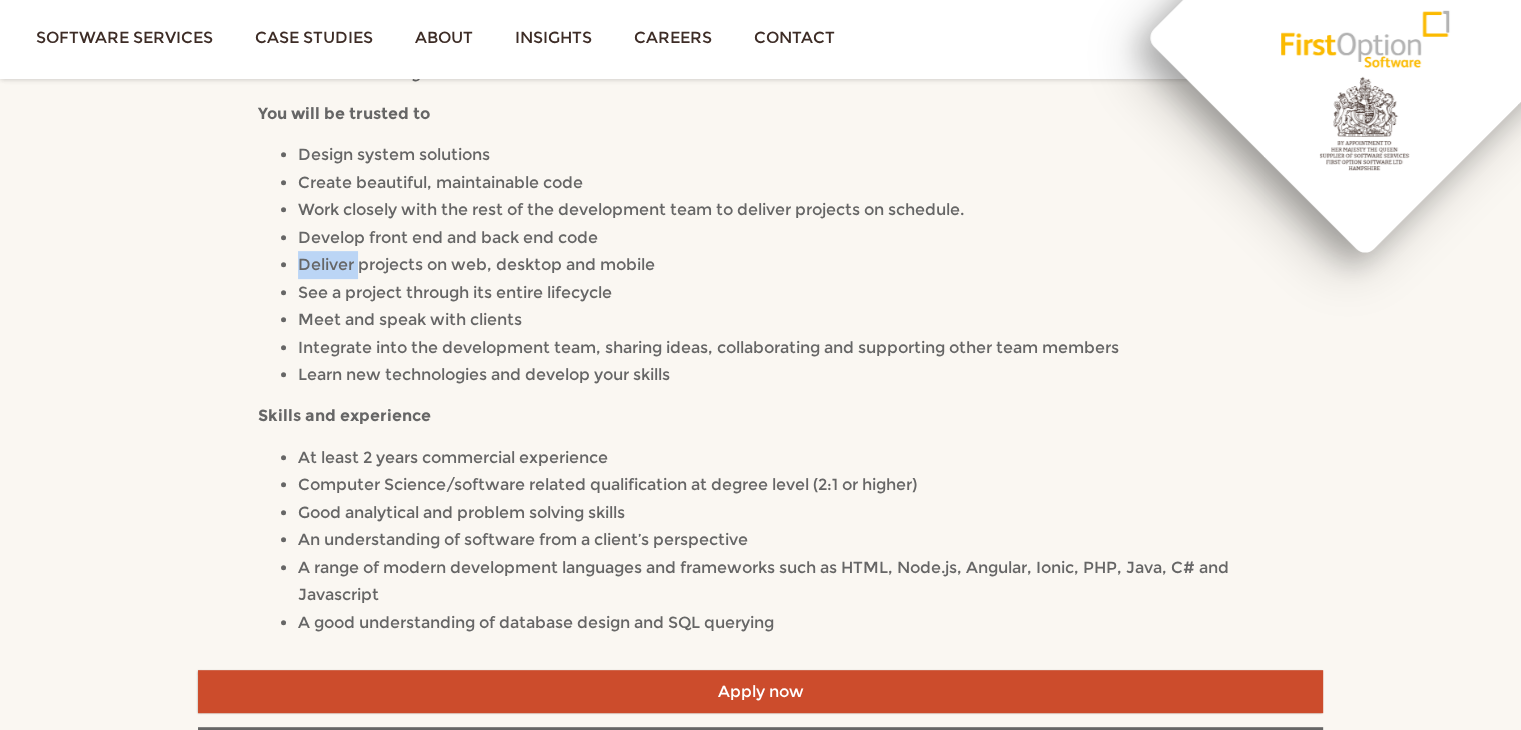 click on "Deliver projects on web, desktop and mobile" at bounding box center [476, 264] 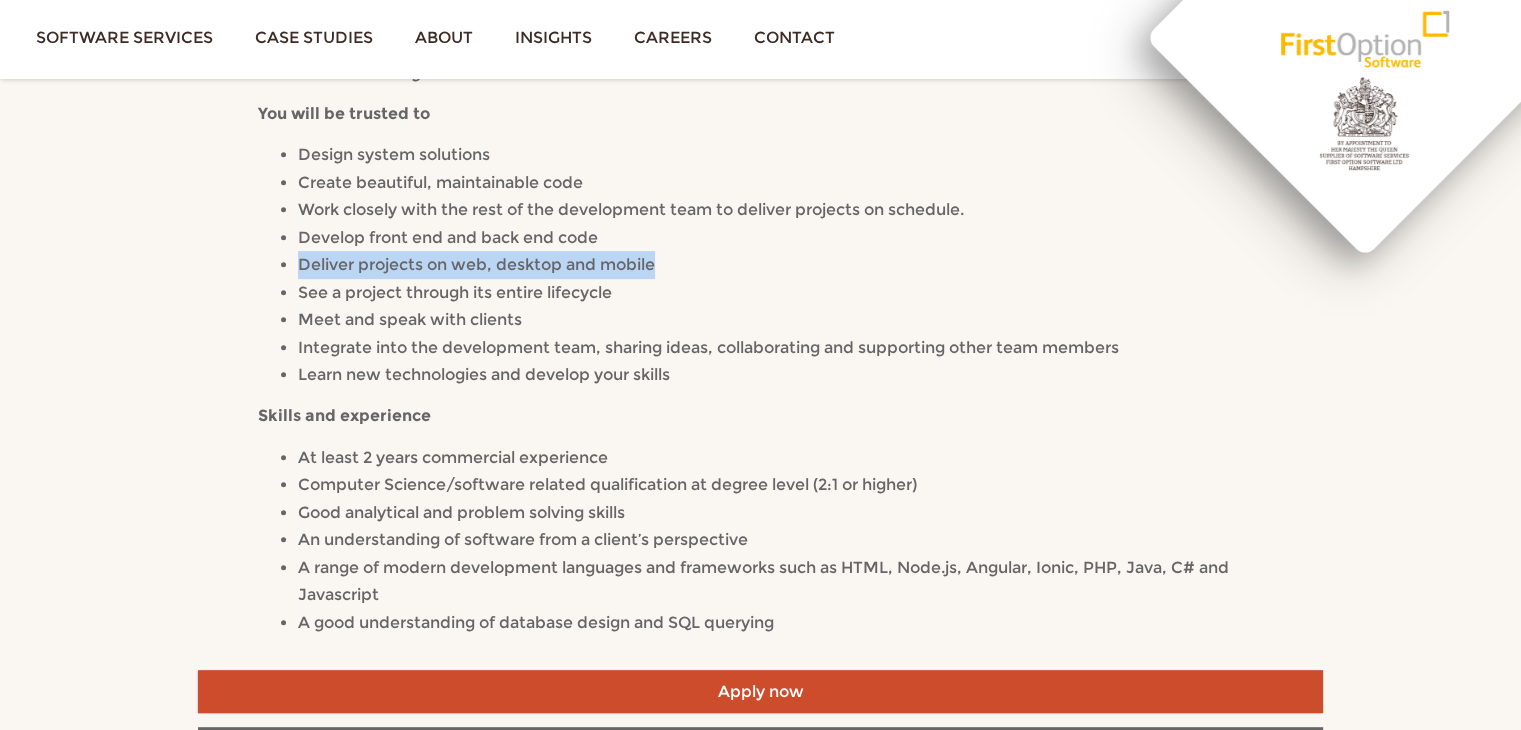 click on "Deliver projects on web, desktop and mobile" at bounding box center (476, 264) 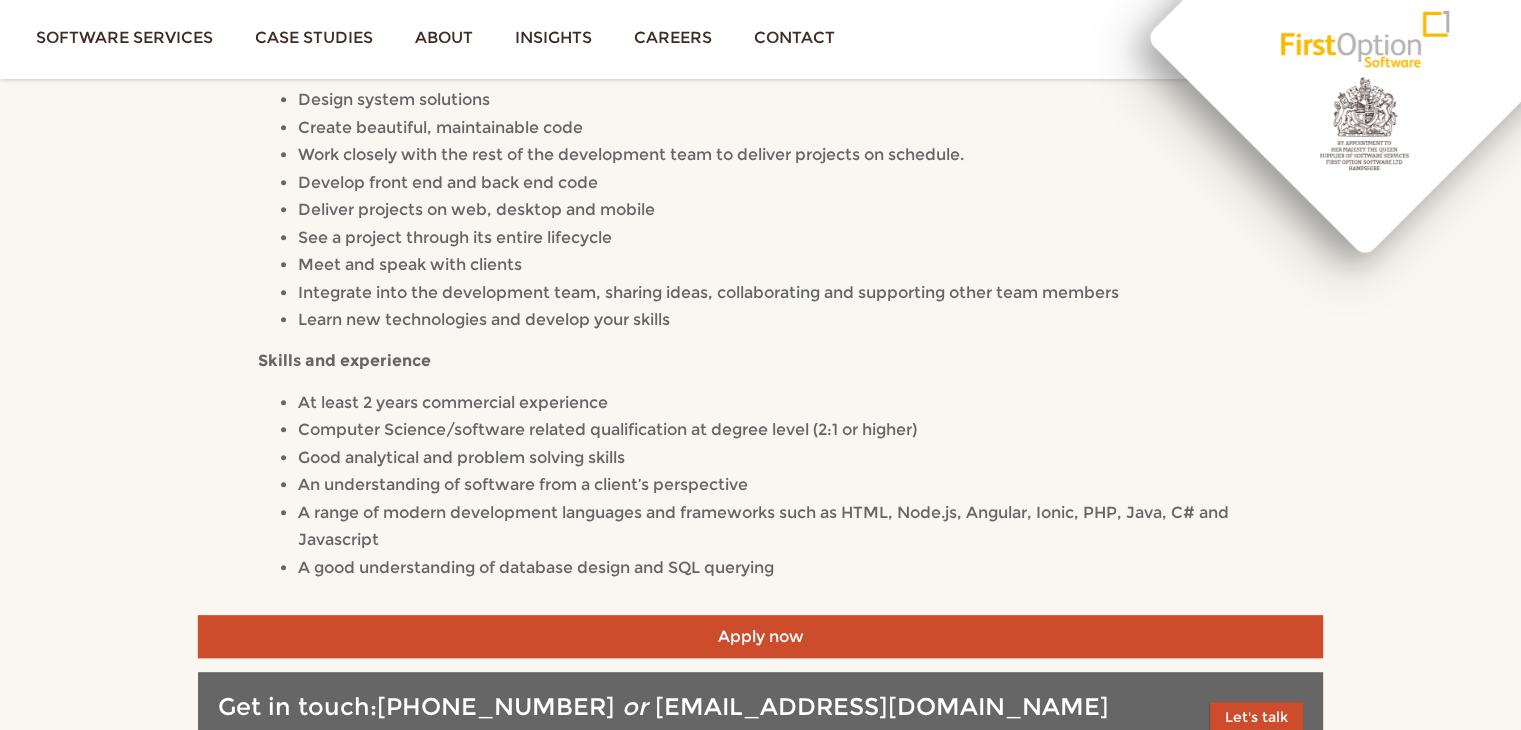 scroll, scrollTop: 800, scrollLeft: 0, axis: vertical 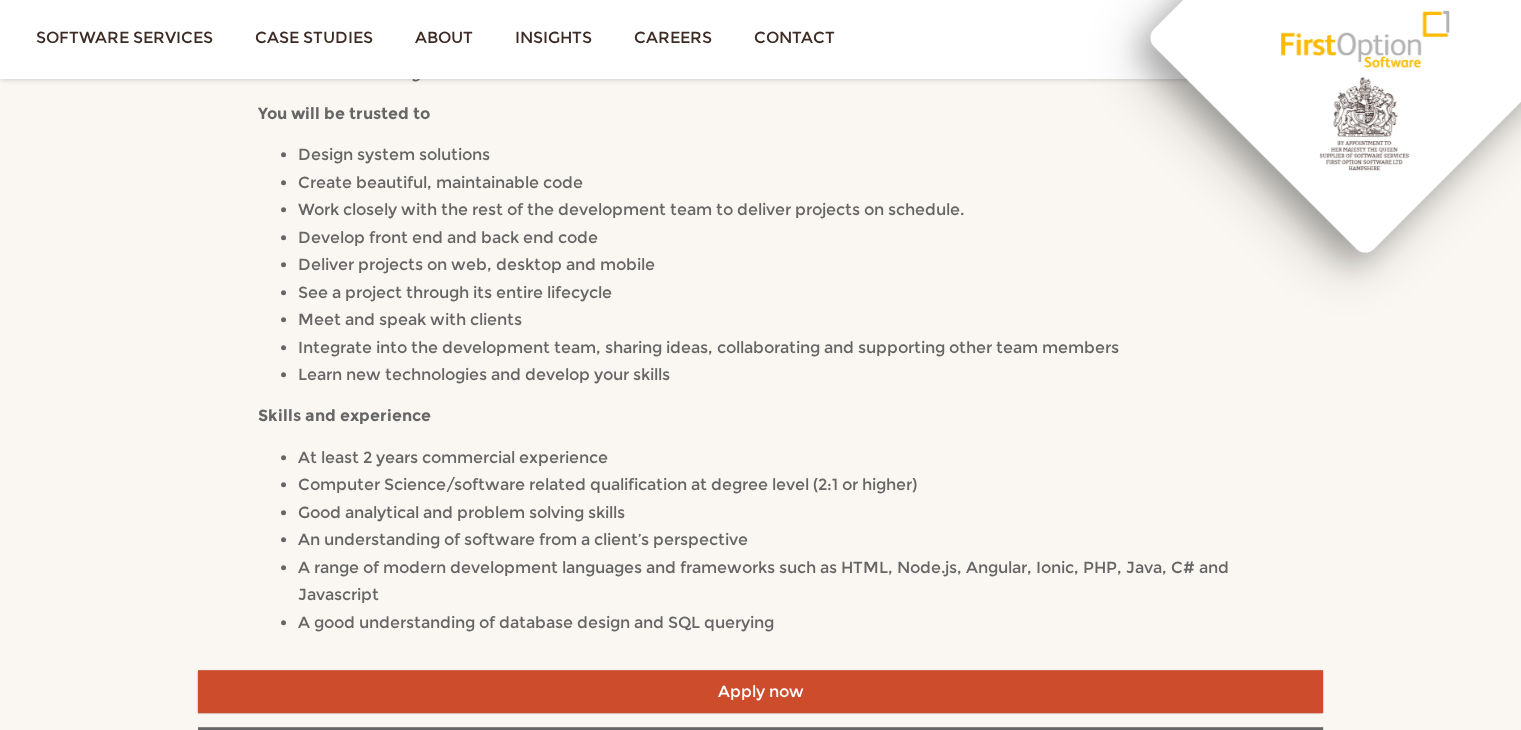 drag, startPoint x: 1033, startPoint y: 527, endPoint x: 1039, endPoint y: 536, distance: 10.816654 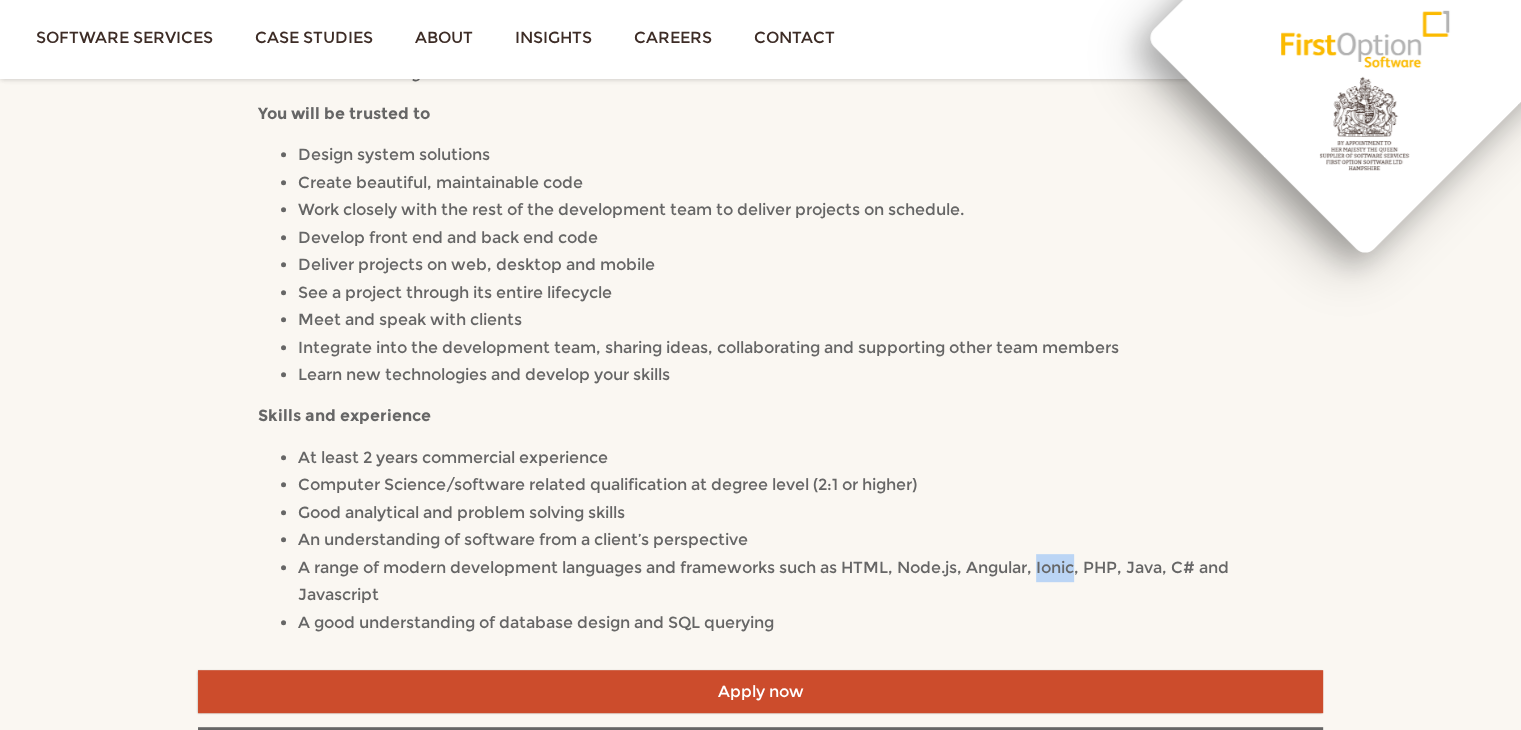 click on "A range of modern development languages and frameworks such as HTML, Node.js, Angular, Ionic, PHP, Java, C# and Javascript" at bounding box center [763, 581] 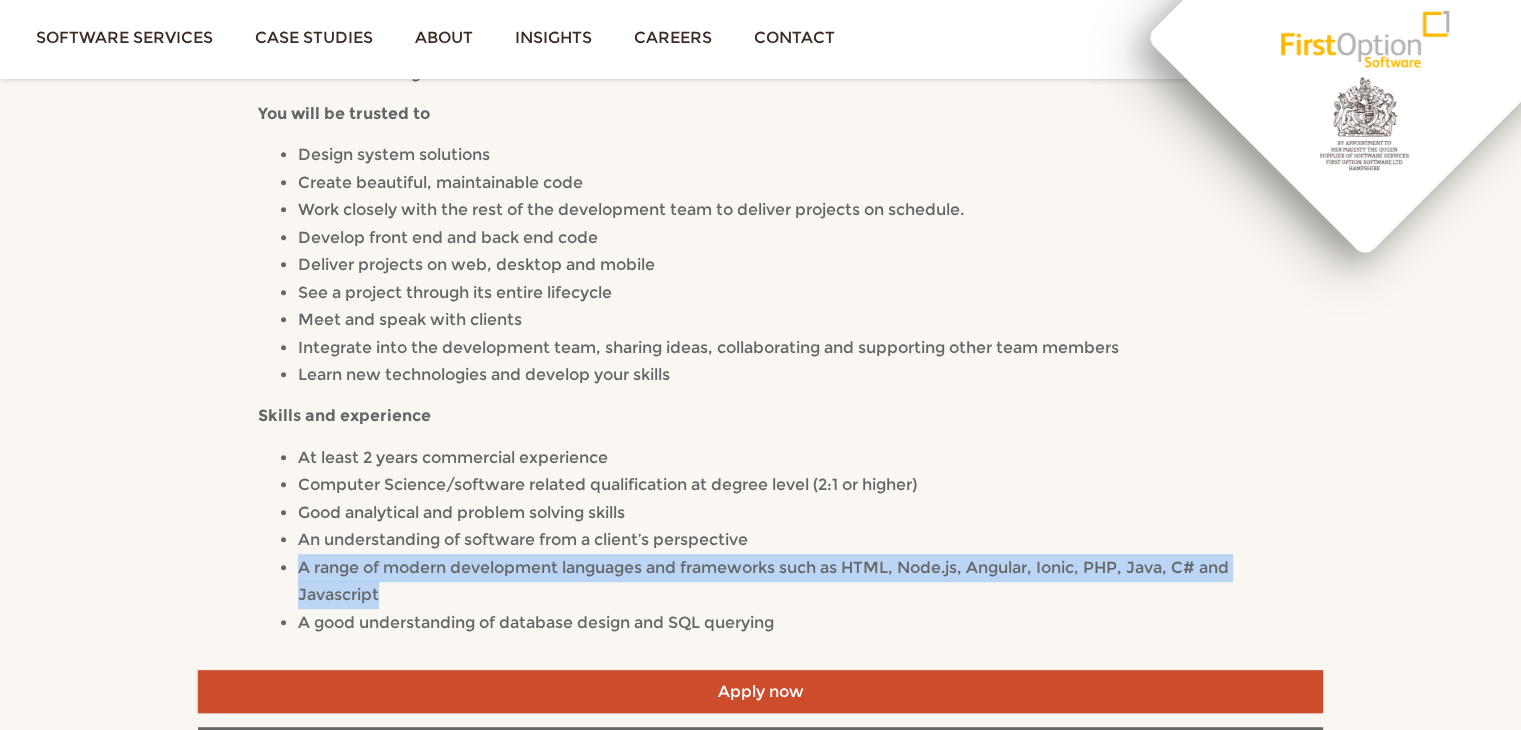click on "A range of modern development languages and frameworks such as HTML, Node.js, Angular, Ionic, PHP, Java, C# and Javascript" at bounding box center (763, 581) 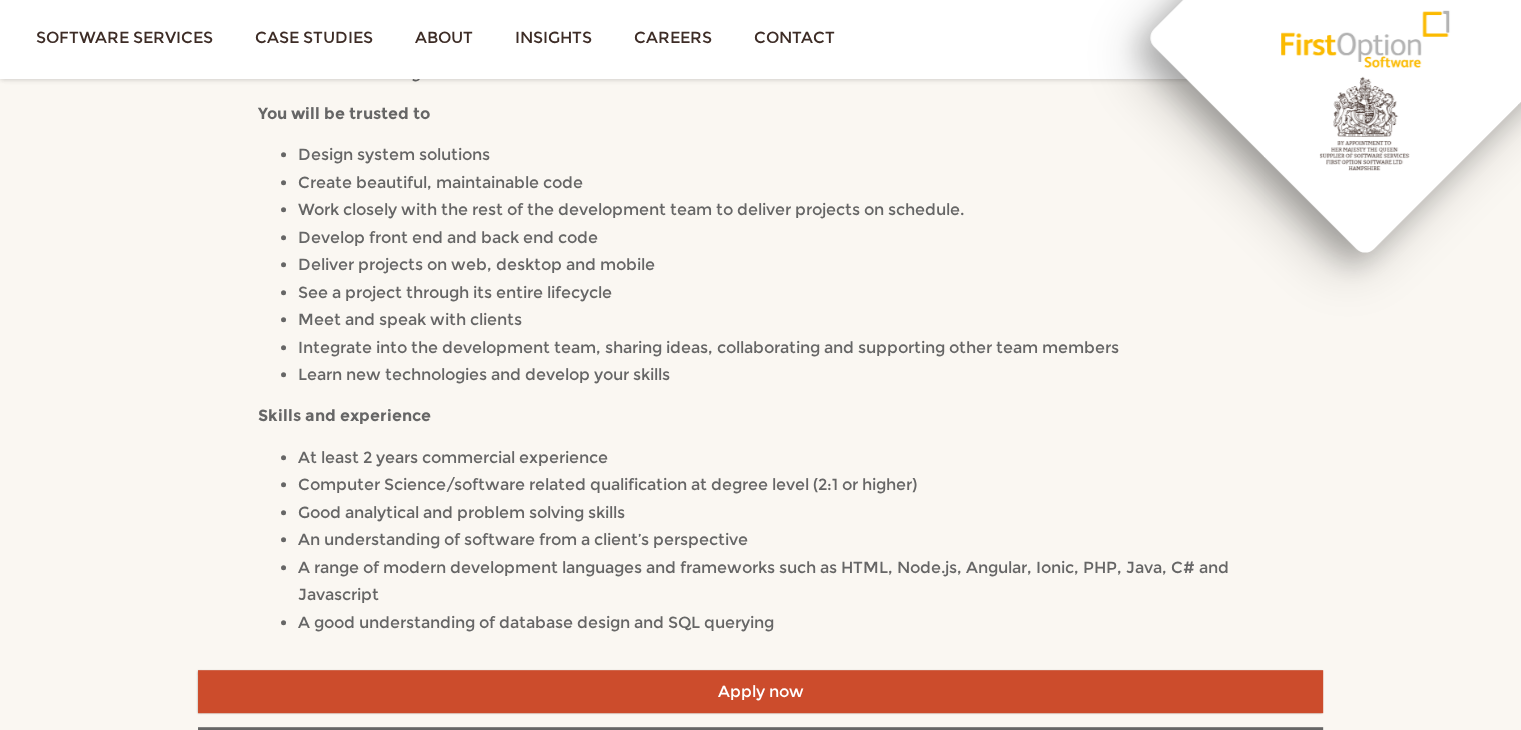click on "An understanding of software from a client’s perspective" at bounding box center [780, 540] 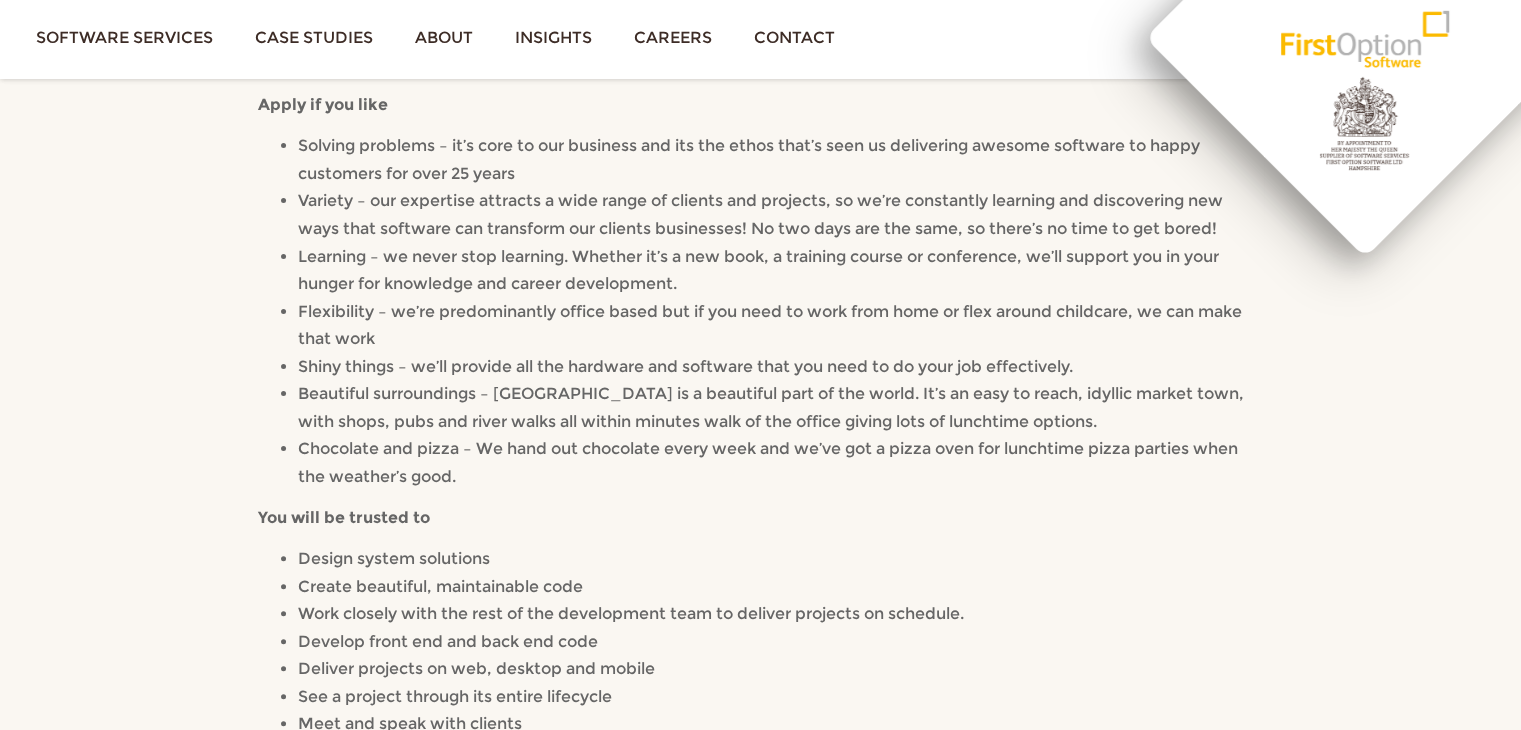 scroll, scrollTop: 400, scrollLeft: 0, axis: vertical 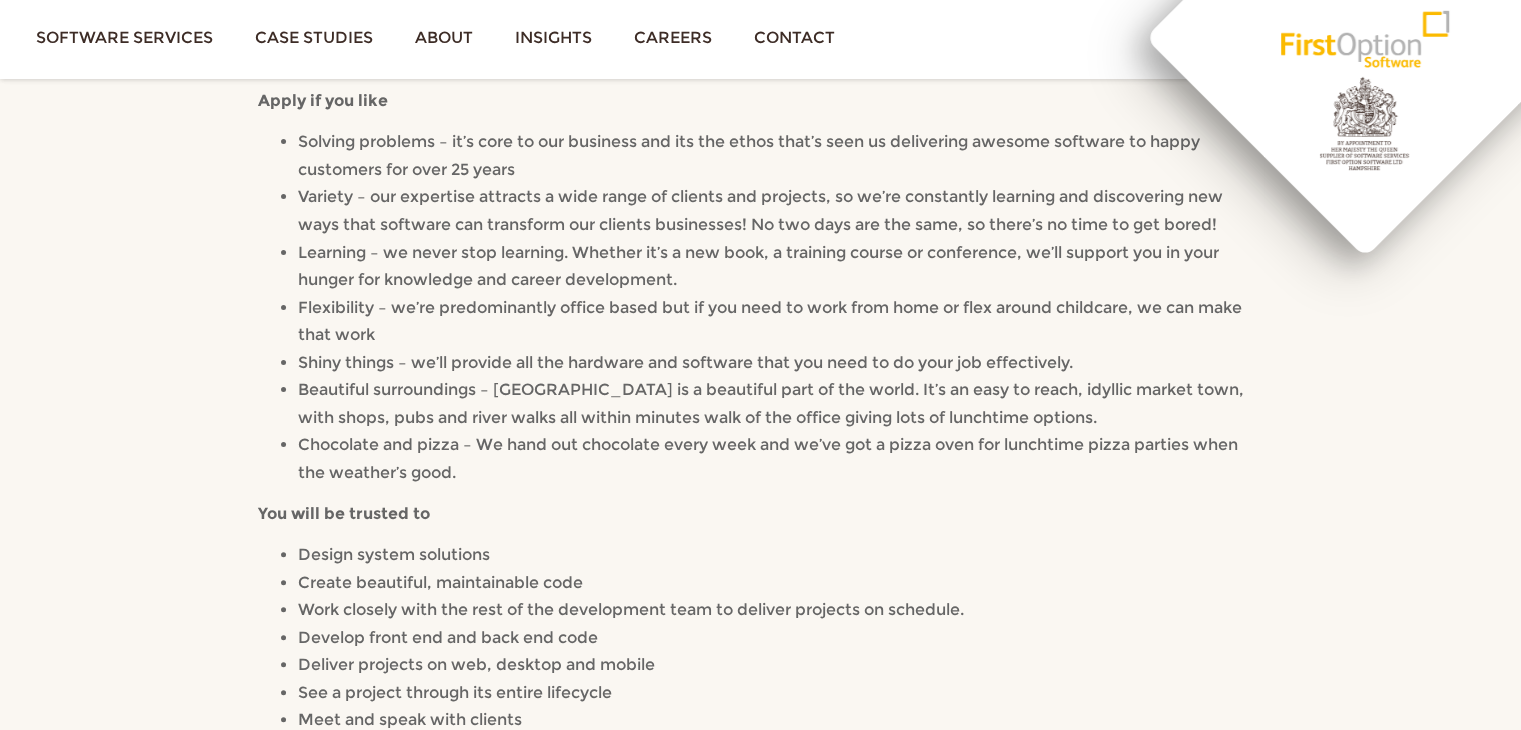 click on "Beautiful surroundings – Alresford is a beautiful part of the world. It’s an easy to reach, idyllic market town, with shops, pubs and river walks all within minutes walk of the office giving lots of lunchtime options." at bounding box center [771, 403] 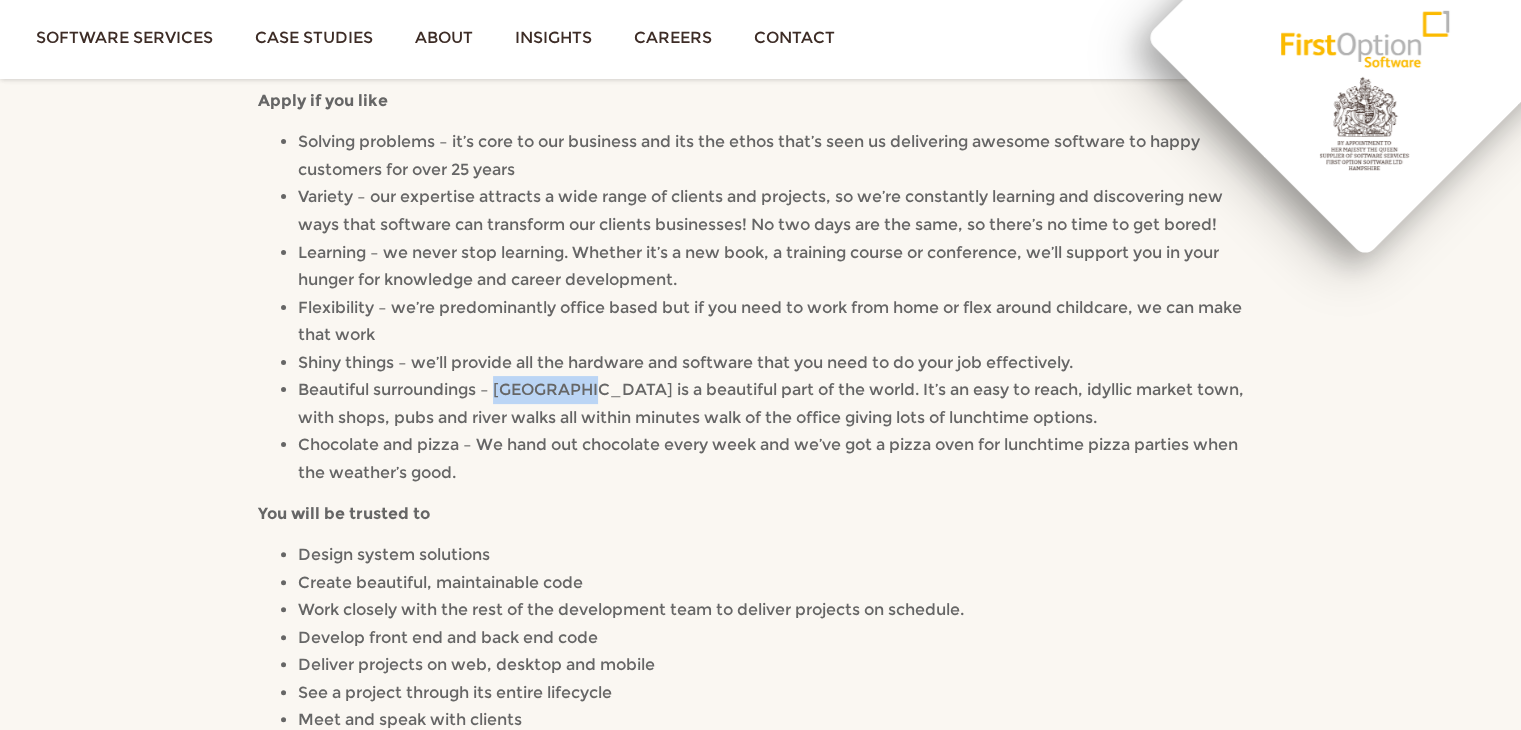 click on "Beautiful surroundings – Alresford is a beautiful part of the world. It’s an easy to reach, idyllic market town, with shops, pubs and river walks all within minutes walk of the office giving lots of lunchtime options." at bounding box center [771, 403] 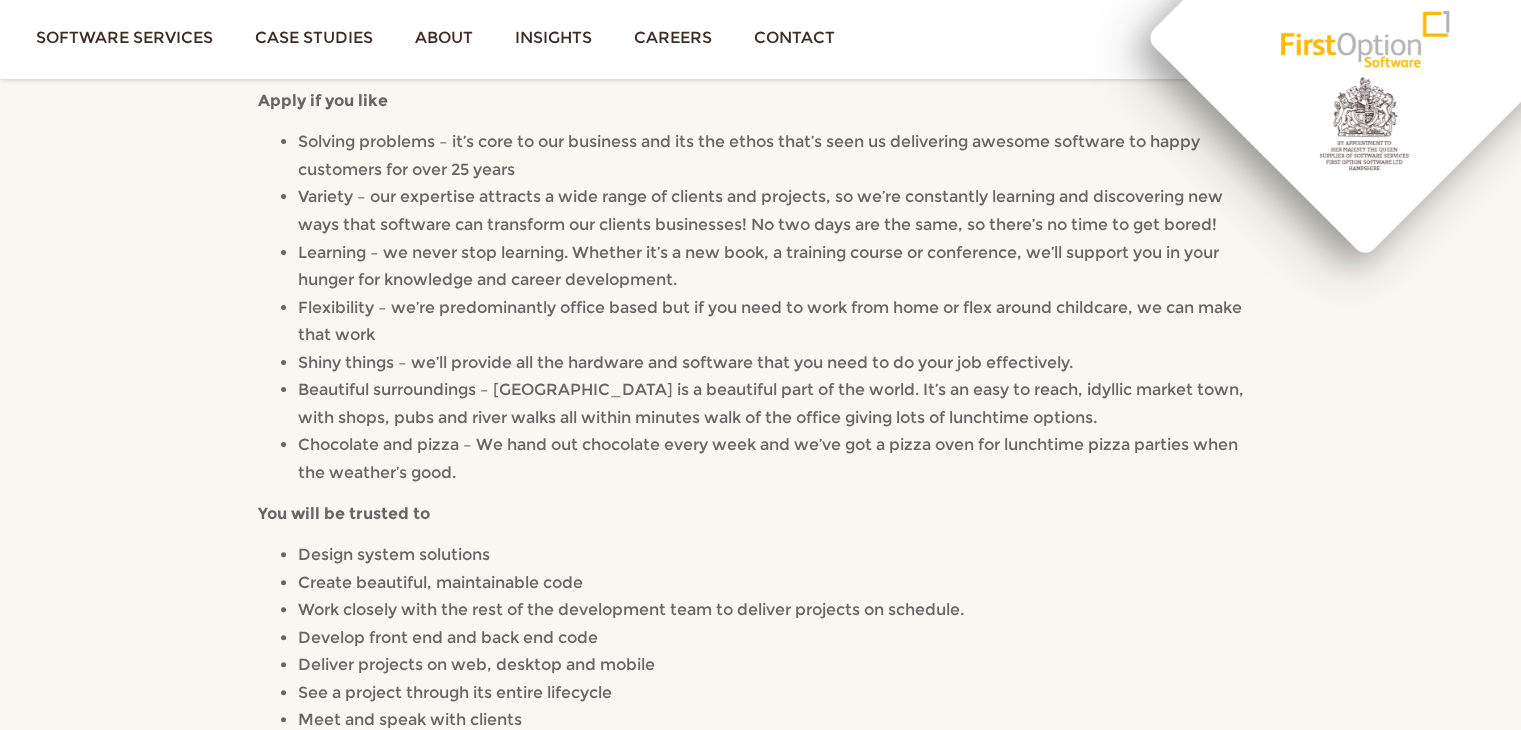 click on "Shiny things – we’ll provide all the hardware and software that you need to do your job effectively." at bounding box center (685, 362) 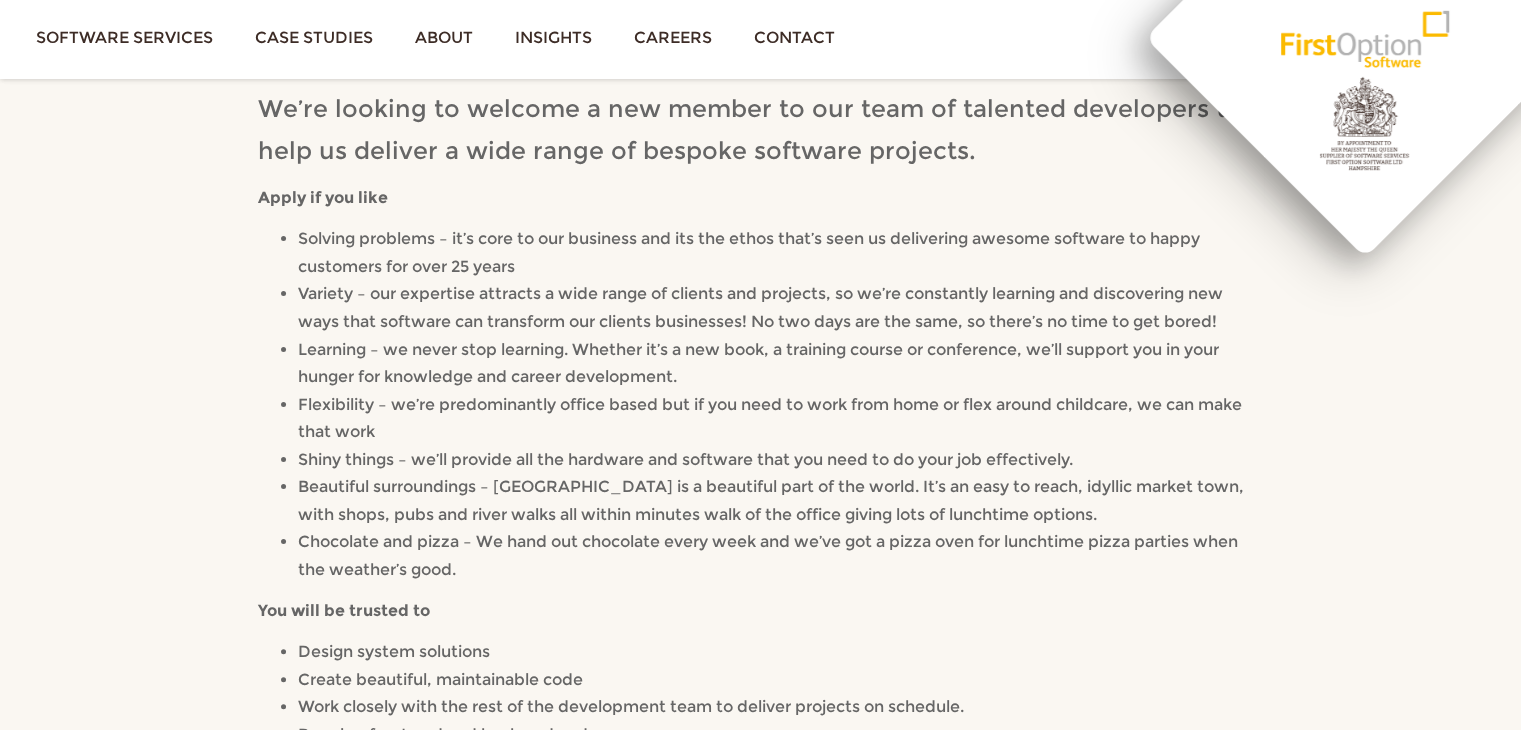 scroll, scrollTop: 300, scrollLeft: 0, axis: vertical 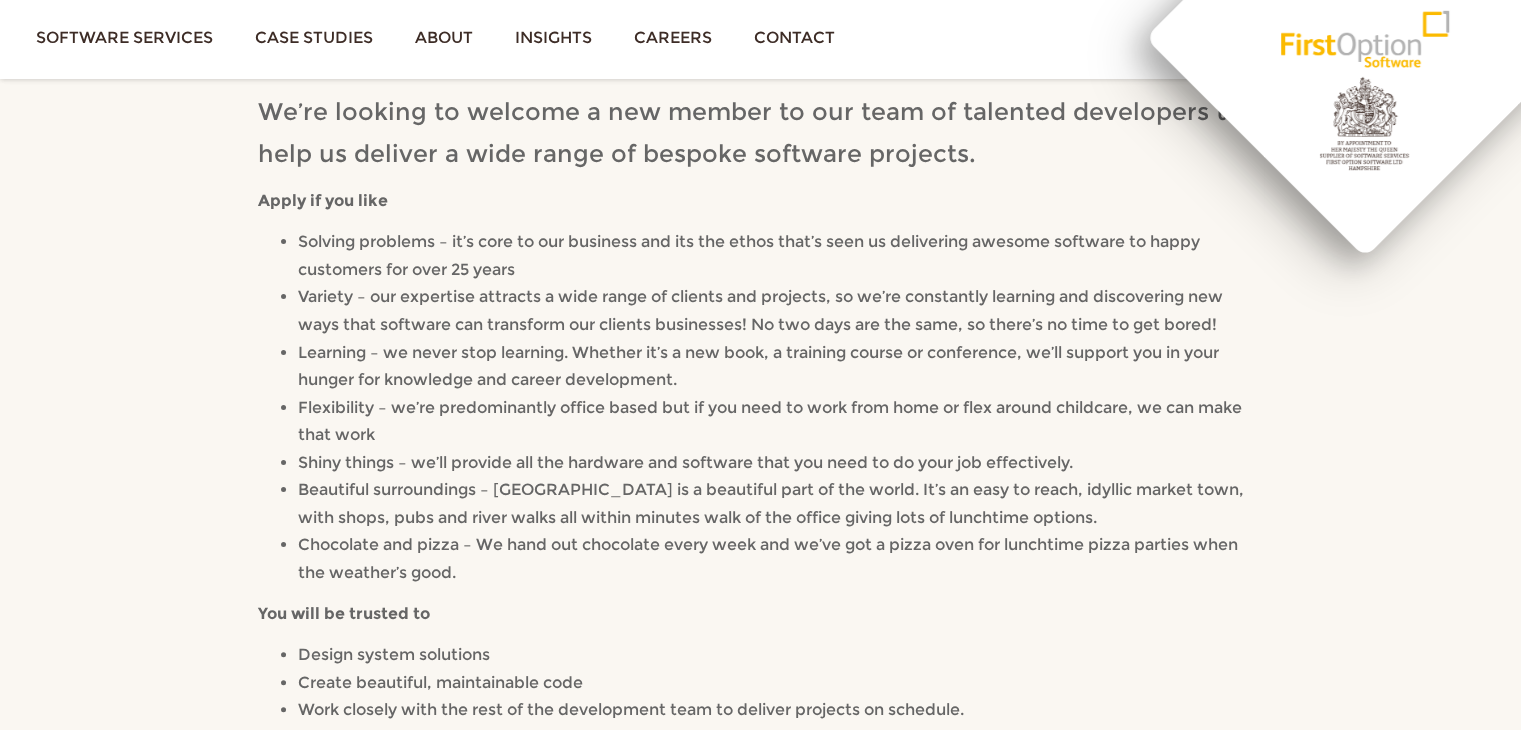 click on "Learning – we never stop learning. Whether it’s a new book, a training course or conference, we’ll support you in your hunger for knowledge and career development." at bounding box center [758, 366] 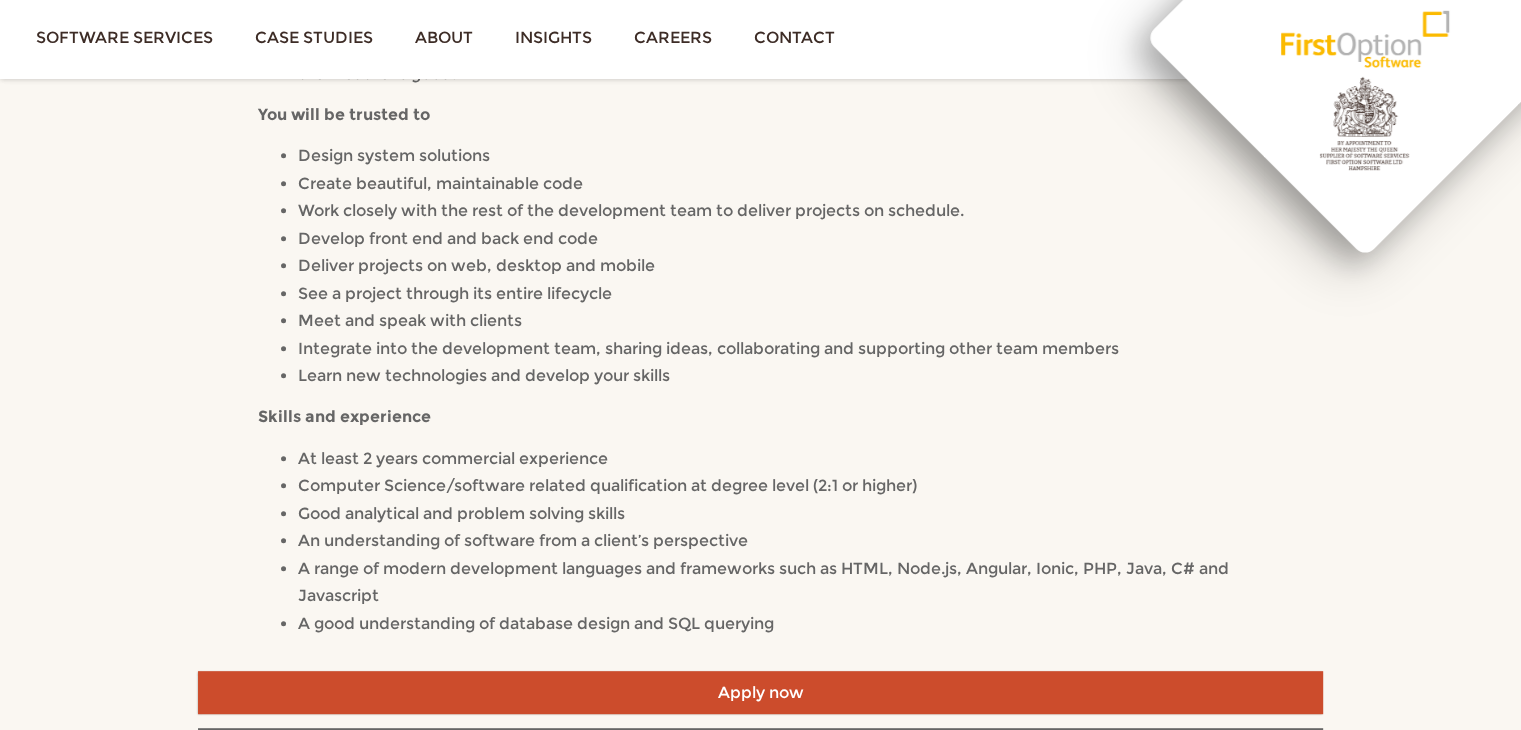 scroll, scrollTop: 800, scrollLeft: 0, axis: vertical 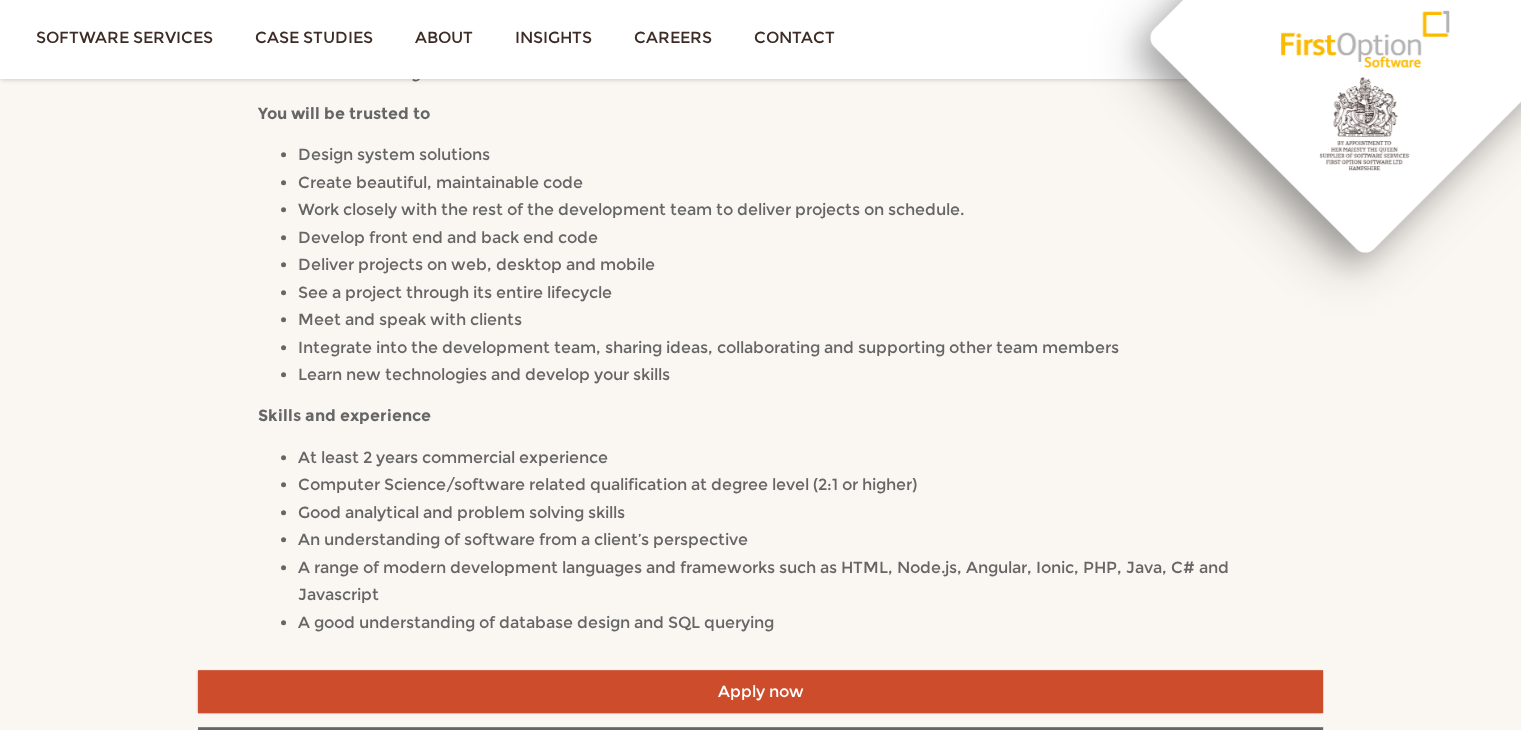 click on "We’re looking to welcome a new member to our team of talented developers to help us deliver a wide range of bespoke software projects.
Apply if you like
Solving problems – it’s core to our business and its the ethos that’s seen us delivering awesome software to happy customers for over 25 years
Variety – our expertise attracts a wide range of clients and projects, so we’re constantly learning and discovering new ways that software can transform our clients businesses! No two days are the same, so there’s no time to get bored!
Learning – we never stop learning. Whether it’s a new book, a training course or conference, we’ll support you in your hunger for knowledge and career development.
Flexibility – we’re predominantly office based but if you need to work from home or flex around childcare, we can make that work
Shiny things – we’ll provide all the hardware and software that you need to do your job effectively.
You will be trusted to" at bounding box center [760, 113] 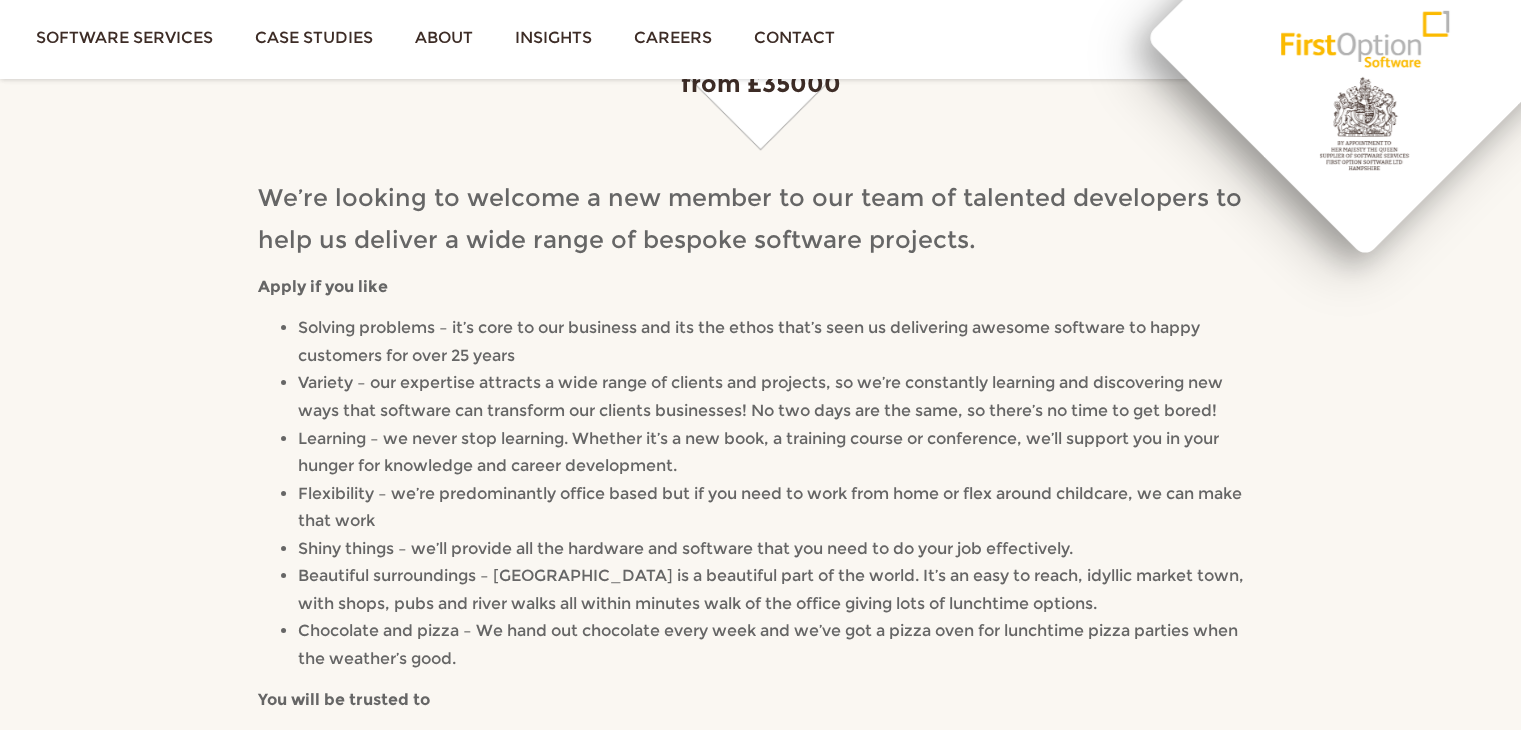 scroll, scrollTop: 200, scrollLeft: 0, axis: vertical 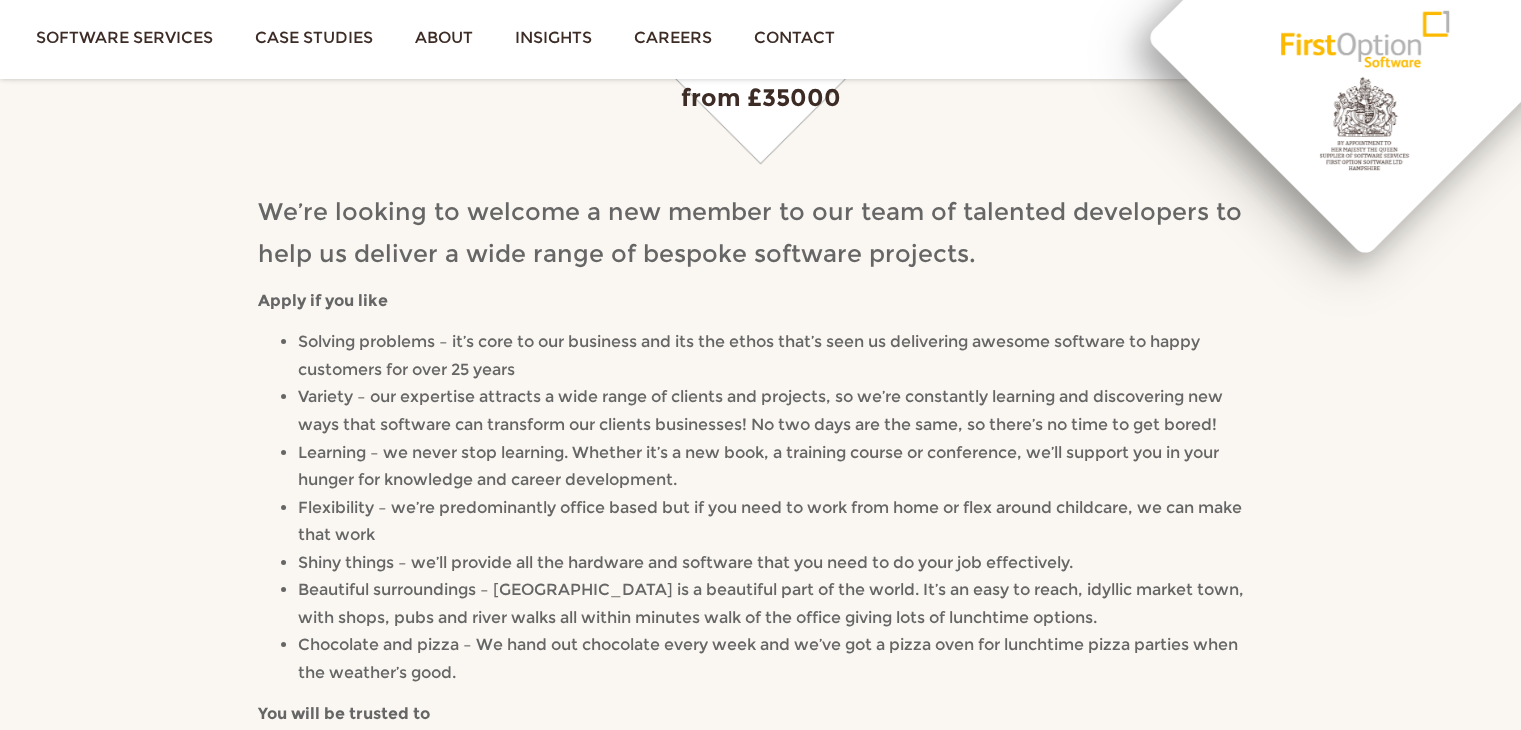 click on "Solving problems – it’s core to our business and its the ethos that’s seen us delivering awesome software to happy customers for over 25 years" at bounding box center (780, 355) 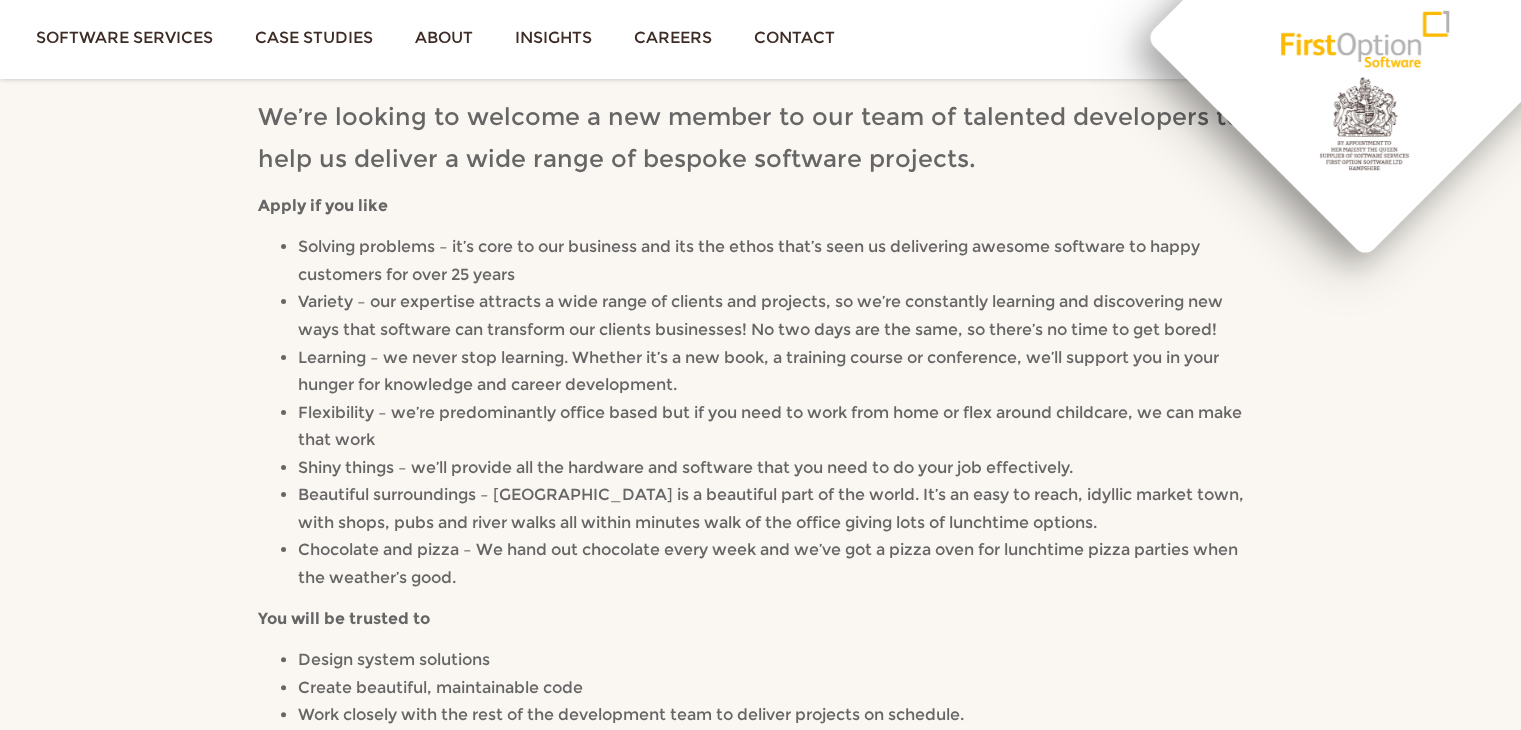 scroll, scrollTop: 300, scrollLeft: 0, axis: vertical 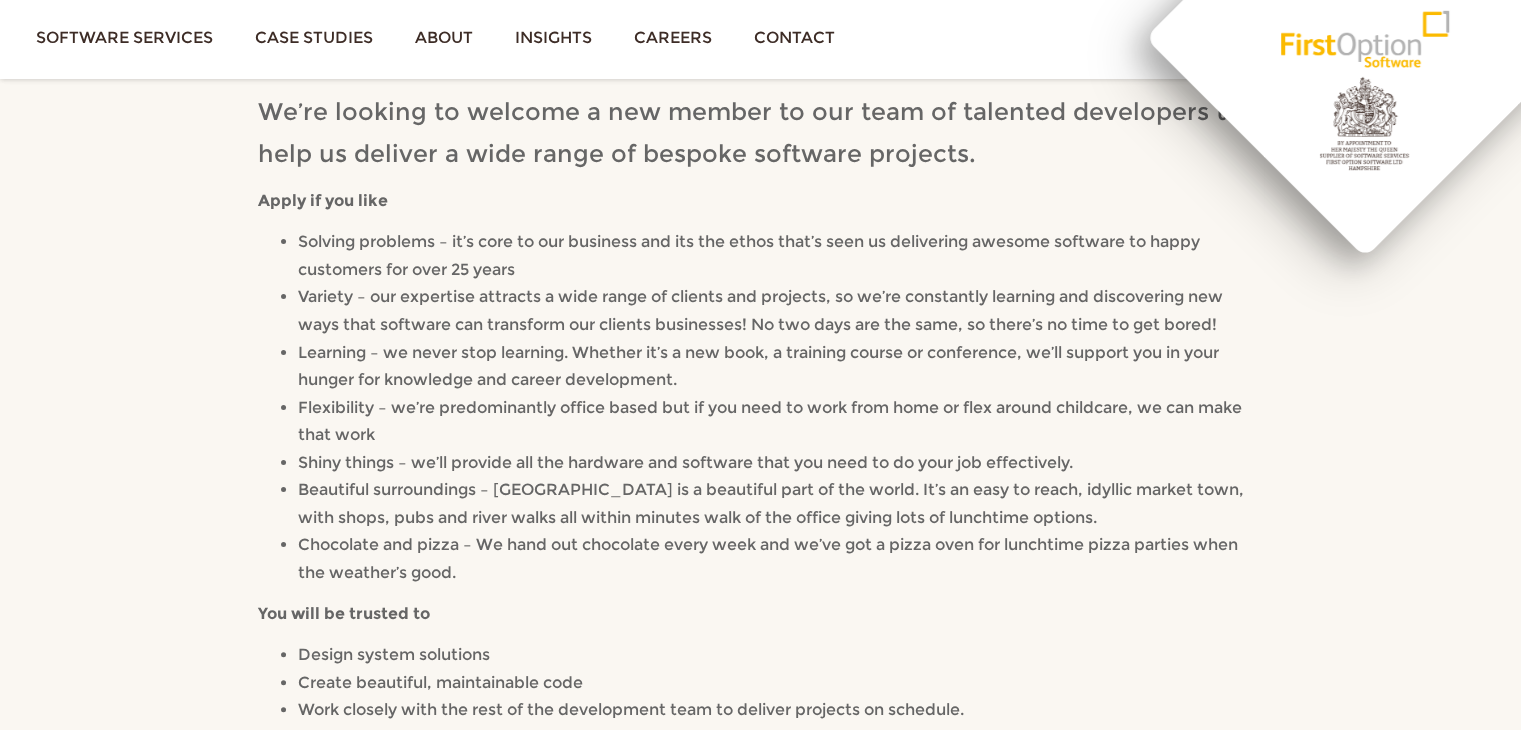click on "Solving problems – it’s core to our business and its the ethos that’s seen us delivering awesome software to happy customers for over 25 years" at bounding box center (780, 255) 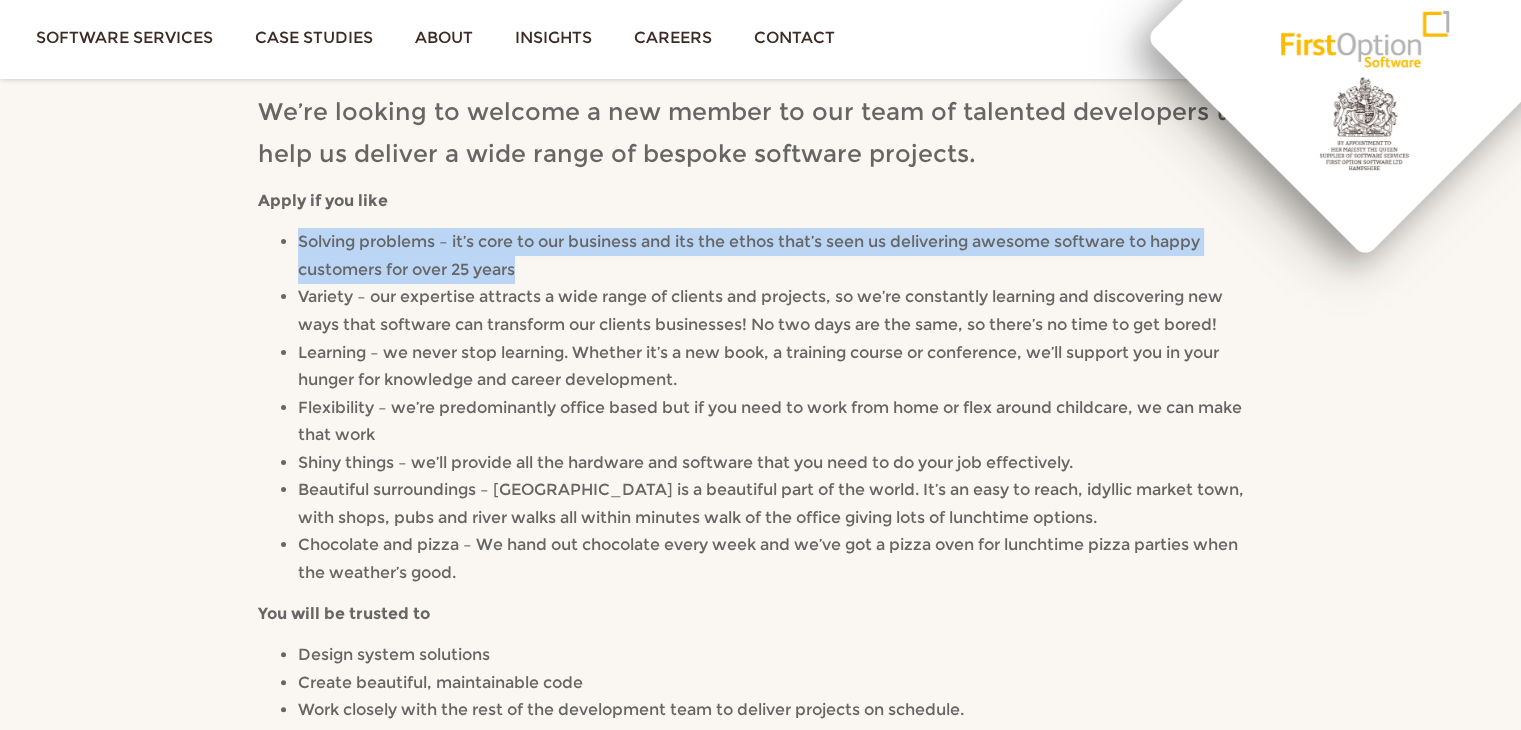click on "Solving problems – it’s core to our business and its the ethos that’s seen us delivering awesome software to happy customers for over 25 years" at bounding box center [780, 255] 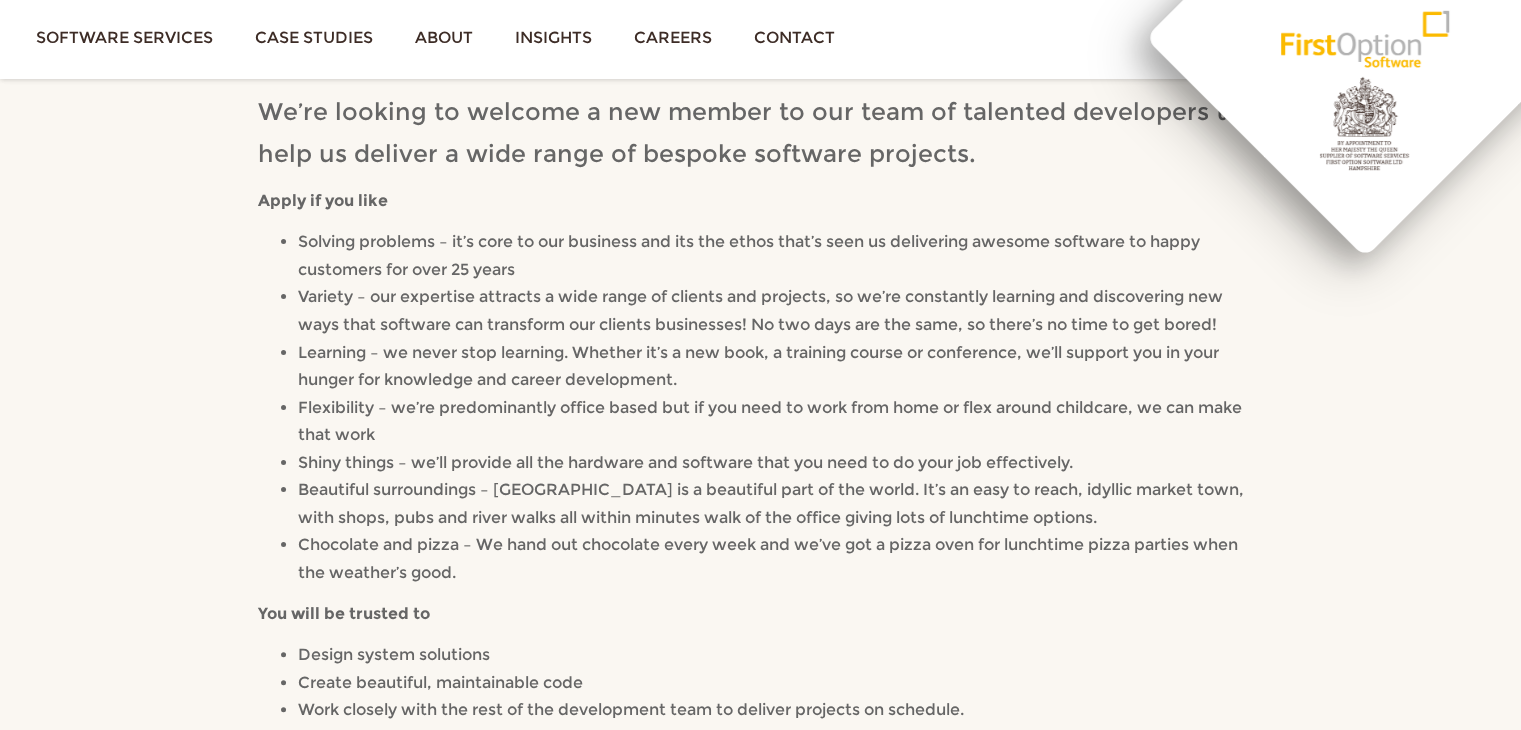 click on "Solving problems – it’s core to our business and its the ethos that’s seen us delivering awesome software to happy customers for over 25 years" at bounding box center [780, 255] 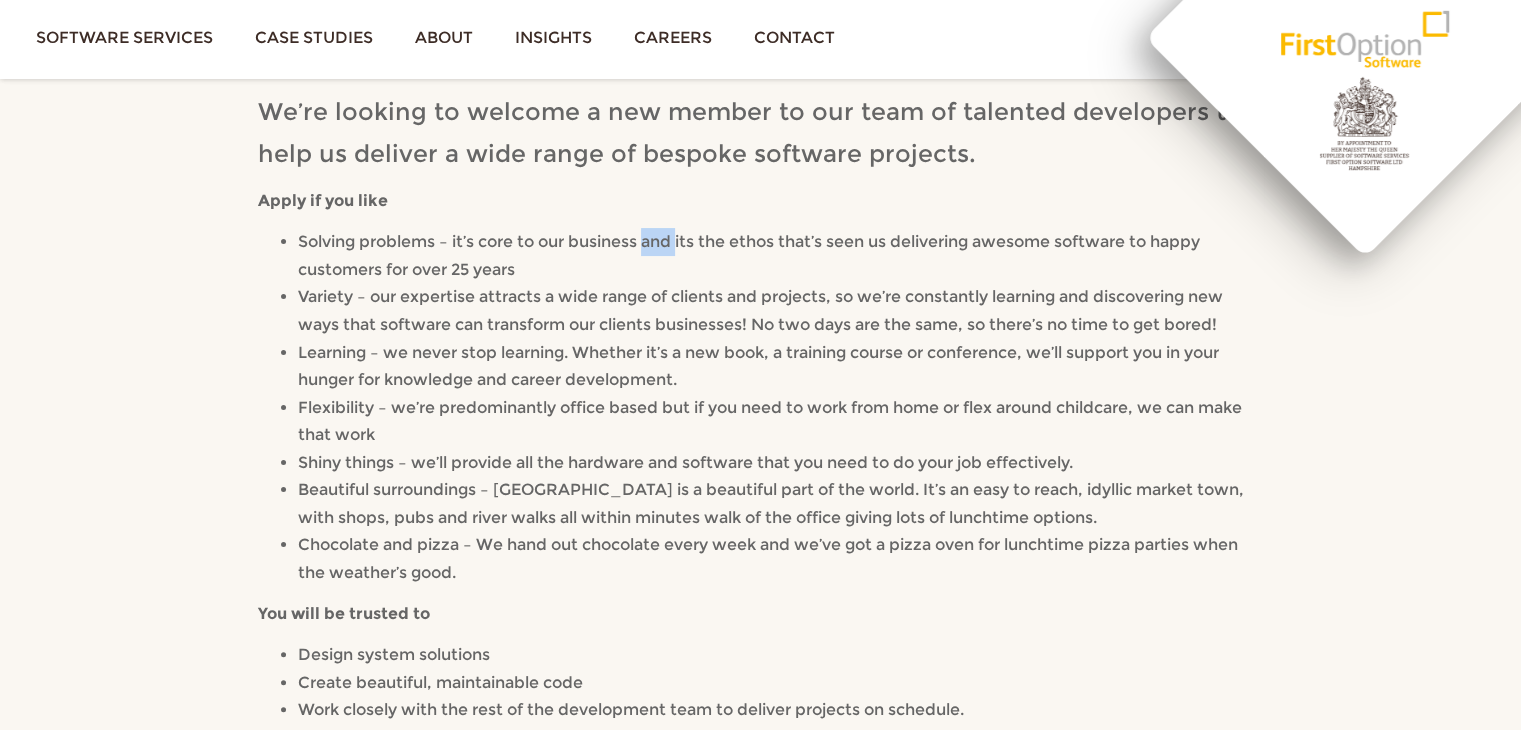 click on "Solving problems – it’s core to our business and its the ethos that’s seen us delivering awesome software to happy customers for over 25 years" at bounding box center [749, 255] 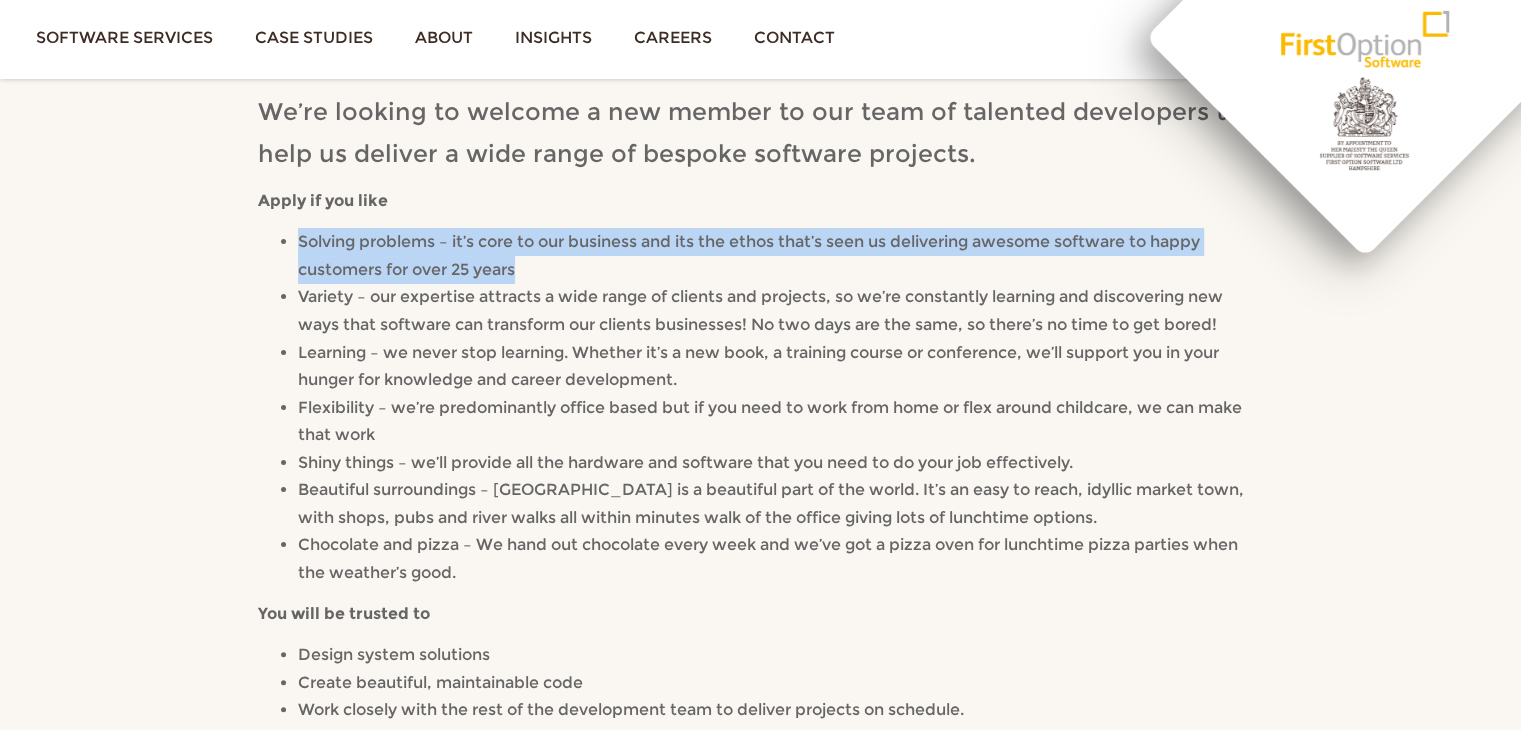 click on "Solving problems – it’s core to our business and its the ethos that’s seen us delivering awesome software to happy customers for over 25 years" at bounding box center [749, 255] 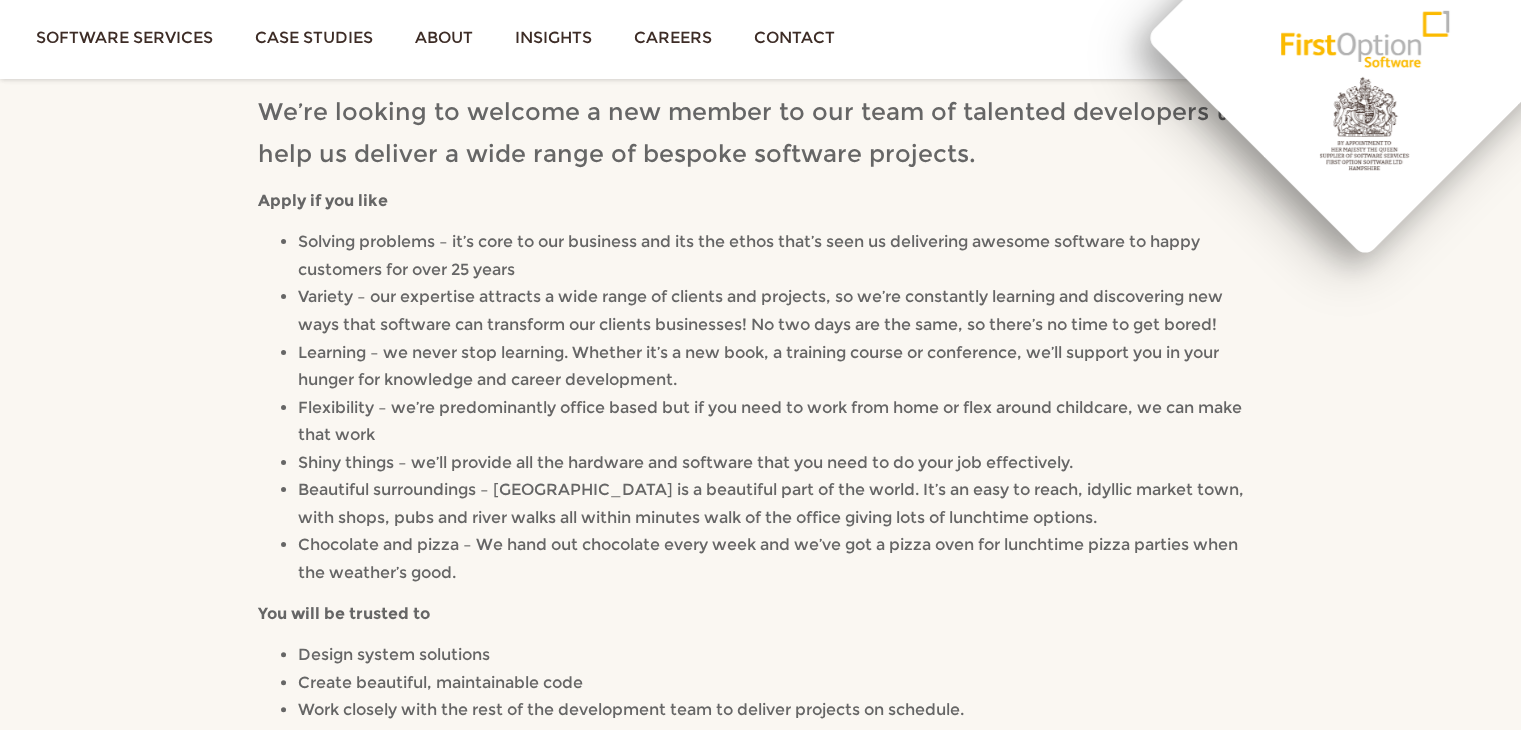 click on "Solving problems – it’s core to our business and its the ethos that’s seen us delivering awesome software to happy customers for over 25 years" at bounding box center (749, 255) 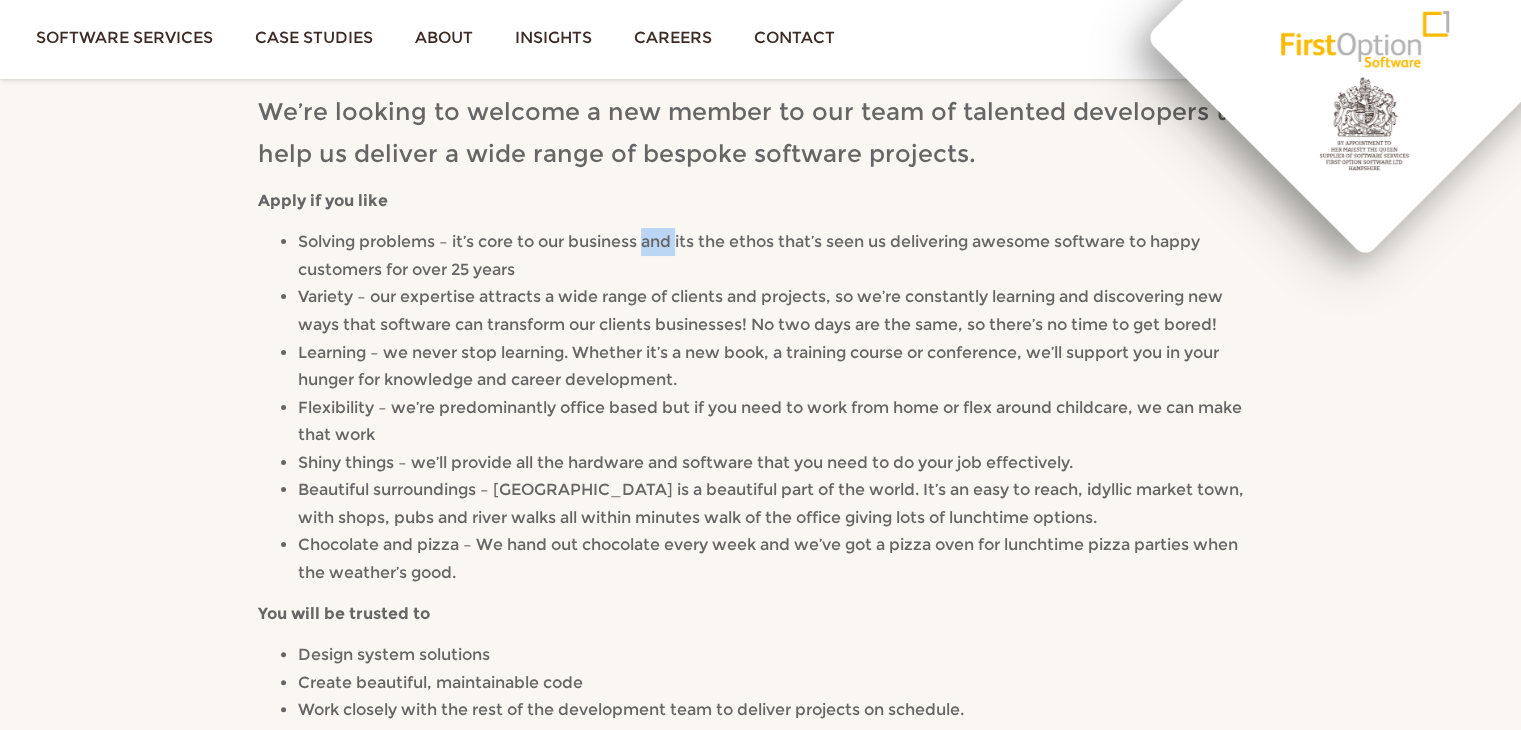 click on "Solving problems – it’s core to our business and its the ethos that’s seen us delivering awesome software to happy customers for over 25 years" at bounding box center [749, 255] 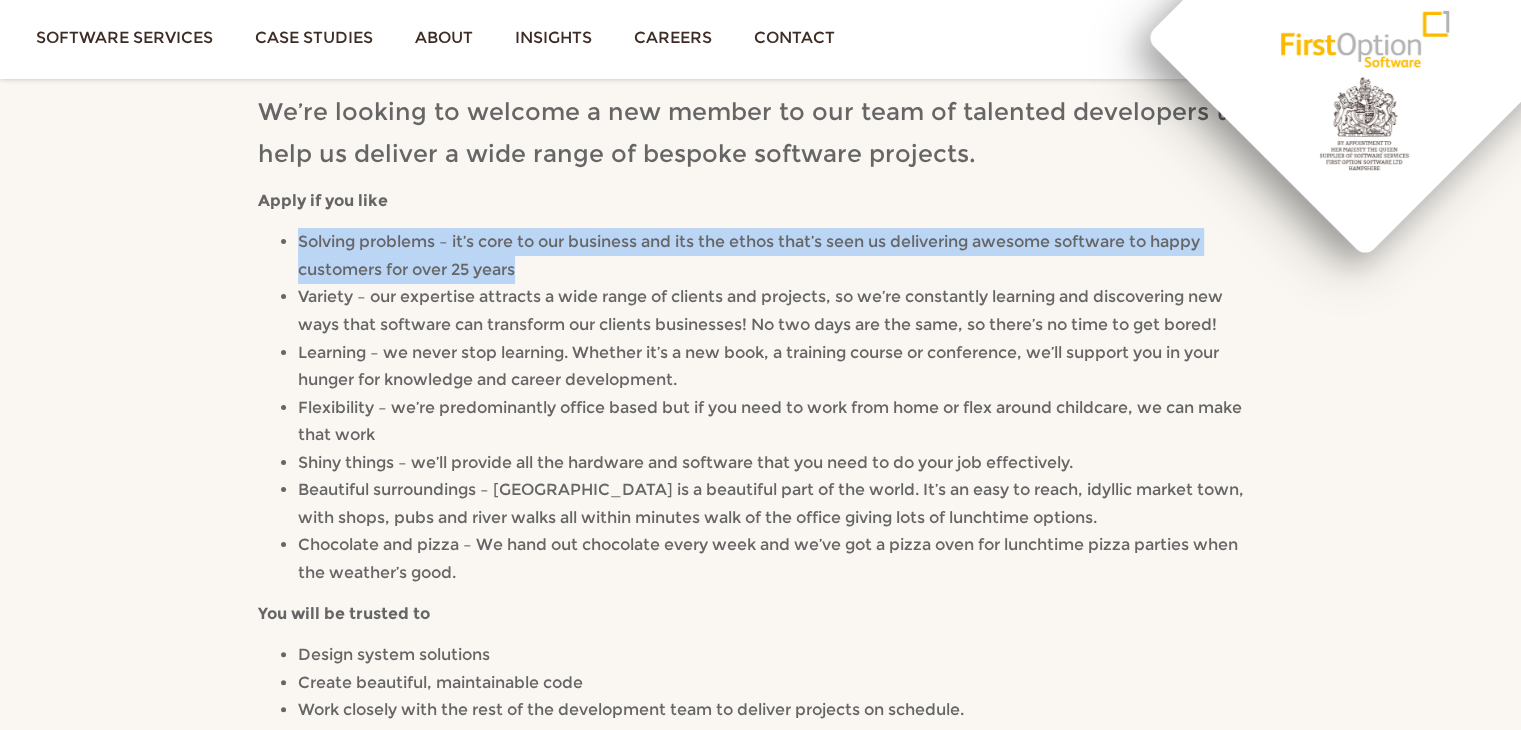 click on "Solving problems – it’s core to our business and its the ethos that’s seen us delivering awesome software to happy customers for over 25 years" at bounding box center (749, 255) 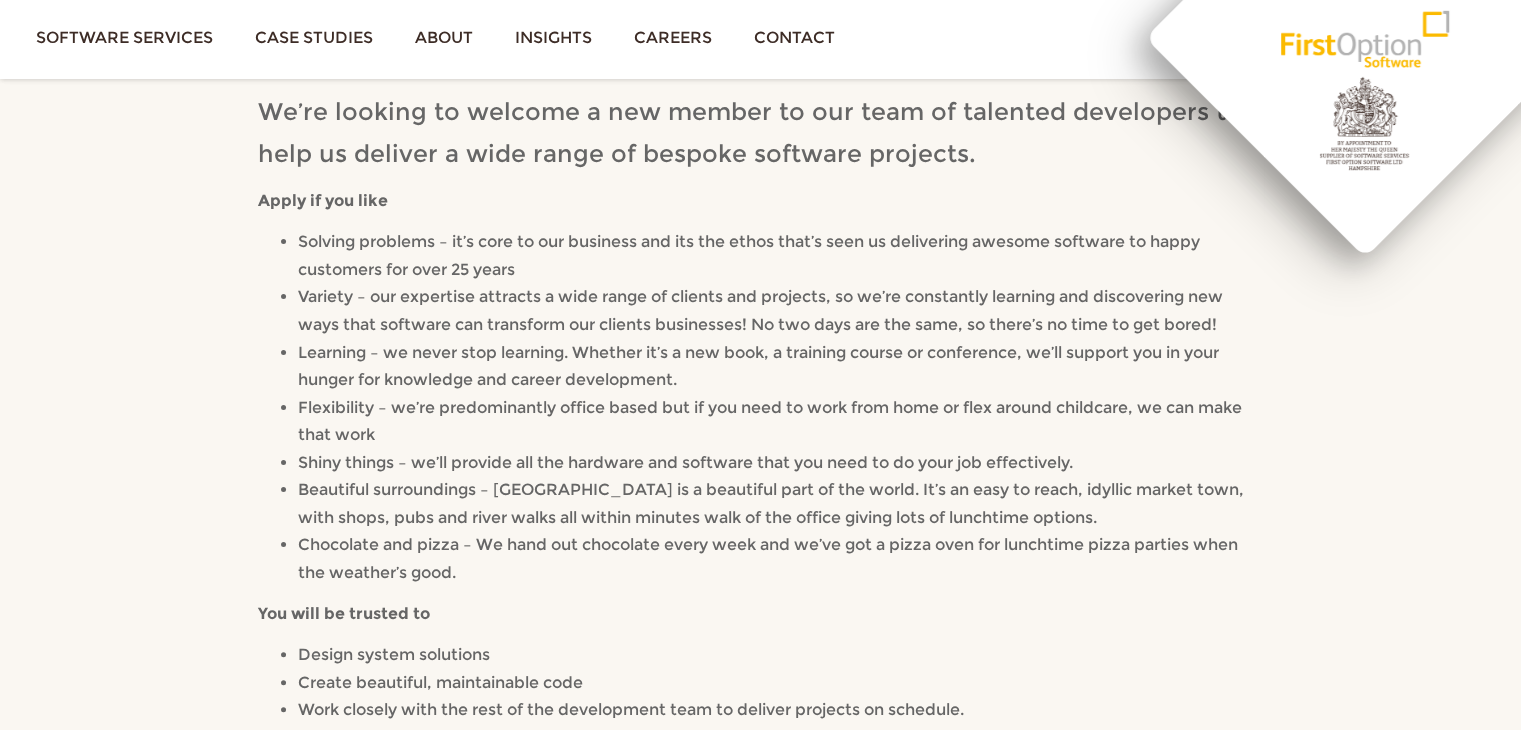 click on "Solving problems – it’s core to our business and its the ethos that’s seen us delivering awesome software to happy customers for over 25 years" at bounding box center [749, 255] 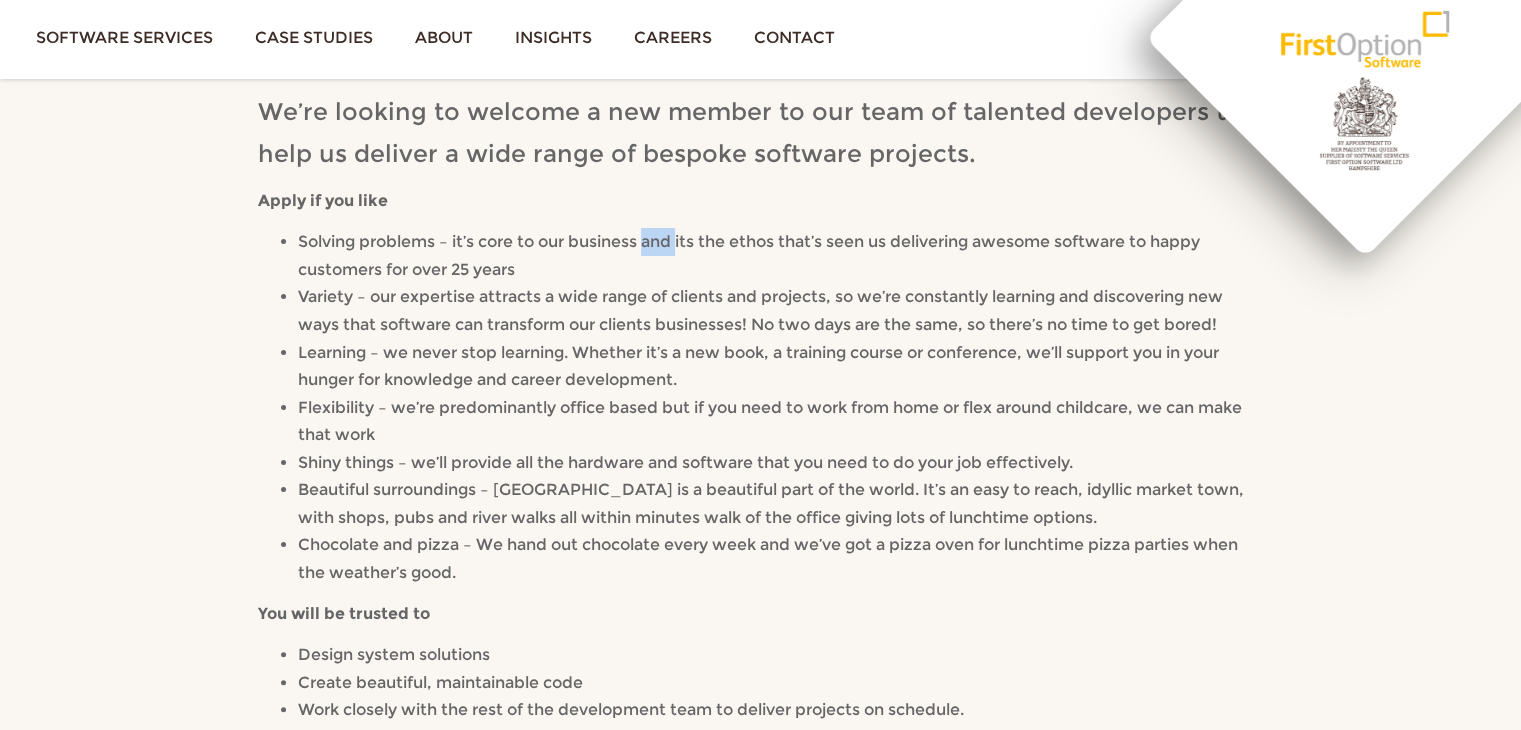 click on "Solving problems – it’s core to our business and its the ethos that’s seen us delivering awesome software to happy customers for over 25 years" at bounding box center (749, 255) 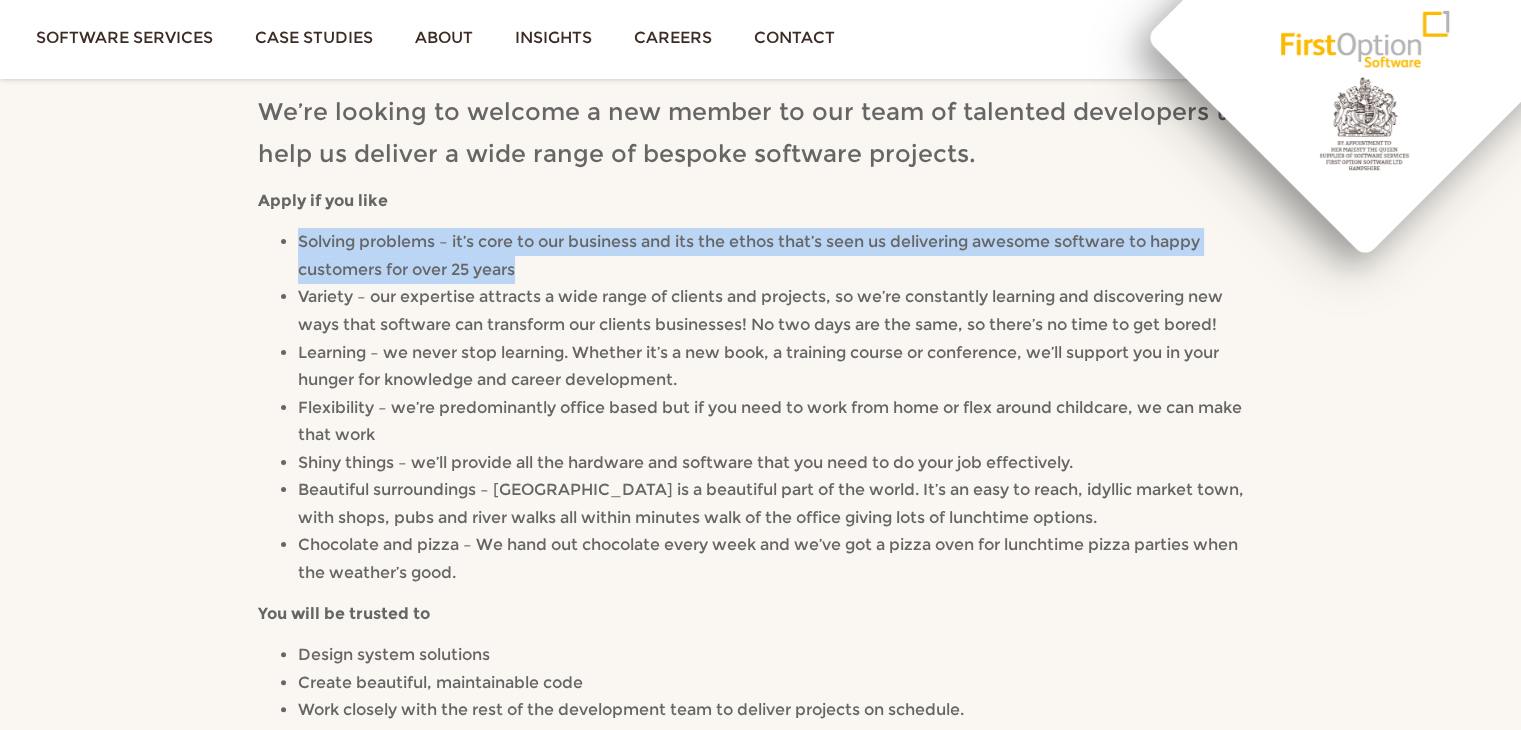 click on "Solving problems – it’s core to our business and its the ethos that’s seen us delivering awesome software to happy customers for over 25 years" at bounding box center [749, 255] 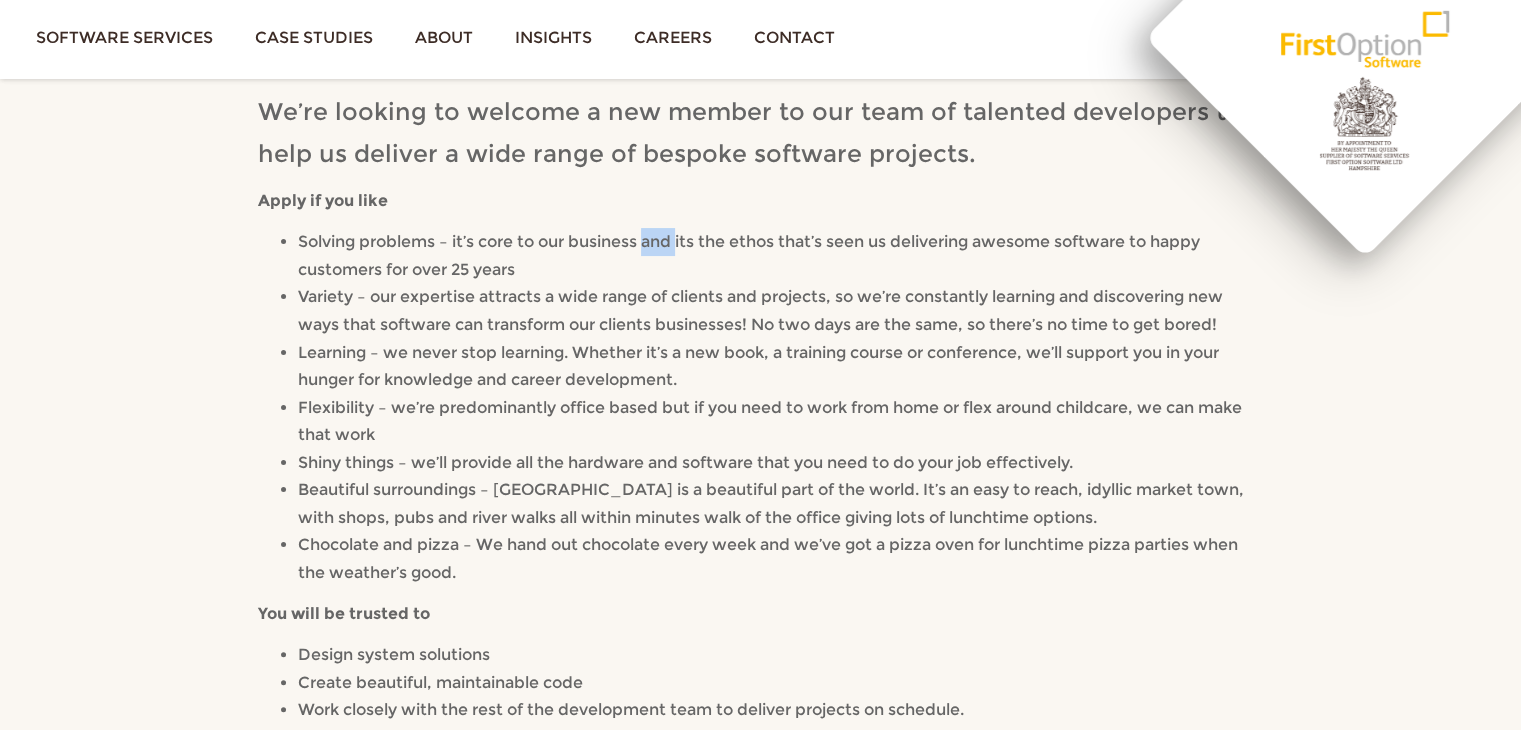 click on "Solving problems – it’s core to our business and its the ethos that’s seen us delivering awesome software to happy customers for over 25 years" at bounding box center (749, 255) 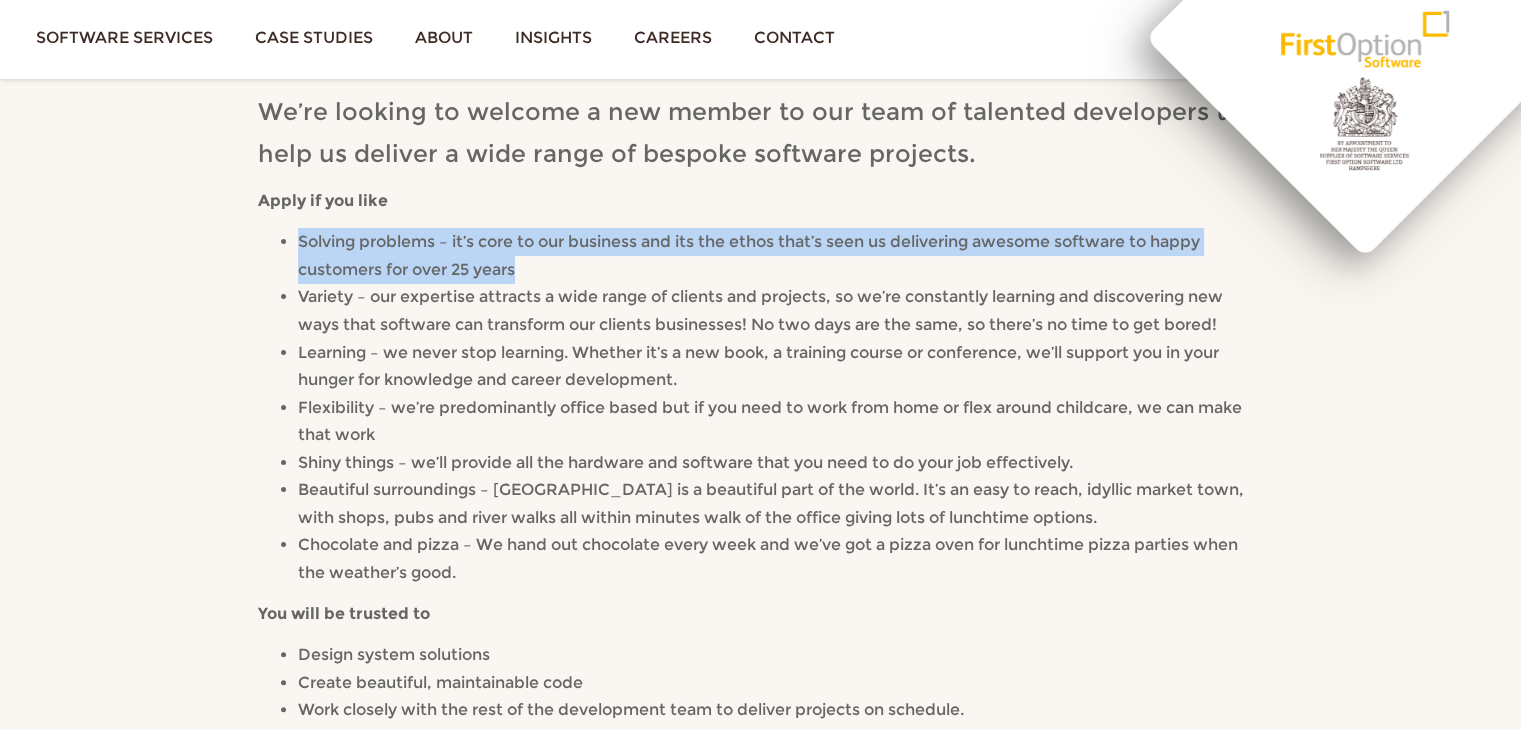 click on "Solving problems – it’s core to our business and its the ethos that’s seen us delivering awesome software to happy customers for over 25 years" at bounding box center [749, 255] 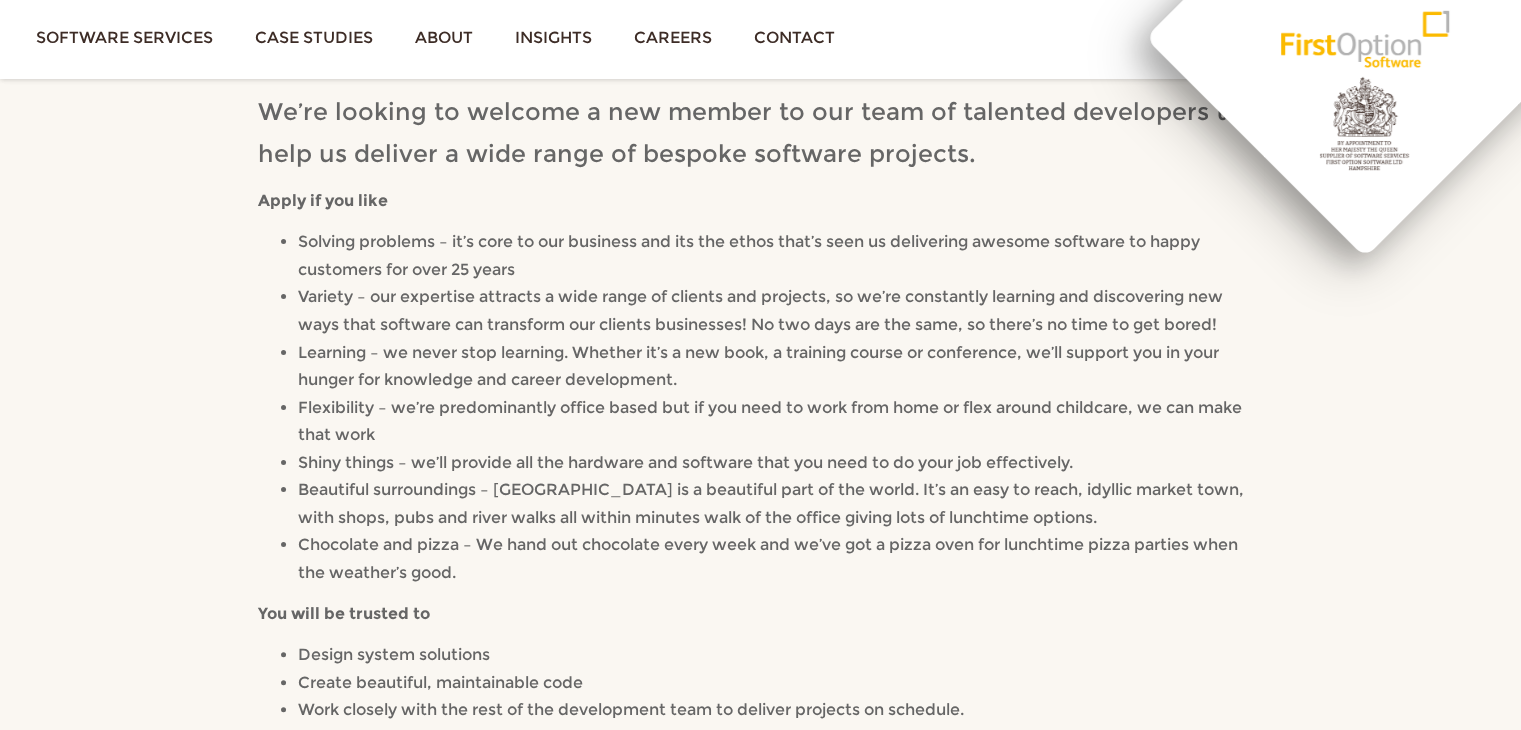 click on "Solving problems – it’s core to our business and its the ethos that’s seen us delivering awesome software to happy customers for over 25 years" at bounding box center (749, 255) 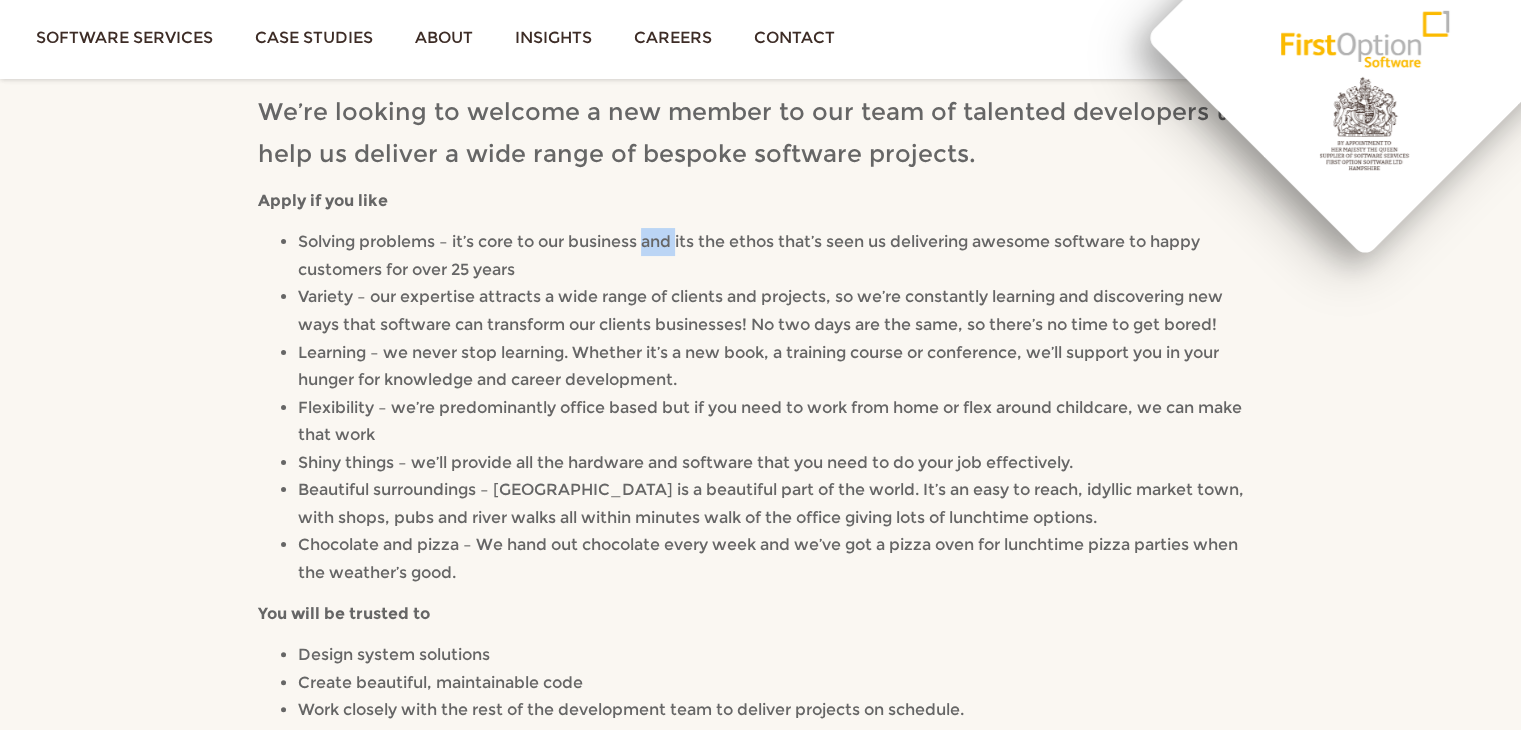 click on "Solving problems – it’s core to our business and its the ethos that’s seen us delivering awesome software to happy customers for over 25 years" at bounding box center (749, 255) 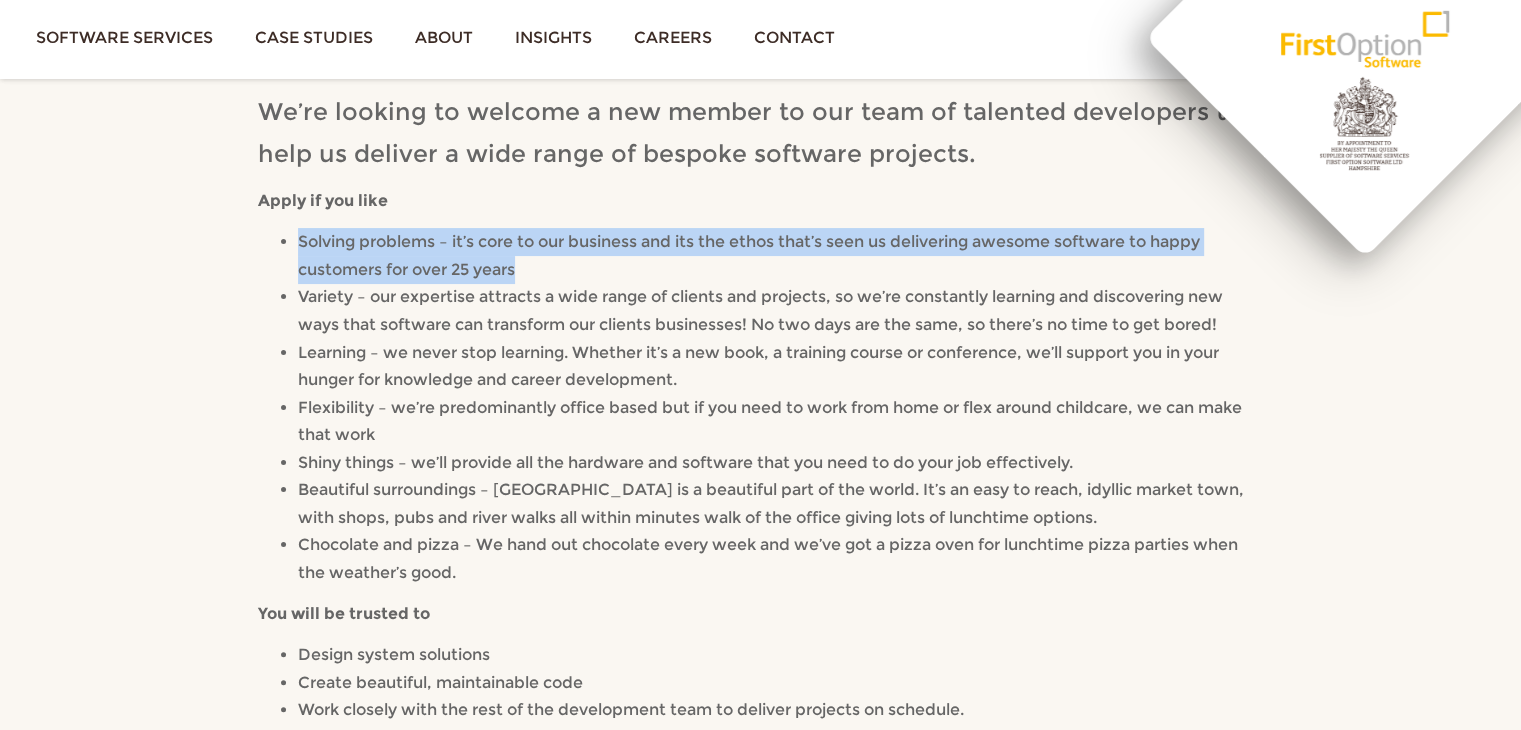 click on "Solving problems – it’s core to our business and its the ethos that’s seen us delivering awesome software to happy customers for over 25 years" at bounding box center (749, 255) 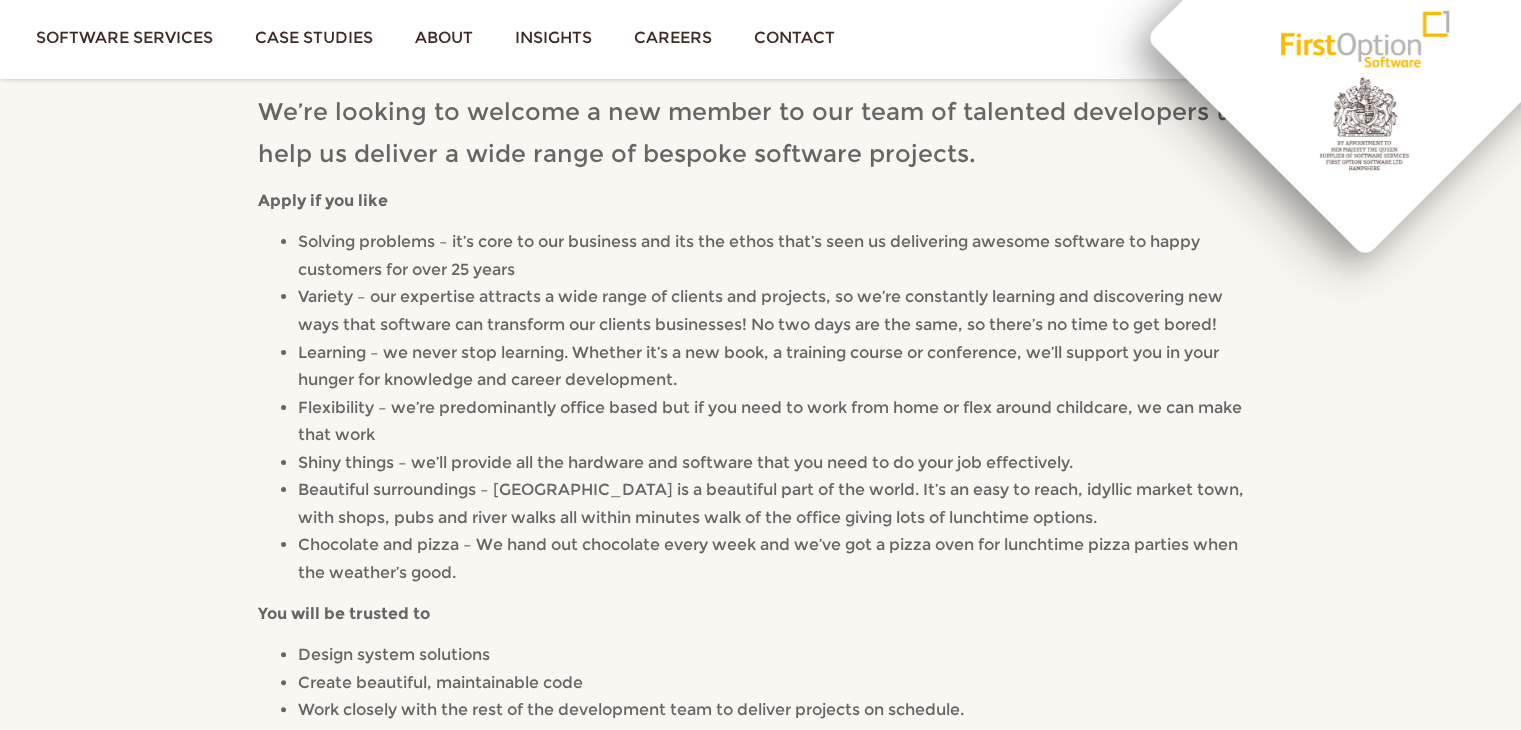 click on "Solving problems – it’s core to our business and its the ethos that’s seen us delivering awesome software to happy customers for over 25 years" at bounding box center (749, 255) 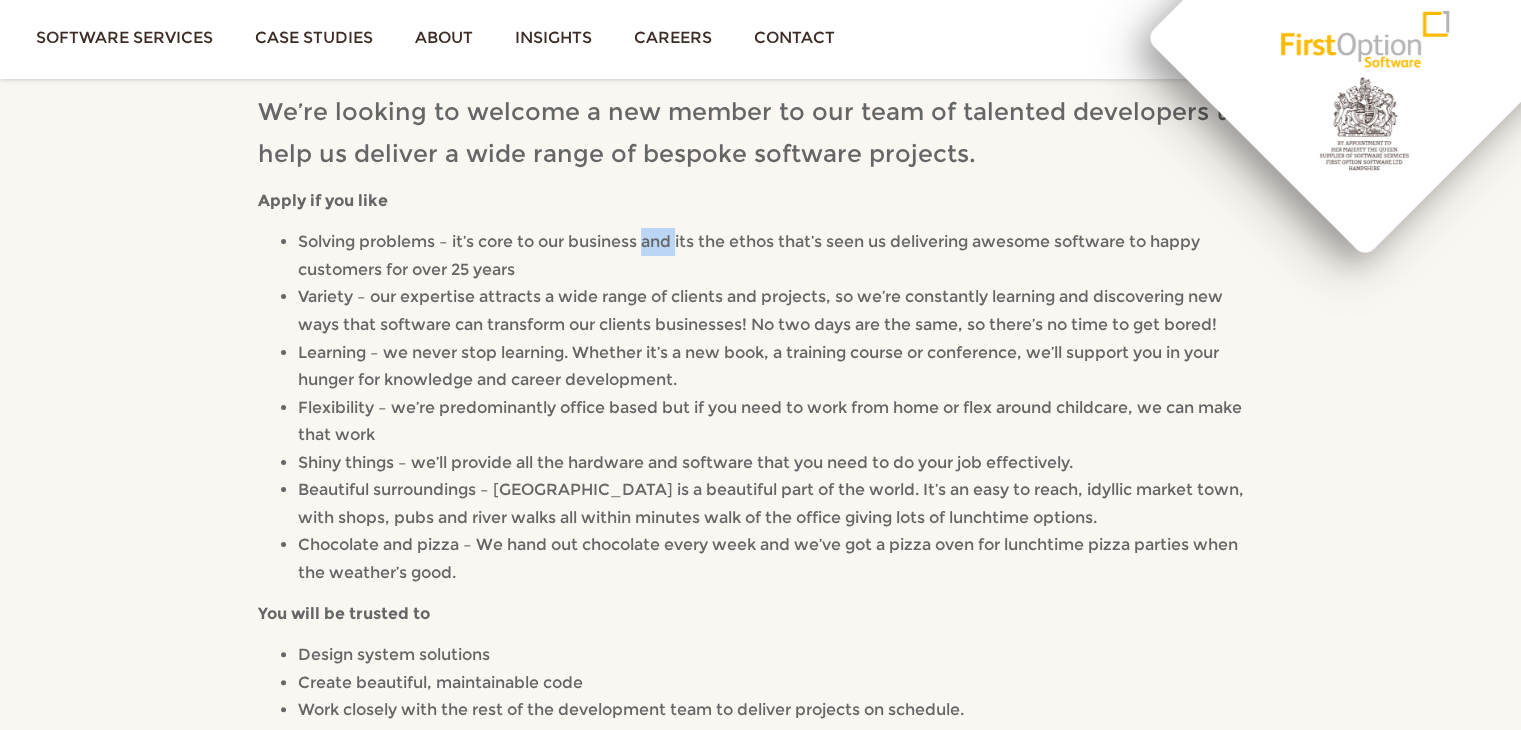 click on "Solving problems – it’s core to our business and its the ethos that’s seen us delivering awesome software to happy customers for over 25 years" at bounding box center [749, 255] 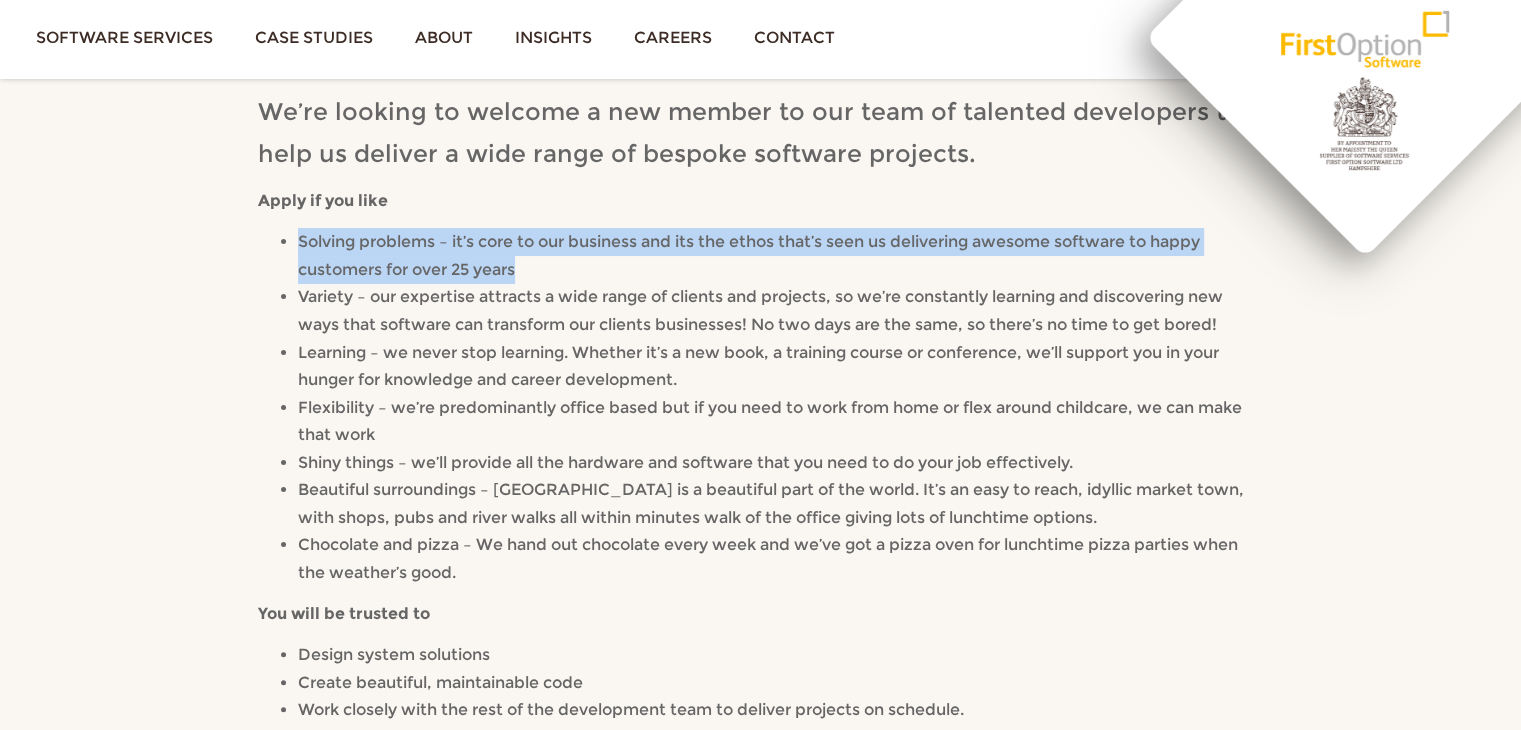 click on "Solving problems – it’s core to our business and its the ethos that’s seen us delivering awesome software to happy customers for over 25 years" at bounding box center (749, 255) 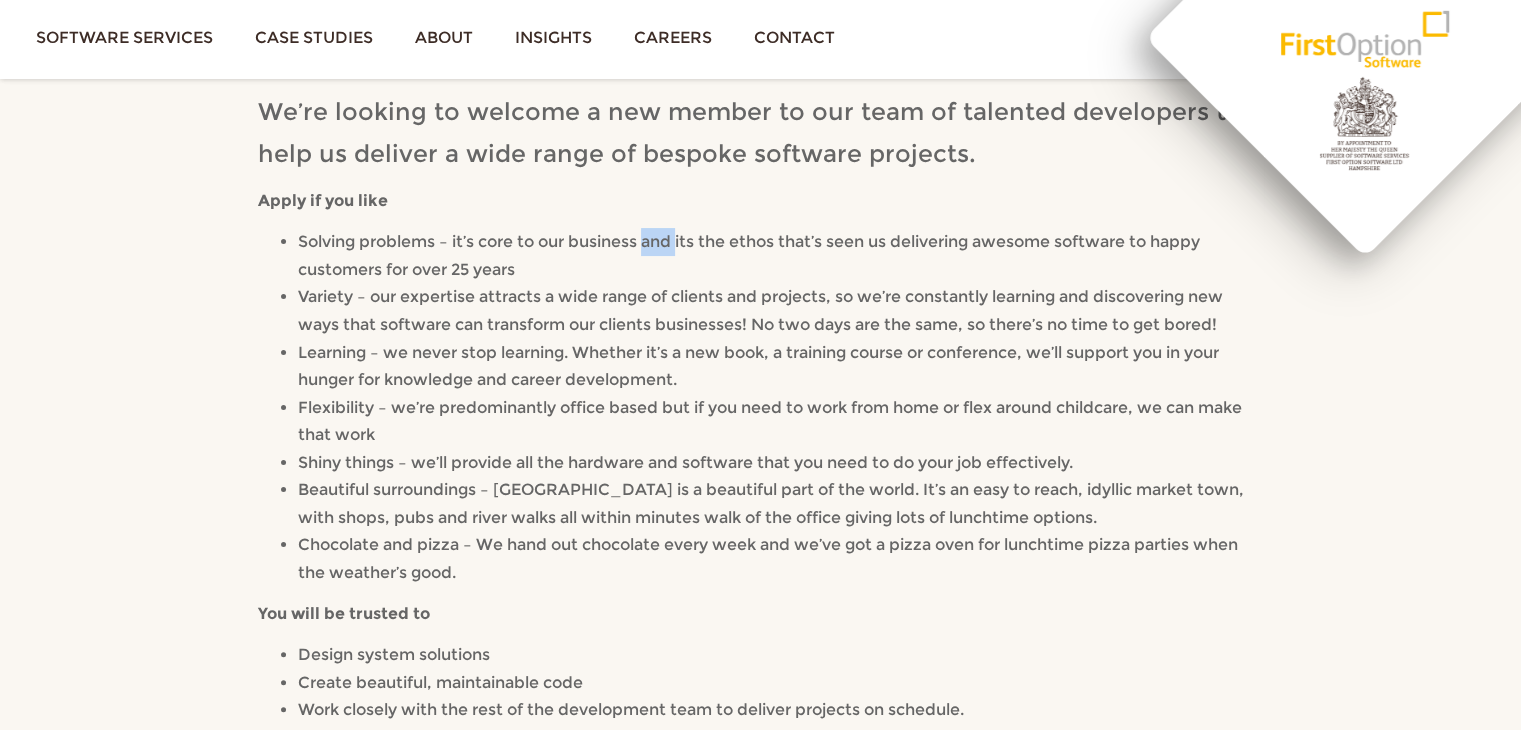 click on "Solving problems – it’s core to our business and its the ethos that’s seen us delivering awesome software to happy customers for over 25 years" at bounding box center (749, 255) 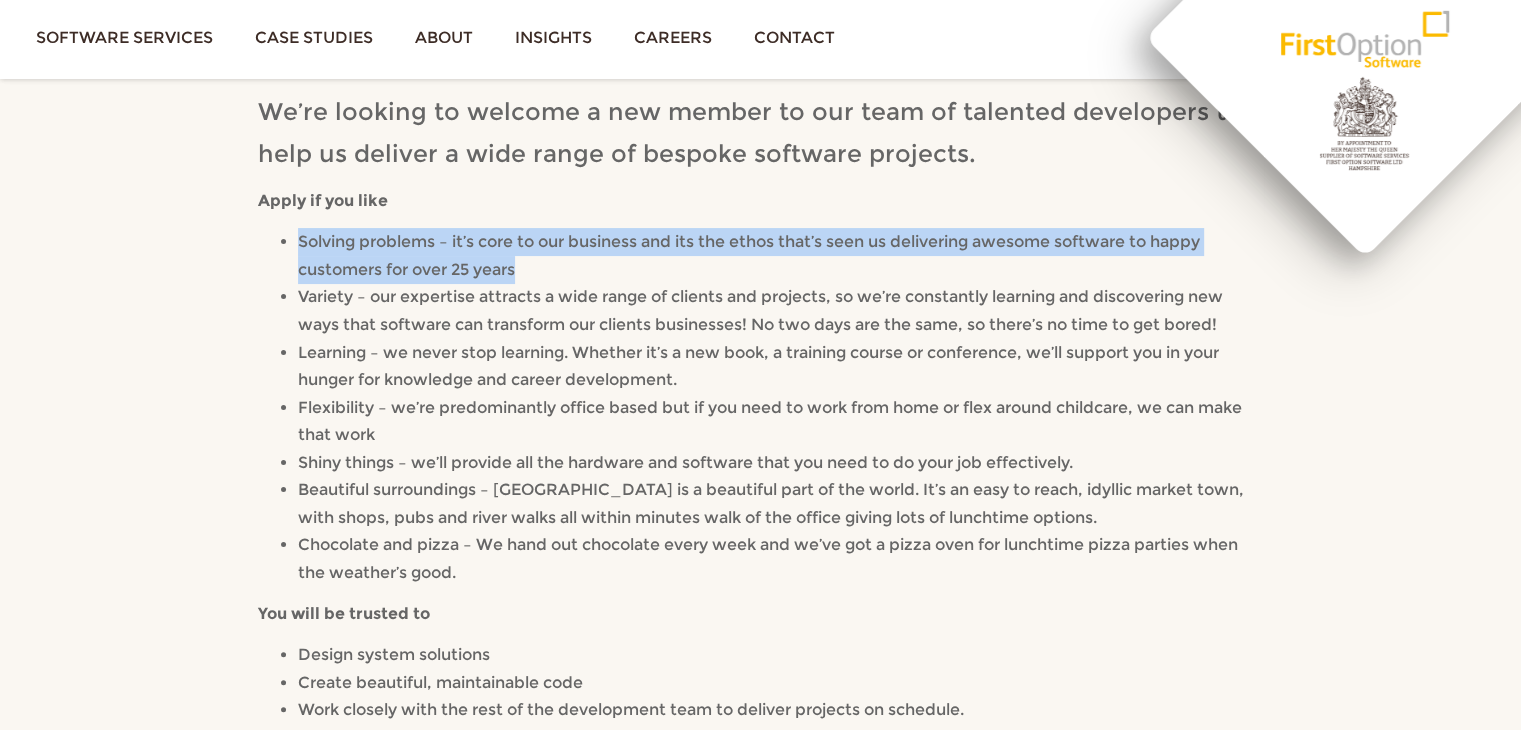 click on "Solving problems – it’s core to our business and its the ethos that’s seen us delivering awesome software to happy customers for over 25 years" at bounding box center (749, 255) 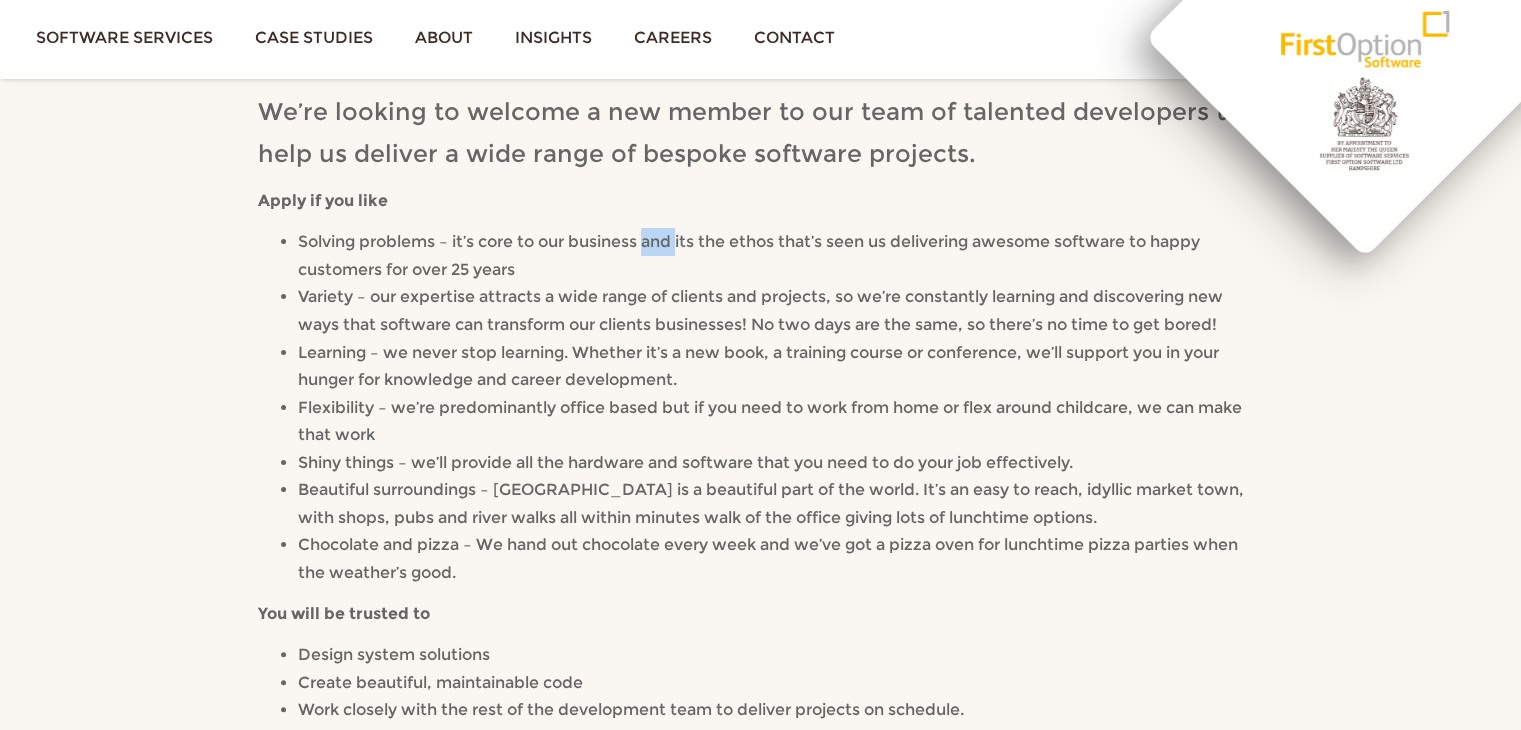 click on "Solving problems – it’s core to our business and its the ethos that’s seen us delivering awesome software to happy customers for over 25 years" at bounding box center (749, 255) 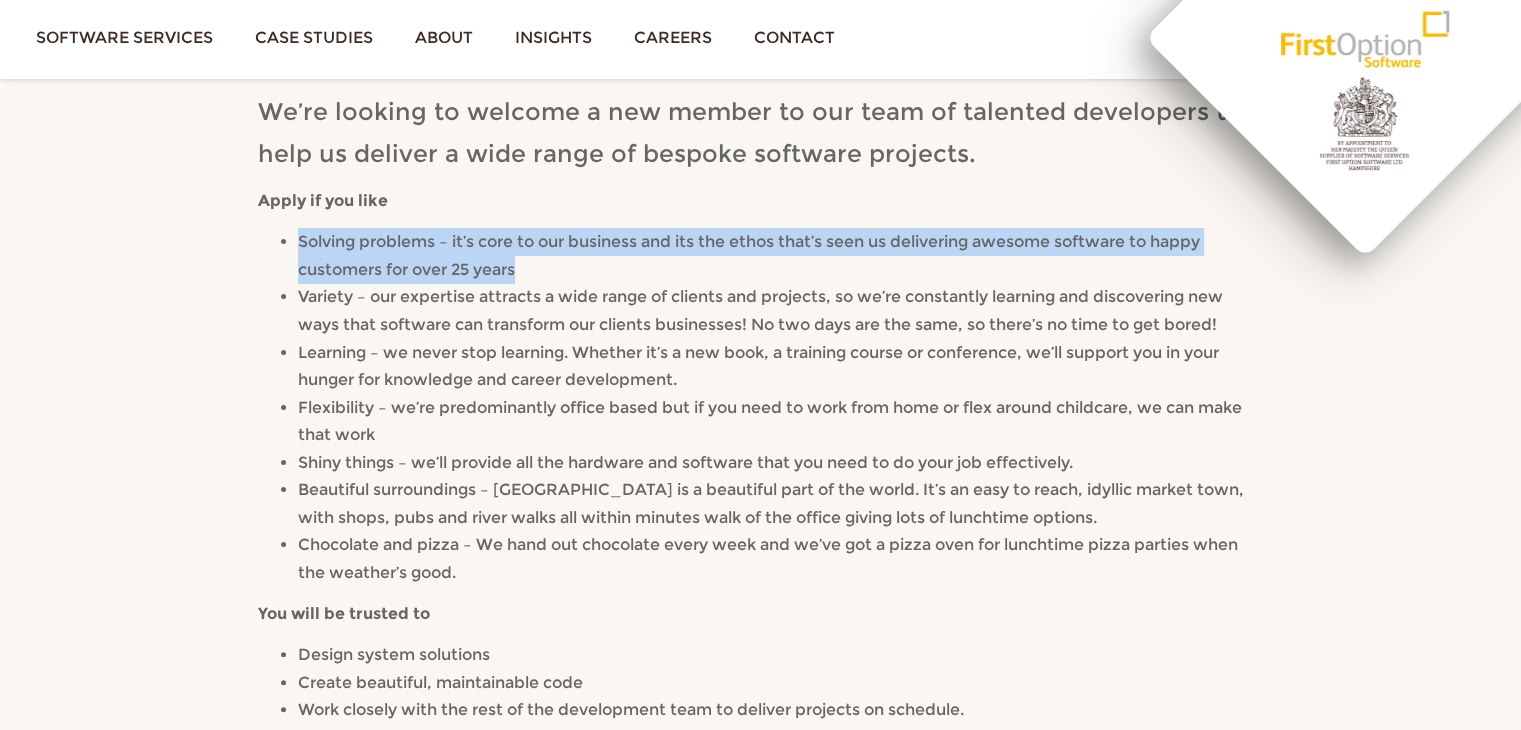 click on "Solving problems – it’s core to our business and its the ethos that’s seen us delivering awesome software to happy customers for over 25 years" at bounding box center [749, 255] 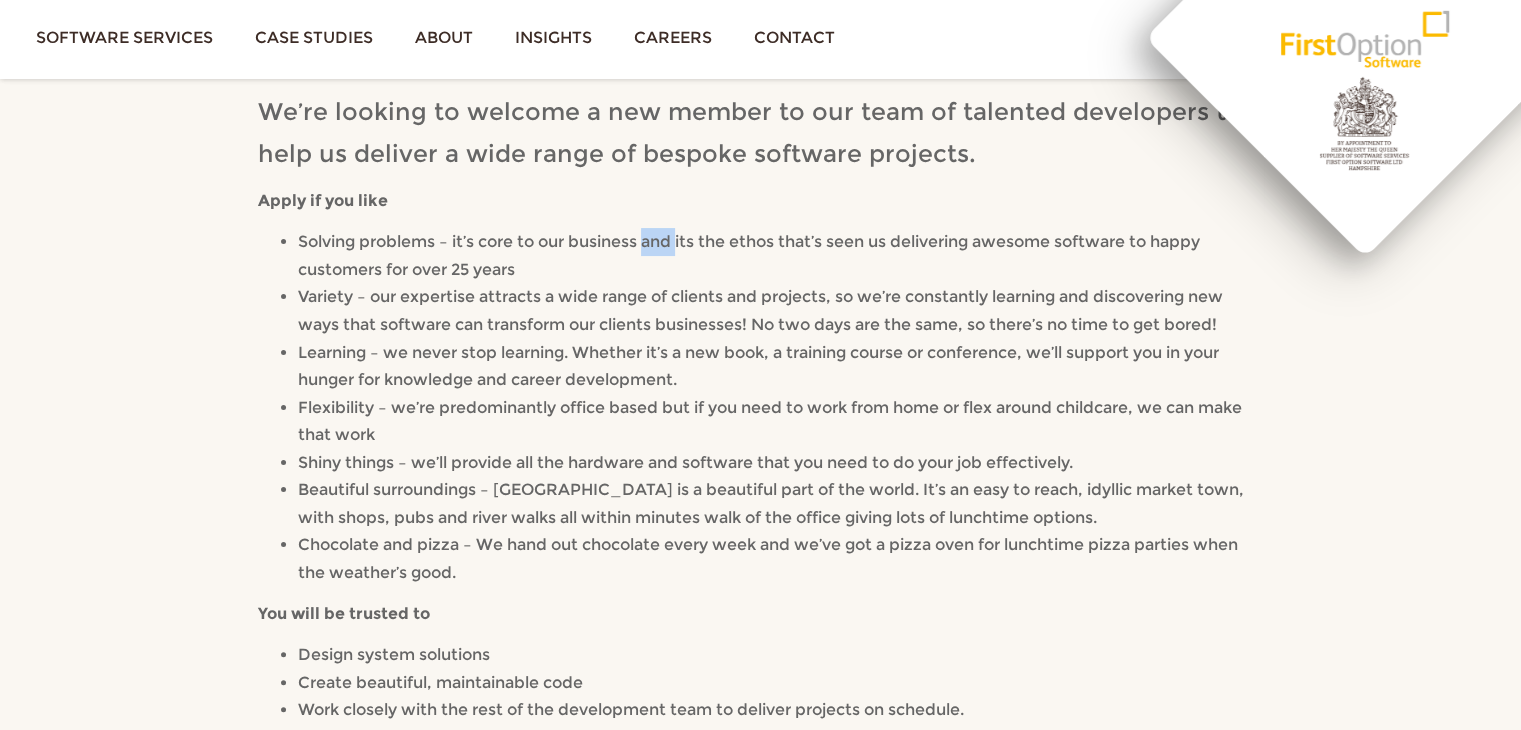 click on "Solving problems – it’s core to our business and its the ethos that’s seen us delivering awesome software to happy customers for over 25 years" at bounding box center [749, 255] 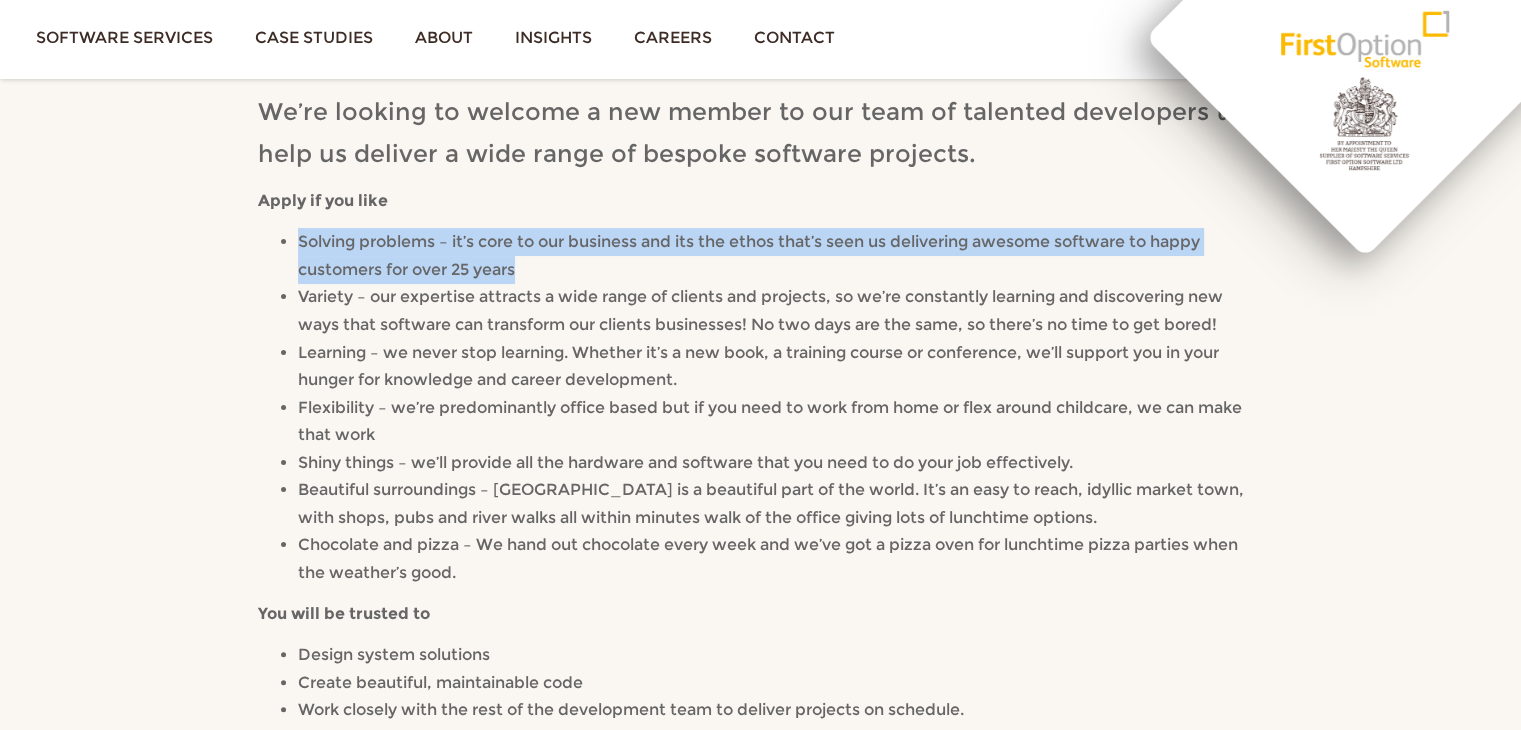 click on "Solving problems – it’s core to our business and its the ethos that’s seen us delivering awesome software to happy customers for over 25 years" at bounding box center [749, 255] 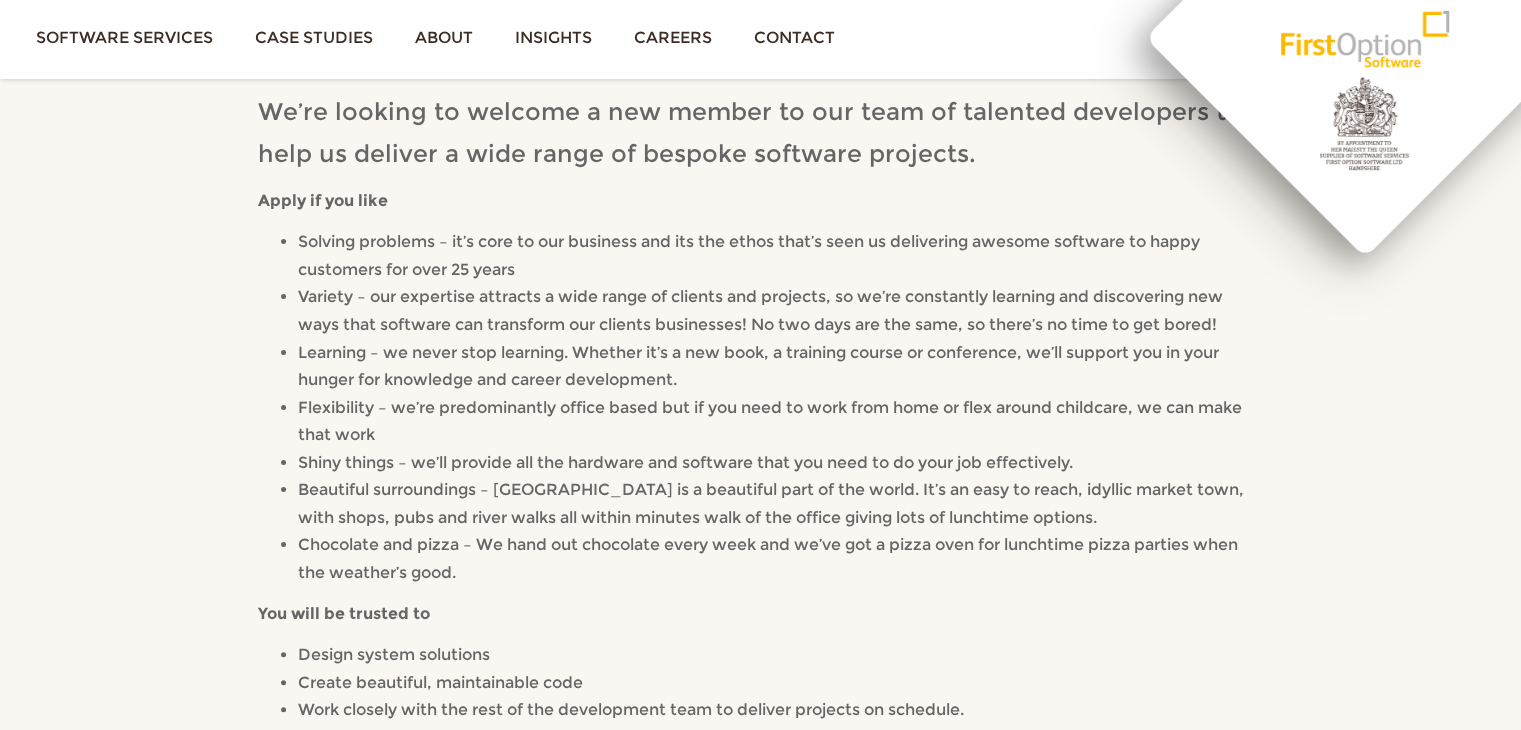 click on "Solving problems – it’s core to our business and its the ethos that’s seen us delivering awesome software to happy customers for over 25 years" at bounding box center (780, 255) 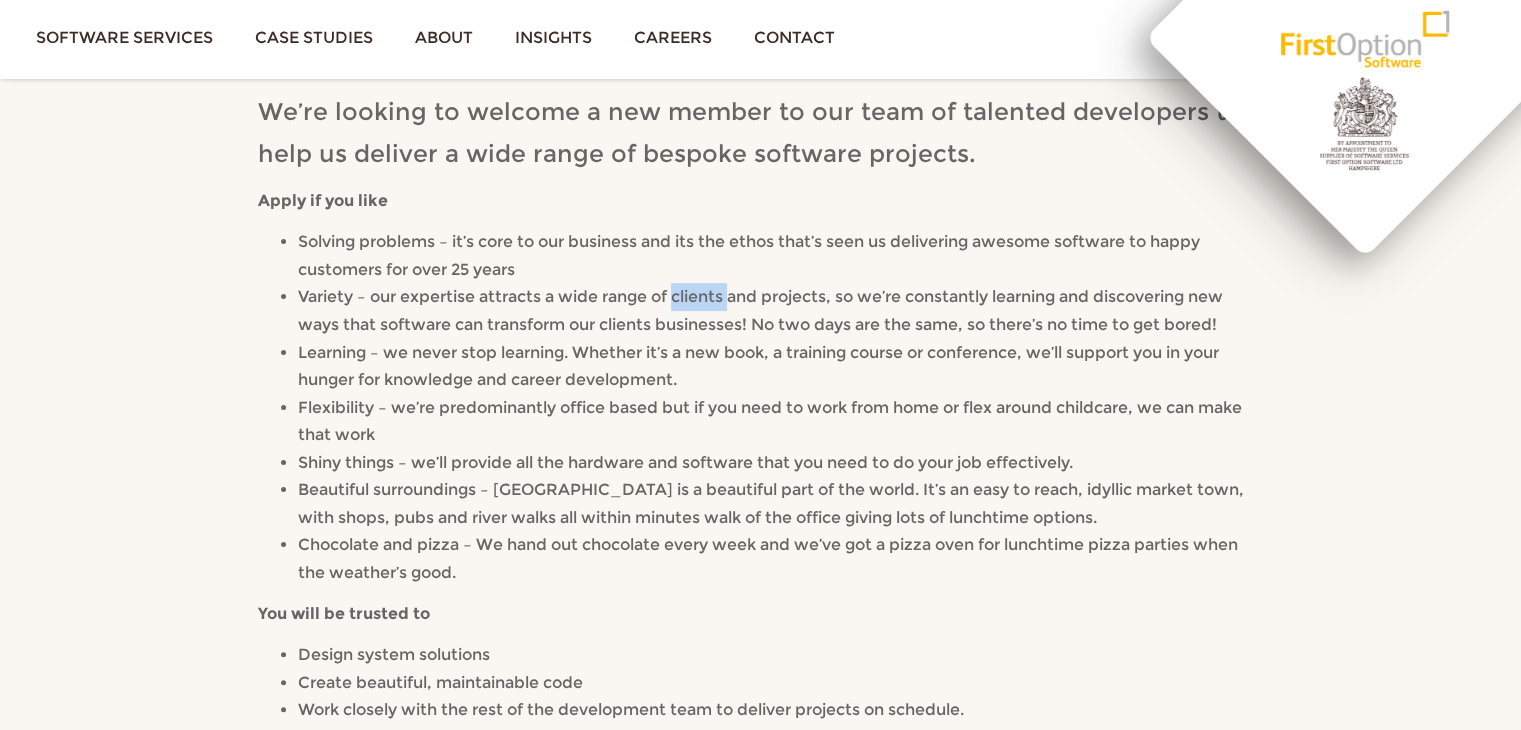 click on "Variety – our expertise attracts a wide range of clients and projects, so we’re constantly learning and discovering new ways that software can transform our clients businesses! No two days are the same, so there’s no time to get bored!" at bounding box center [780, 310] 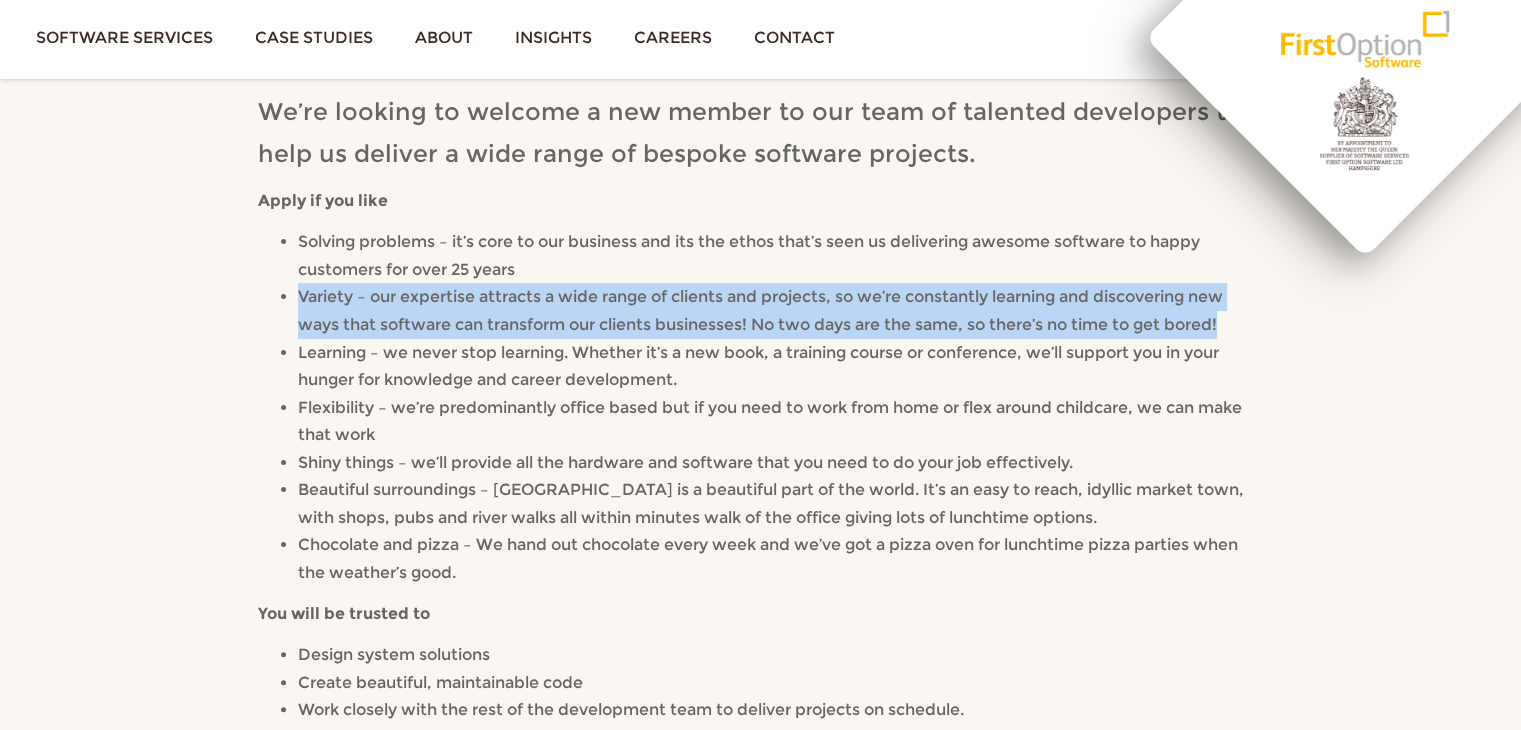 click on "Variety – our expertise attracts a wide range of clients and projects, so we’re constantly learning and discovering new ways that software can transform our clients businesses! No two days are the same, so there’s no time to get bored!" at bounding box center [780, 310] 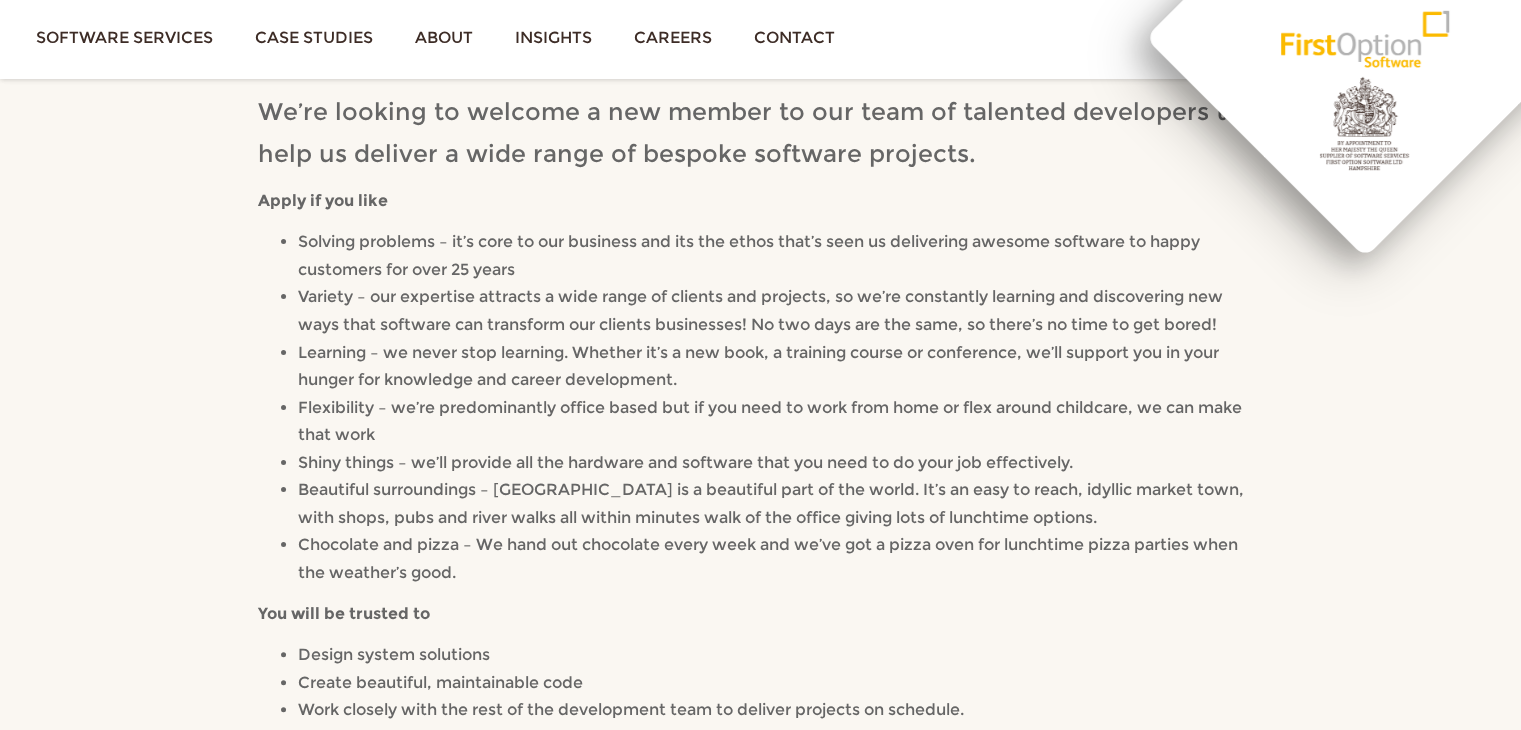 click on "Solving problems – it’s core to our business and its the ethos that’s seen us delivering awesome software to happy customers for over 25 years" at bounding box center (780, 255) 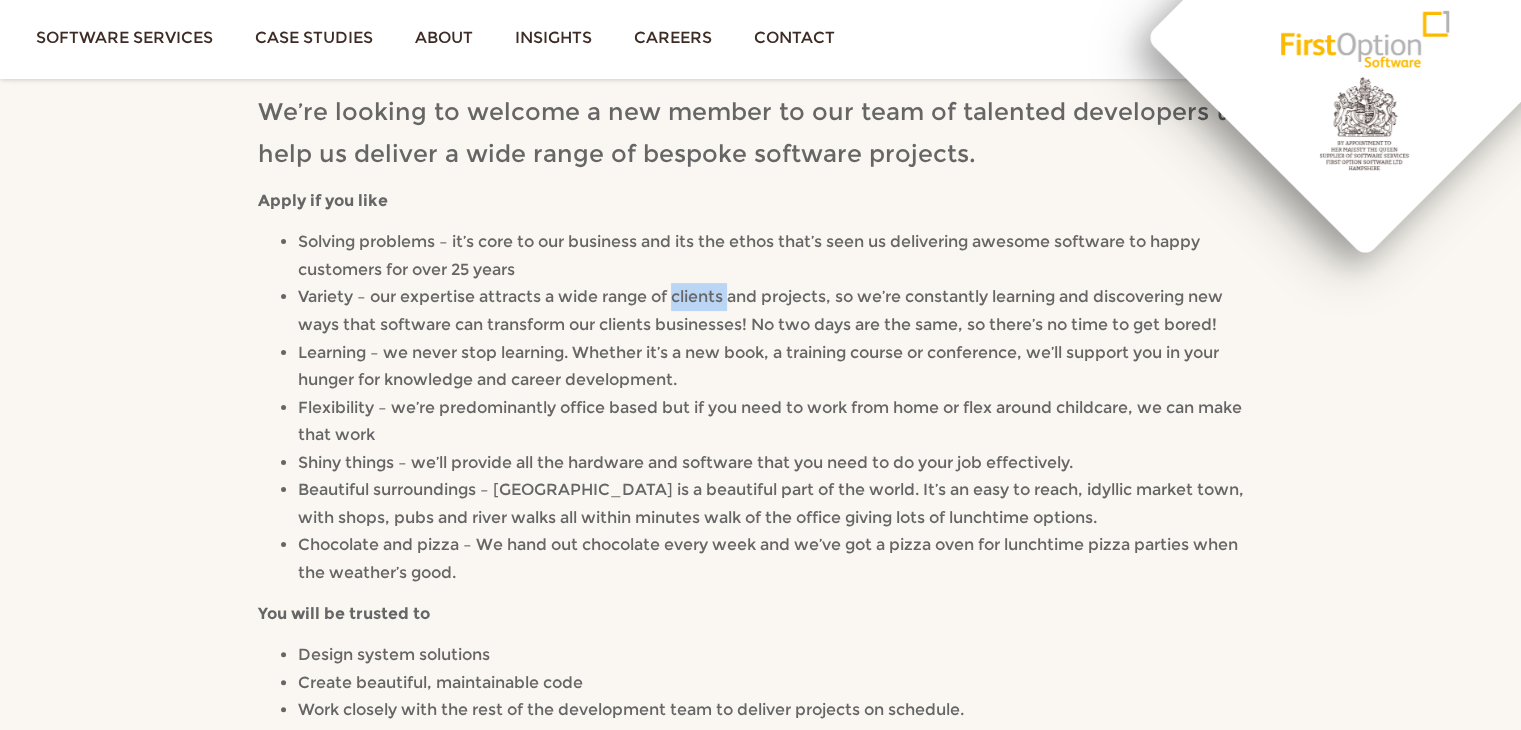click on "Variety – our expertise attracts a wide range of clients and projects, so we’re constantly learning and discovering new ways that software can transform our clients businesses! No two days are the same, so there’s no time to get bored!" at bounding box center (780, 310) 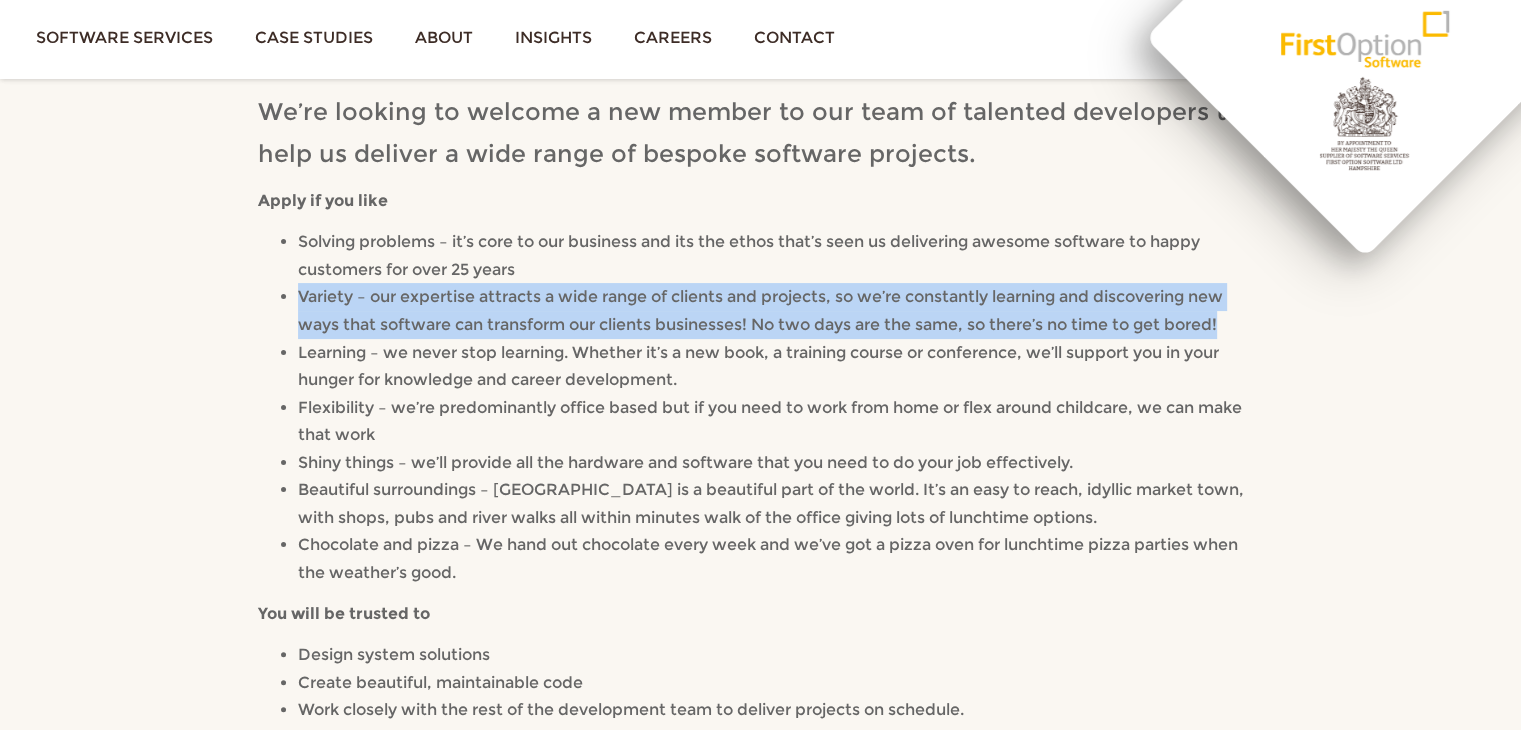 click on "Variety – our expertise attracts a wide range of clients and projects, so we’re constantly learning and discovering new ways that software can transform our clients businesses! No two days are the same, so there’s no time to get bored!" at bounding box center (780, 310) 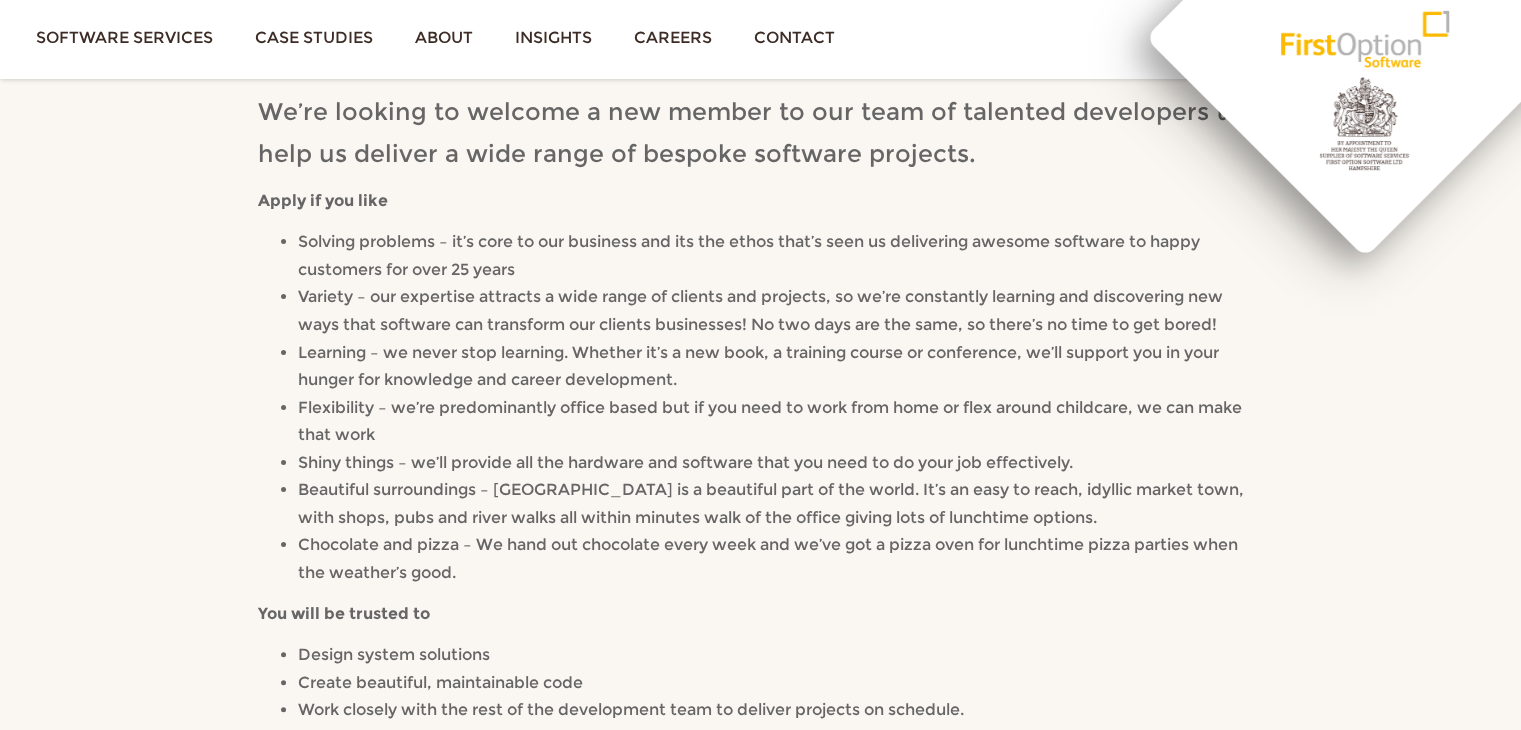 click on "Solving problems – it’s core to our business and its the ethos that’s seen us delivering awesome software to happy customers for over 25 years" at bounding box center [780, 255] 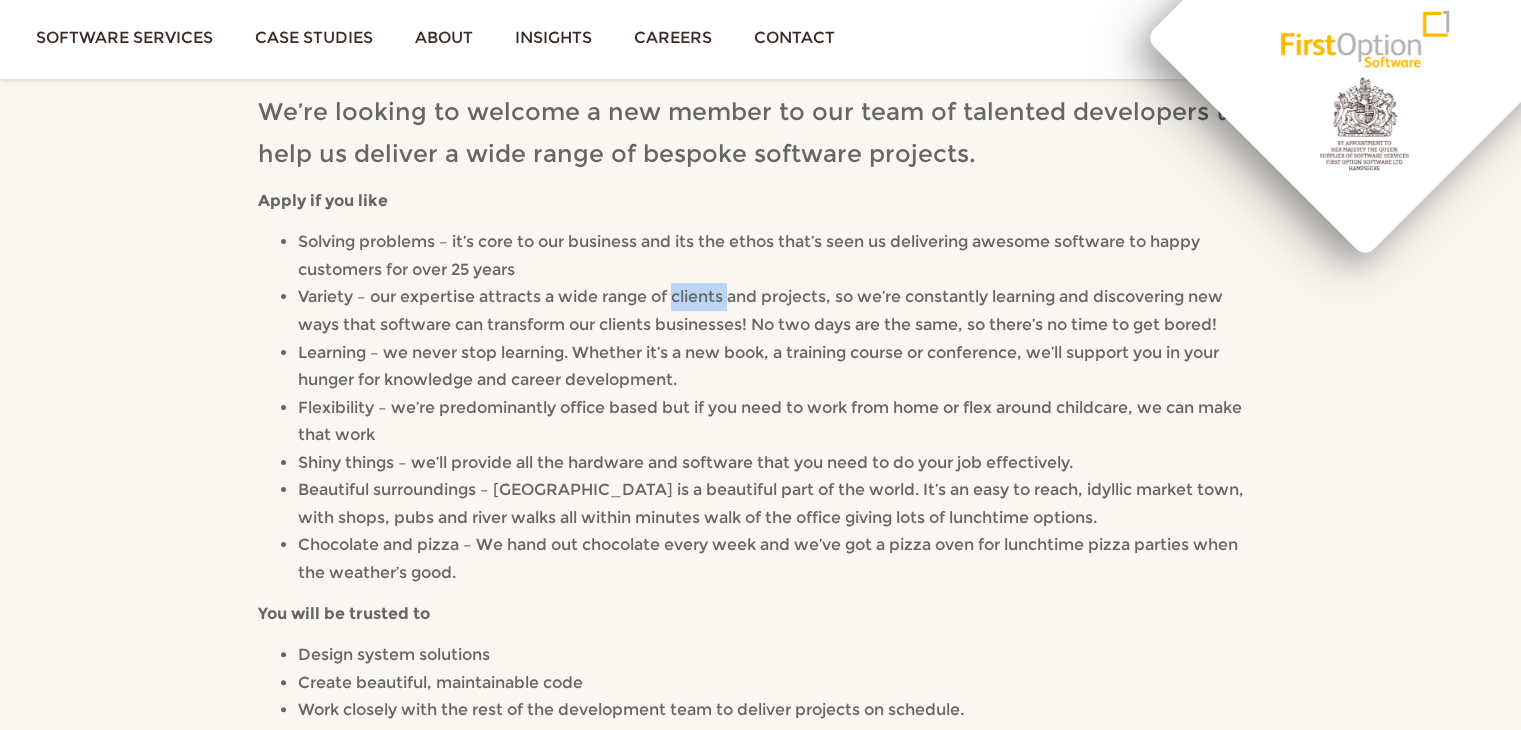 click on "Variety – our expertise attracts a wide range of clients and projects, so we’re constantly learning and discovering new ways that software can transform our clients businesses! No two days are the same, so there’s no time to get bored!" at bounding box center (780, 310) 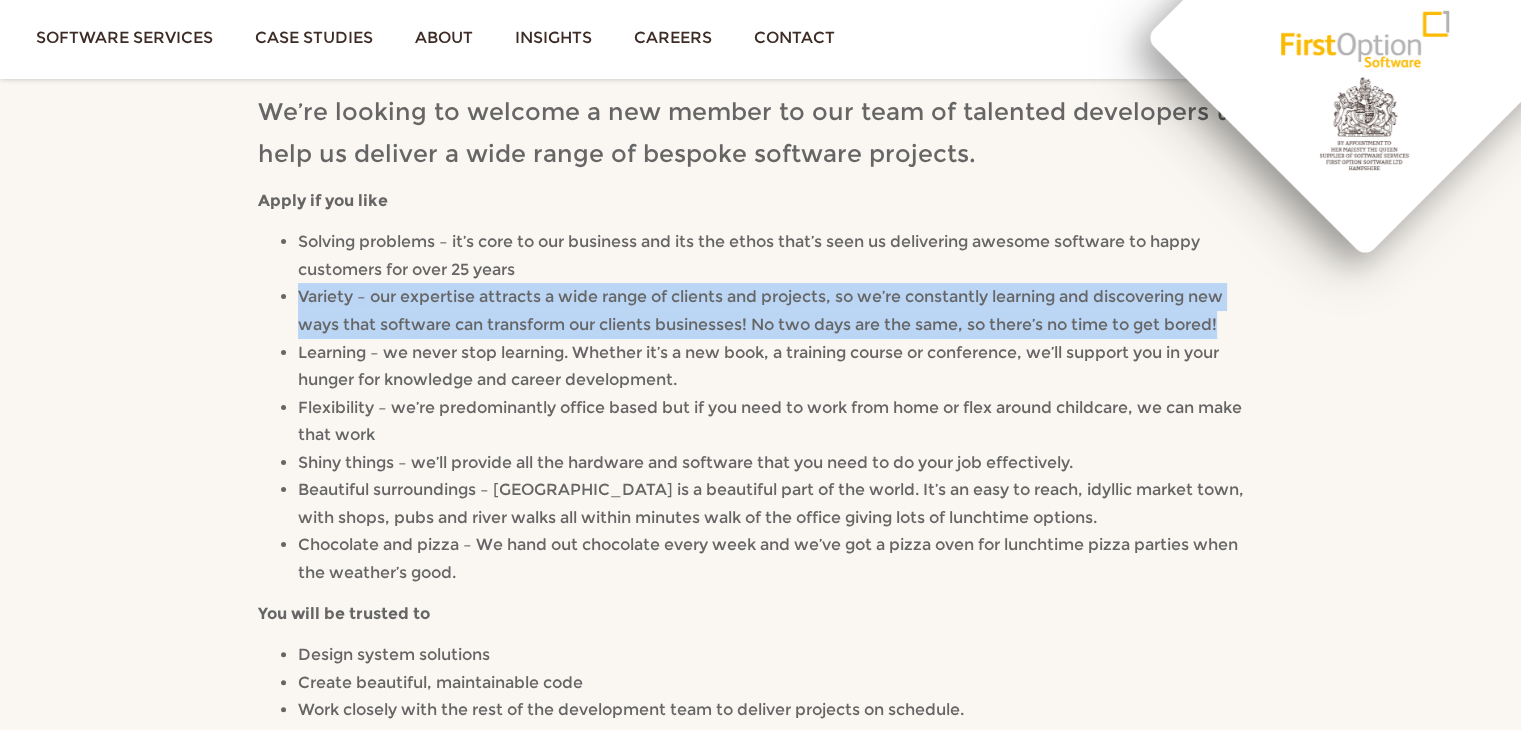 click on "Variety – our expertise attracts a wide range of clients and projects, so we’re constantly learning and discovering new ways that software can transform our clients businesses! No two days are the same, so there’s no time to get bored!" at bounding box center [780, 310] 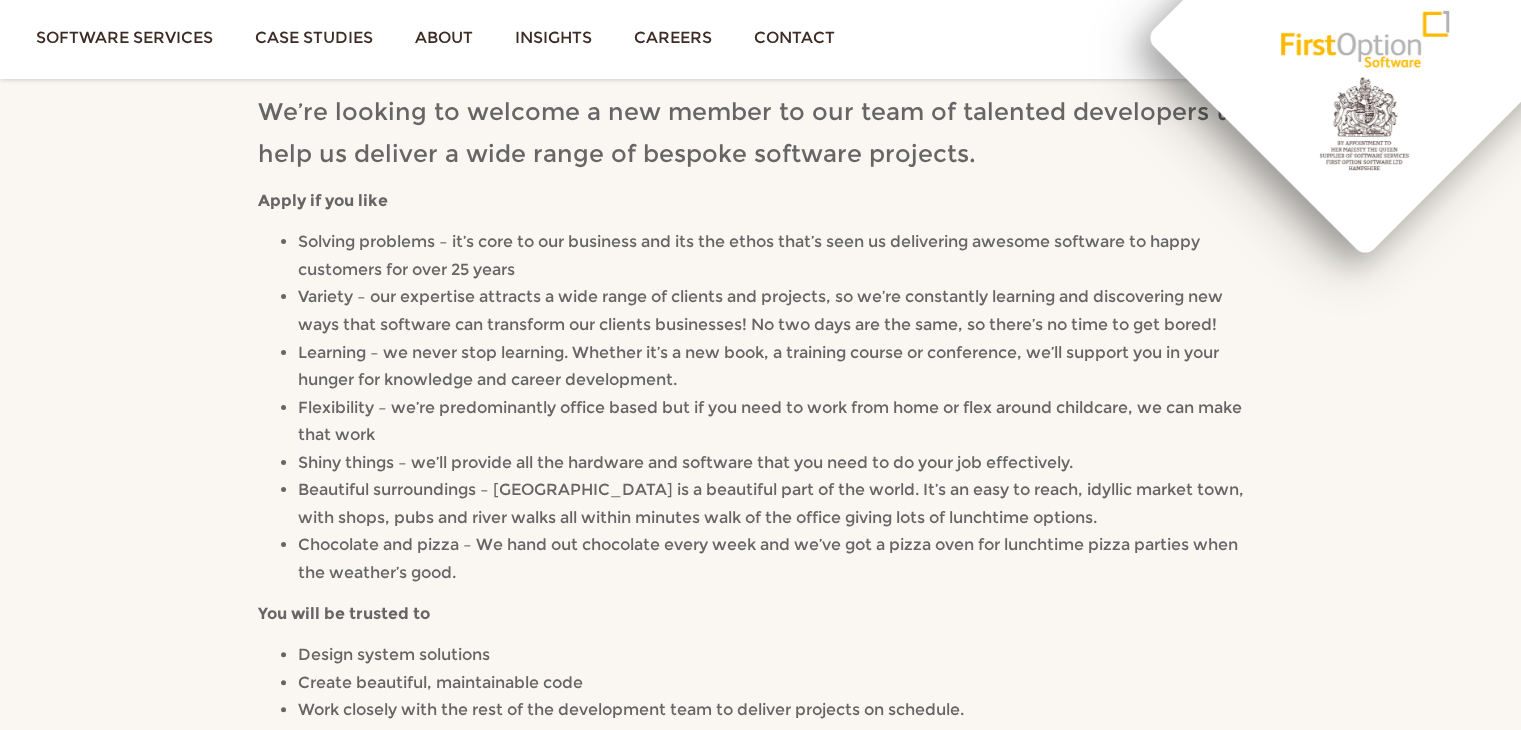 click on "Solving problems – it’s core to our business and its the ethos that’s seen us delivering awesome software to happy customers for over 25 years" at bounding box center [780, 255] 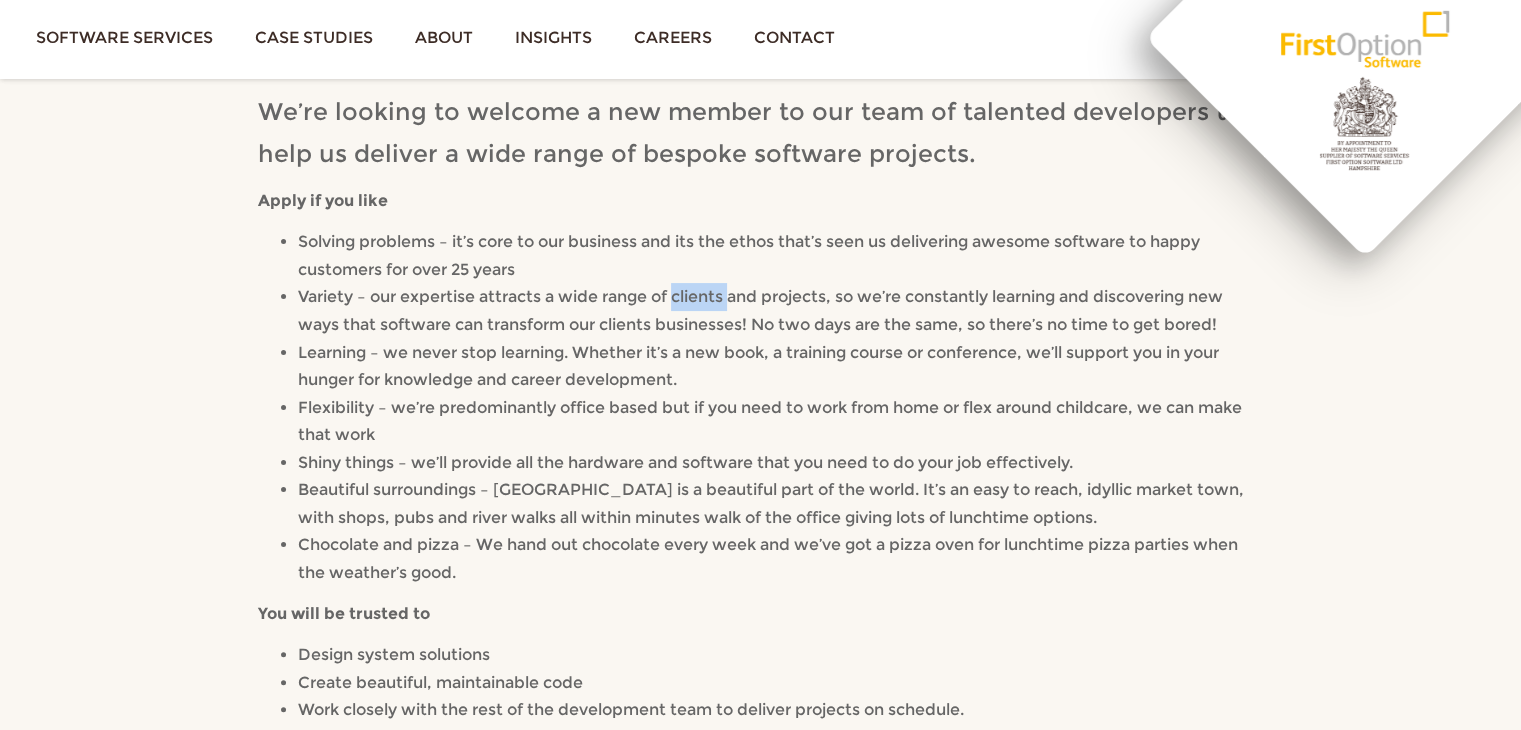 click on "Variety – our expertise attracts a wide range of clients and projects, so we’re constantly learning and discovering new ways that software can transform our clients businesses! No two days are the same, so there’s no time to get bored!" at bounding box center [760, 310] 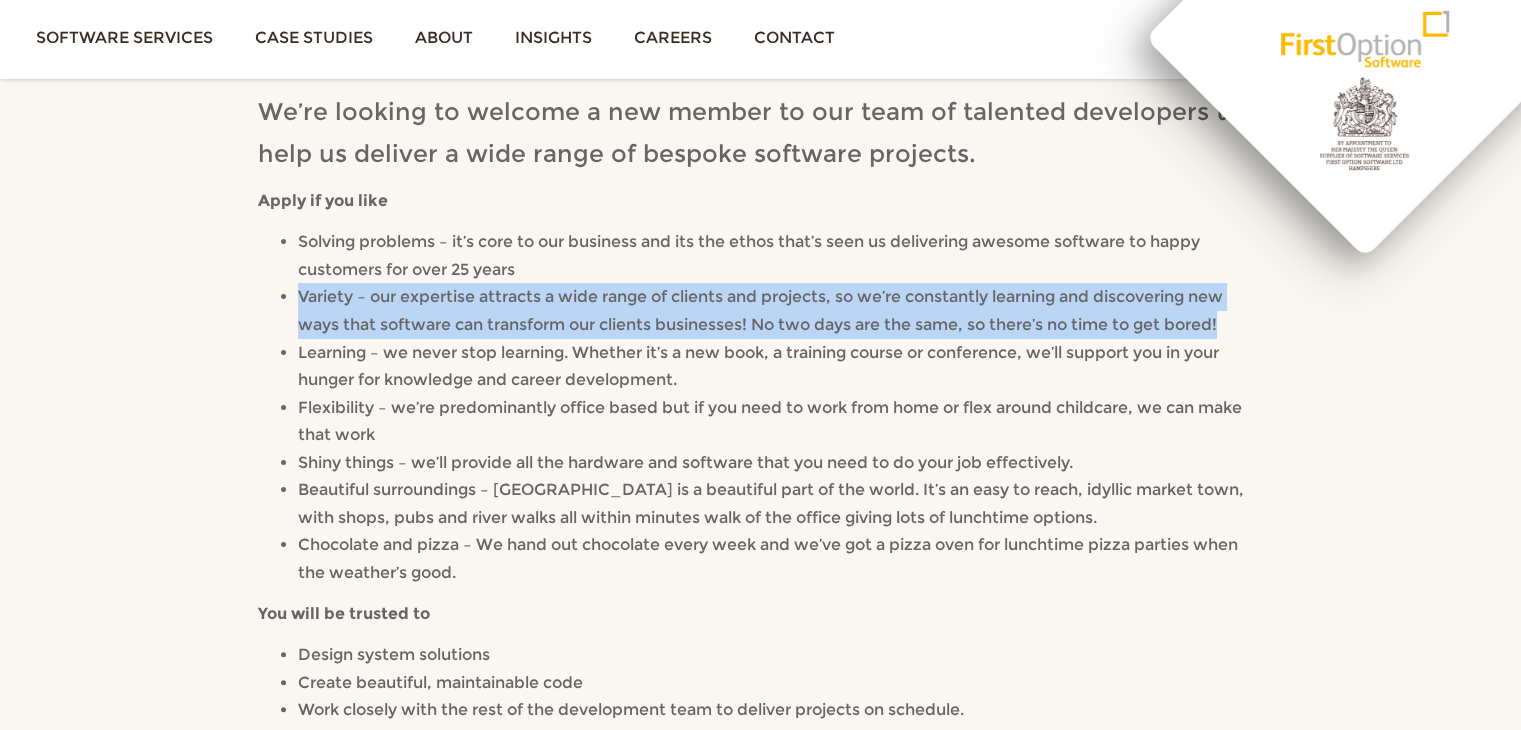 click on "Variety – our expertise attracts a wide range of clients and projects, so we’re constantly learning and discovering new ways that software can transform our clients businesses! No two days are the same, so there’s no time to get bored!" at bounding box center [760, 310] 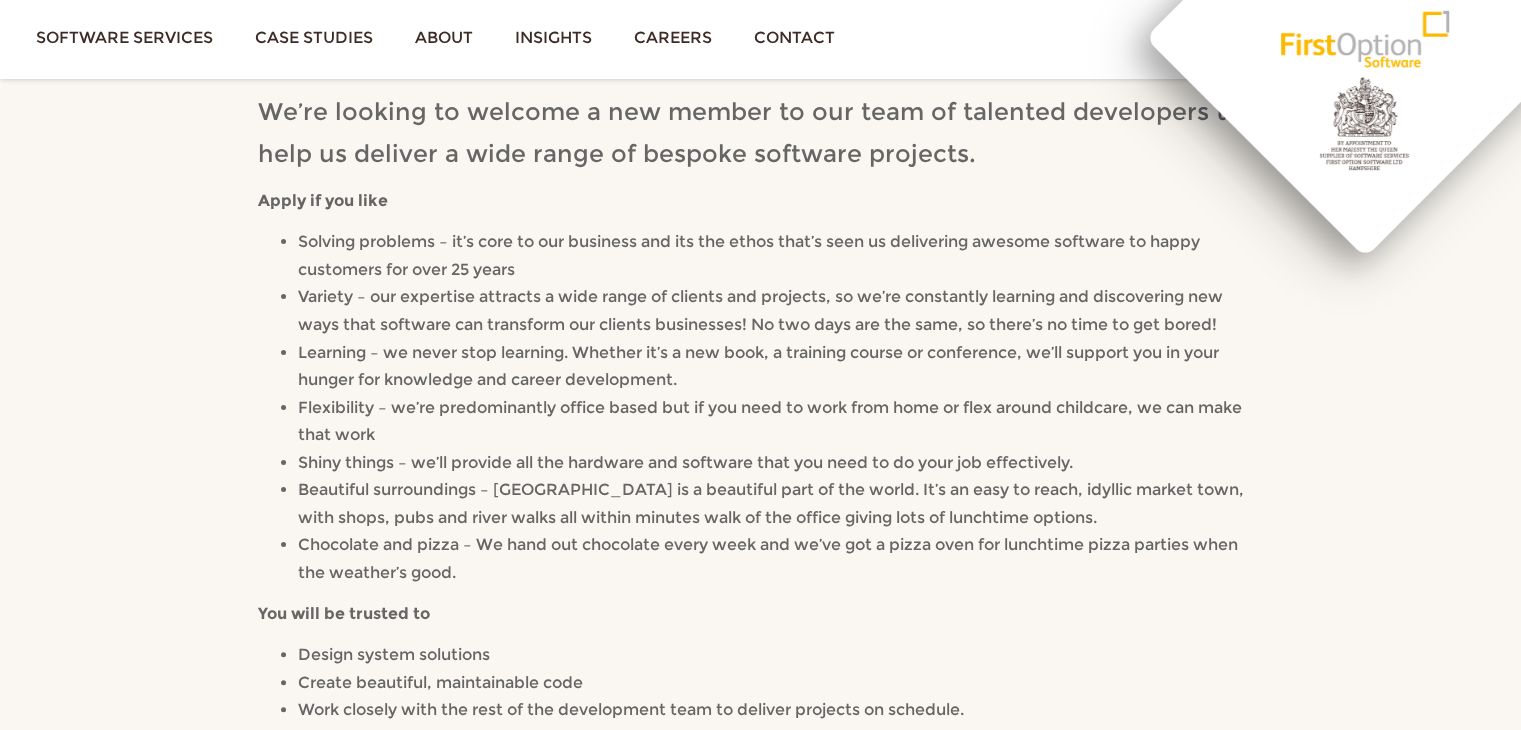 click on "Solving problems – it’s core to our business and its the ethos that’s seen us delivering awesome software to happy customers for over 25 years" at bounding box center [780, 255] 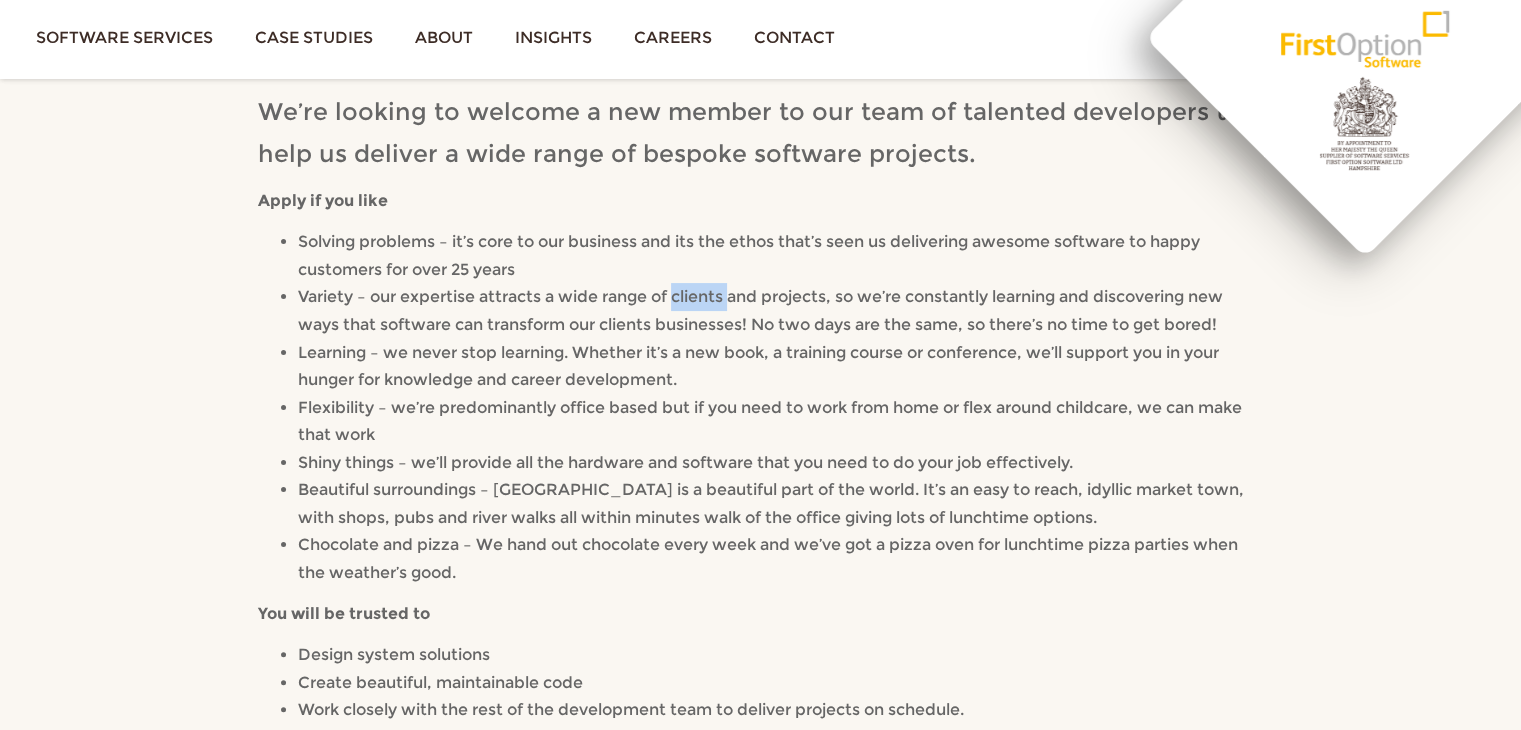 click on "Variety – our expertise attracts a wide range of clients and projects, so we’re constantly learning and discovering new ways that software can transform our clients businesses! No two days are the same, so there’s no time to get bored!" at bounding box center [760, 310] 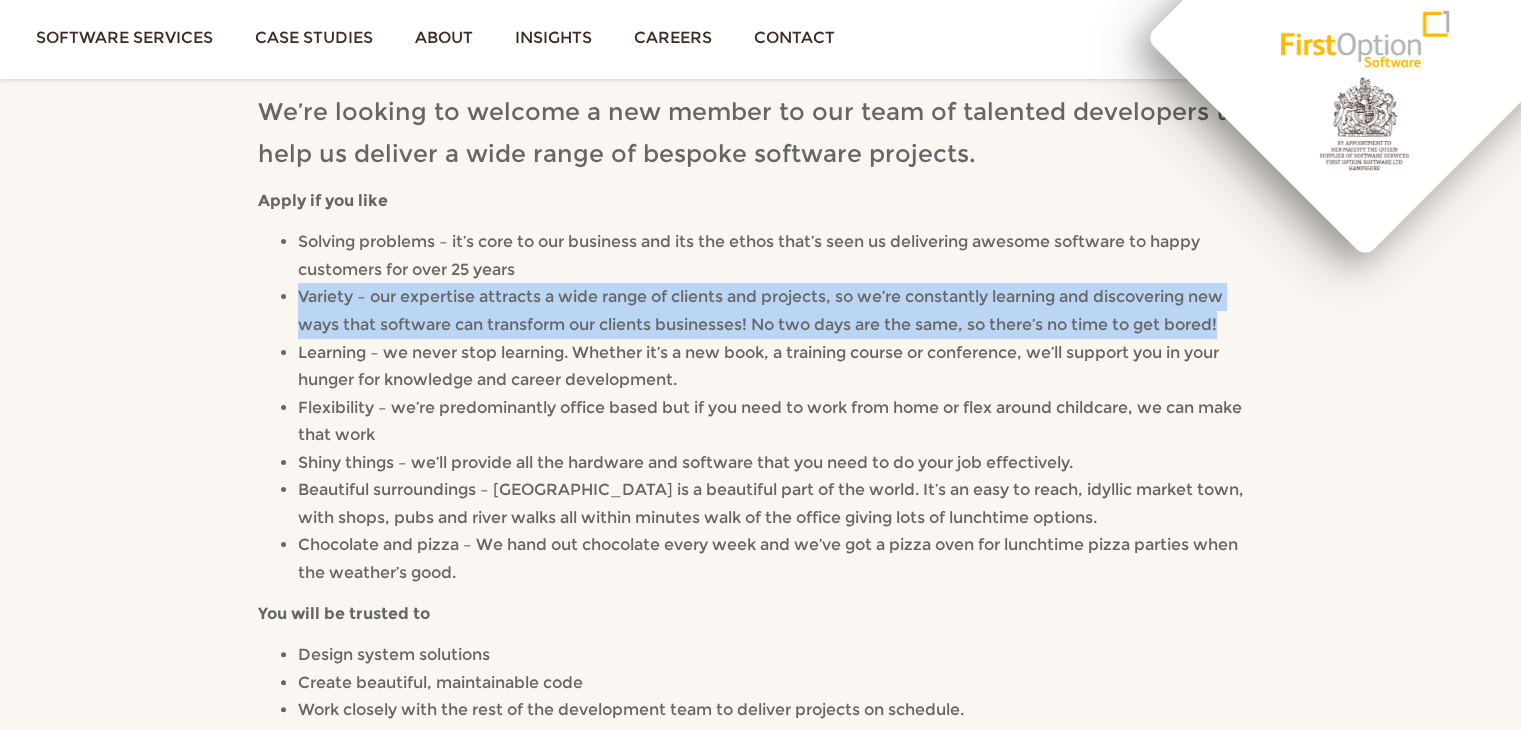 click on "Variety – our expertise attracts a wide range of clients and projects, so we’re constantly learning and discovering new ways that software can transform our clients businesses! No two days are the same, so there’s no time to get bored!" at bounding box center [760, 310] 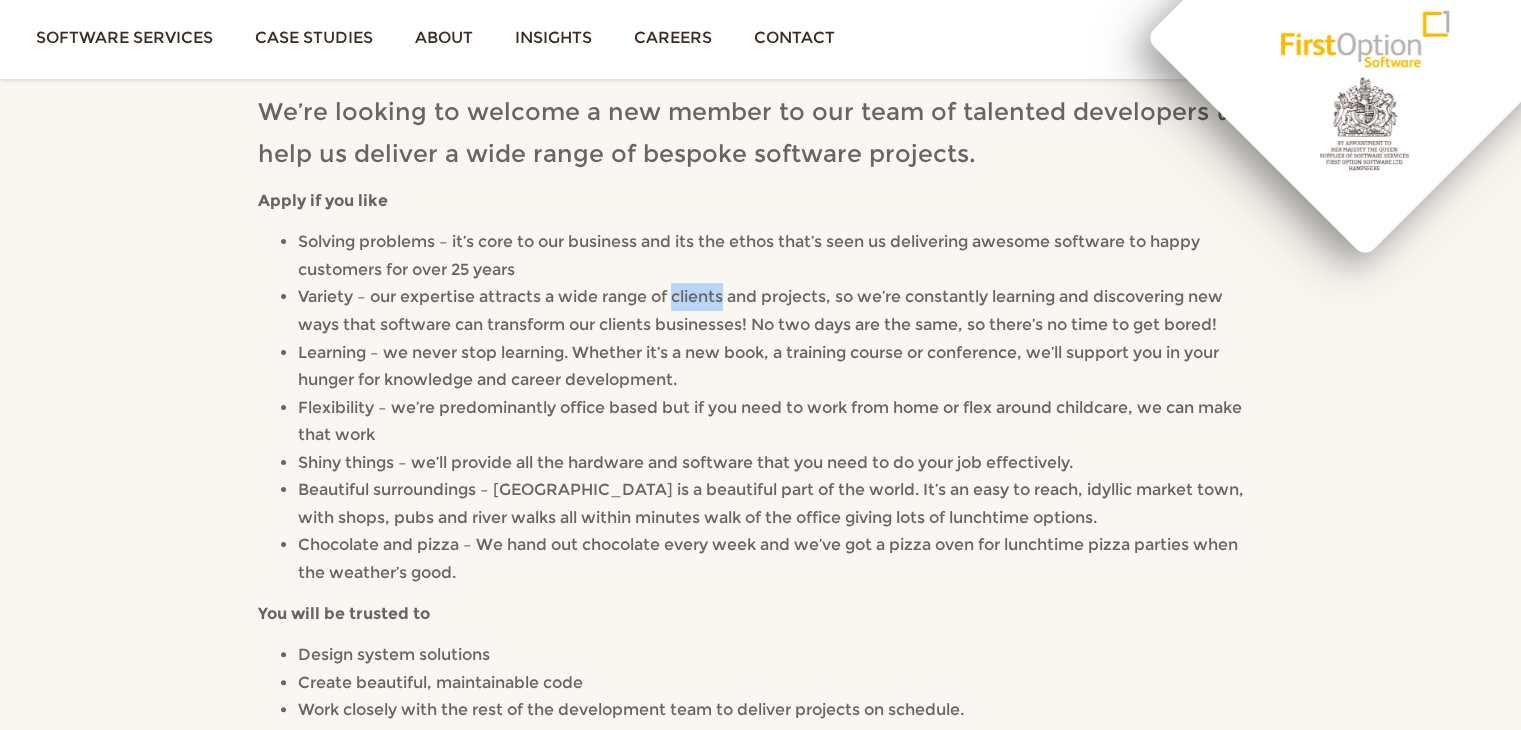 click on "Variety – our expertise attracts a wide range of clients and projects, so we’re constantly learning and discovering new ways that software can transform our clients businesses! No two days are the same, so there’s no time to get bored!" at bounding box center [760, 310] 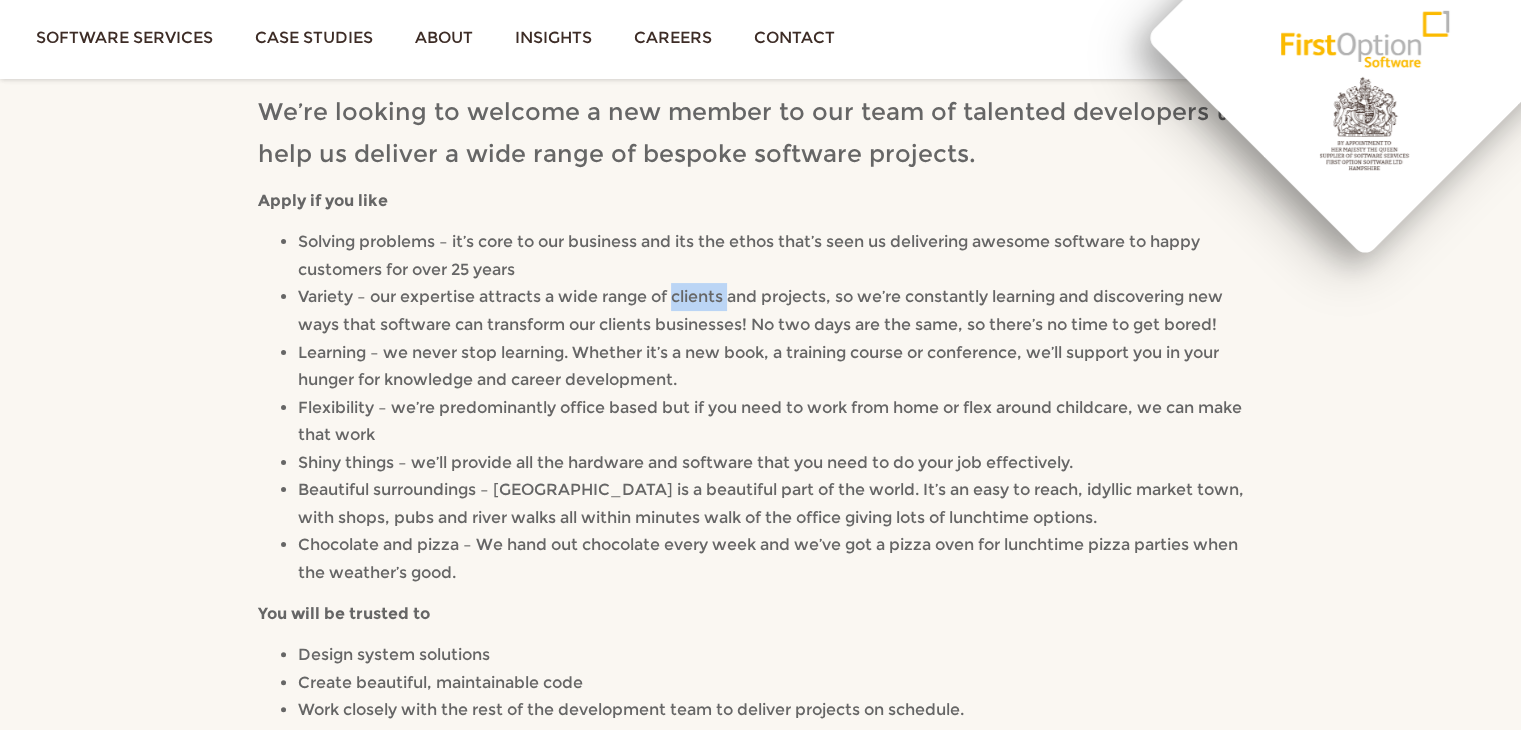 click on "Variety – our expertise attracts a wide range of clients and projects, so we’re constantly learning and discovering new ways that software can transform our clients businesses! No two days are the same, so there’s no time to get bored!" at bounding box center (760, 310) 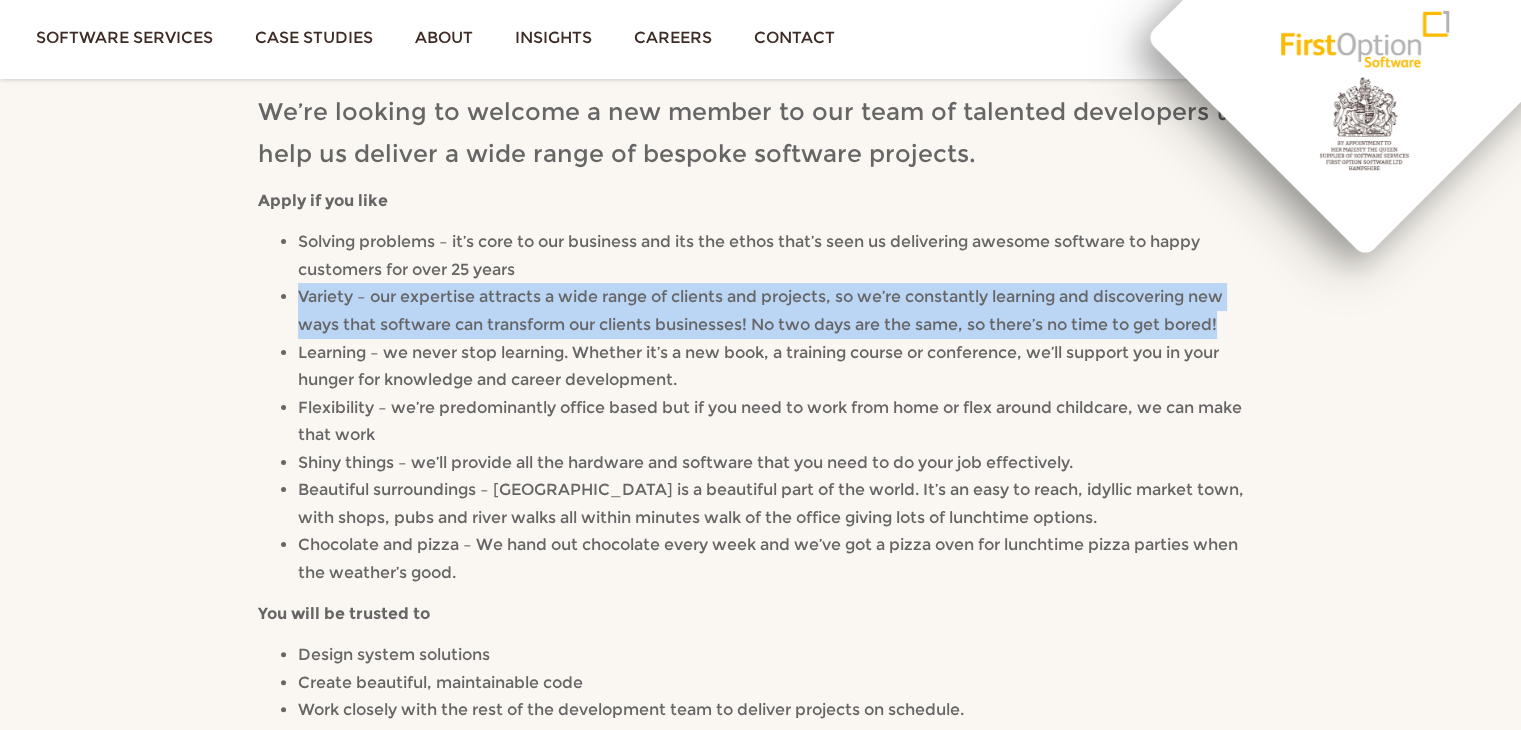 click on "Variety – our expertise attracts a wide range of clients and projects, so we’re constantly learning and discovering new ways that software can transform our clients businesses! No two days are the same, so there’s no time to get bored!" at bounding box center [760, 310] 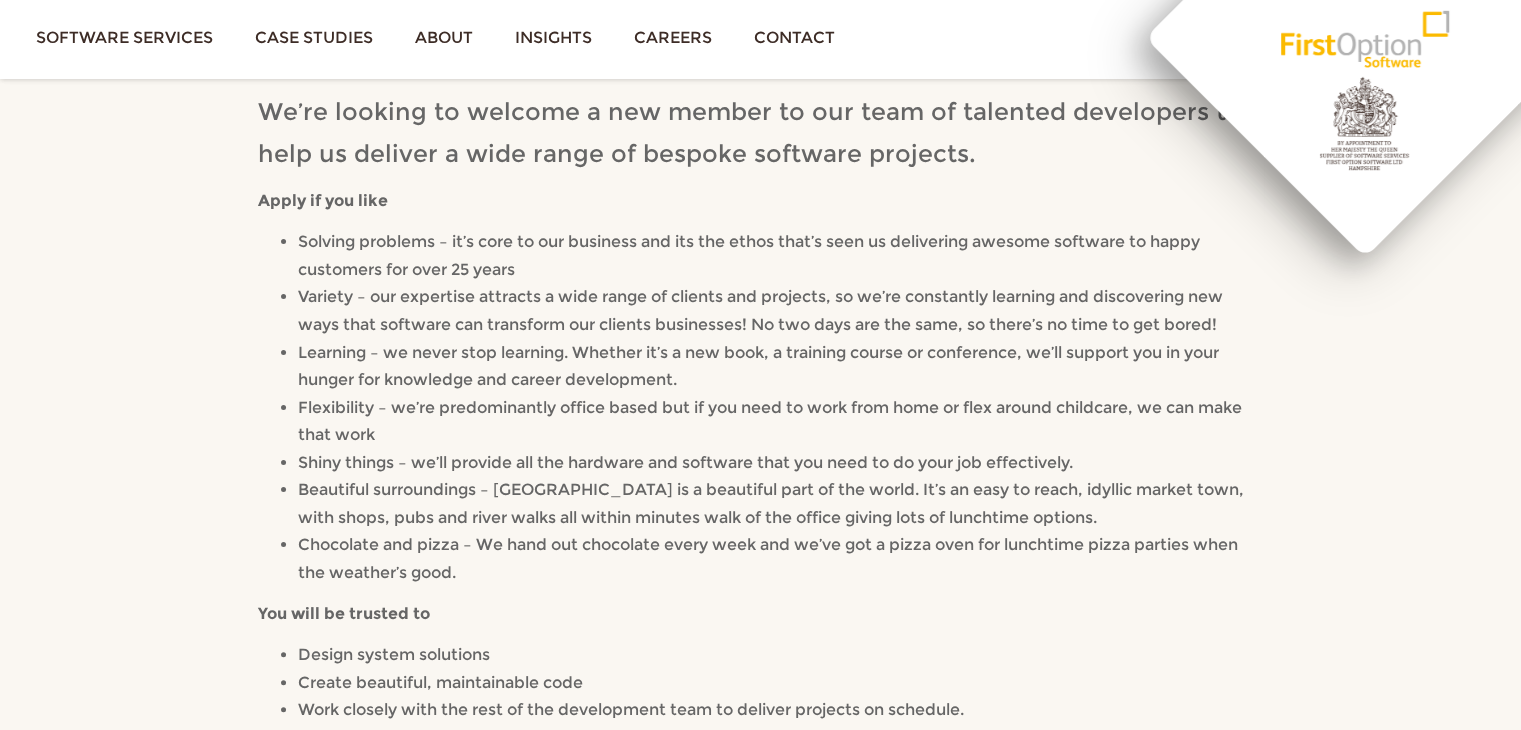 click on "Variety – our expertise attracts a wide range of clients and projects, so we’re constantly learning and discovering new ways that software can transform our clients businesses! No two days are the same, so there’s no time to get bored!" at bounding box center [760, 310] 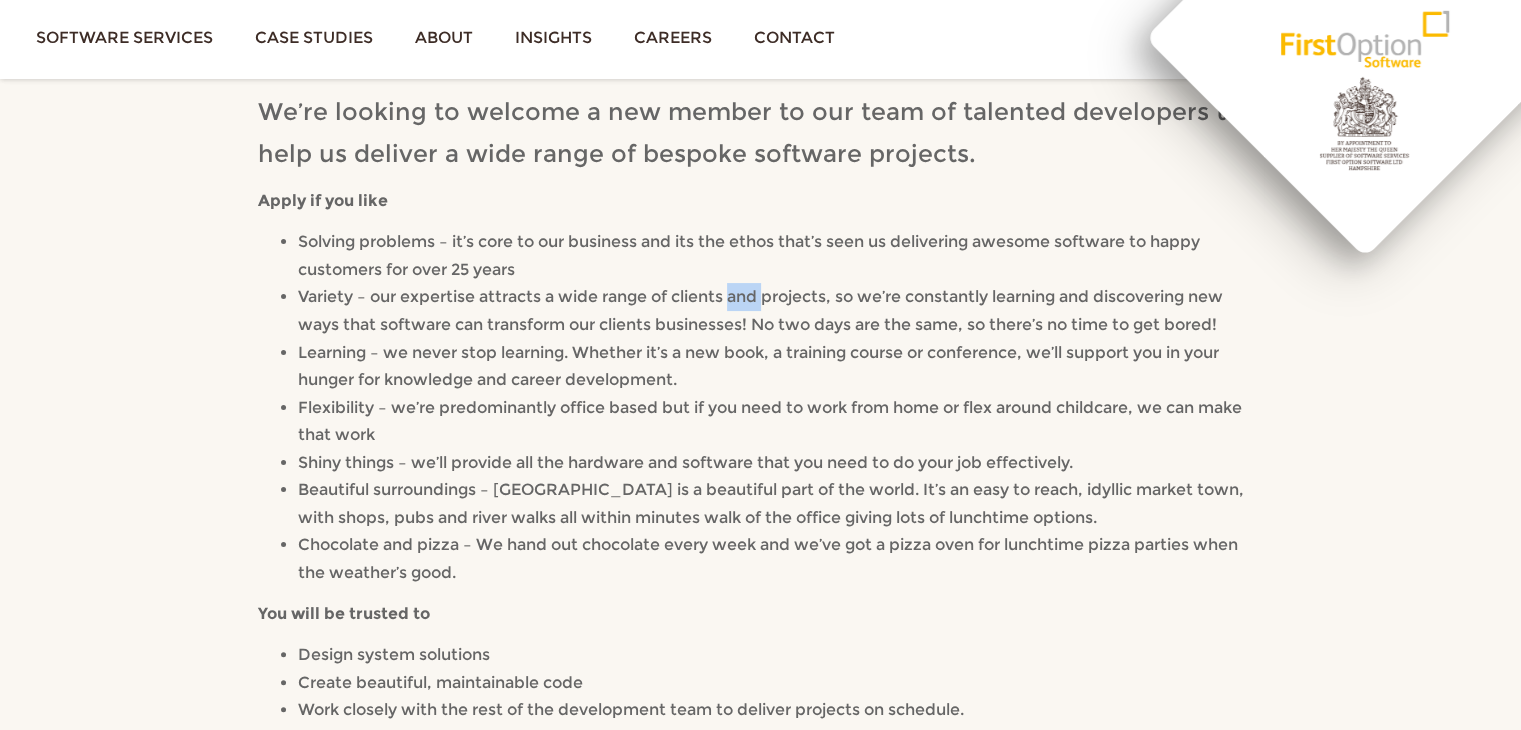 click on "Variety – our expertise attracts a wide range of clients and projects, so we’re constantly learning and discovering new ways that software can transform our clients businesses! No two days are the same, so there’s no time to get bored!" at bounding box center [760, 310] 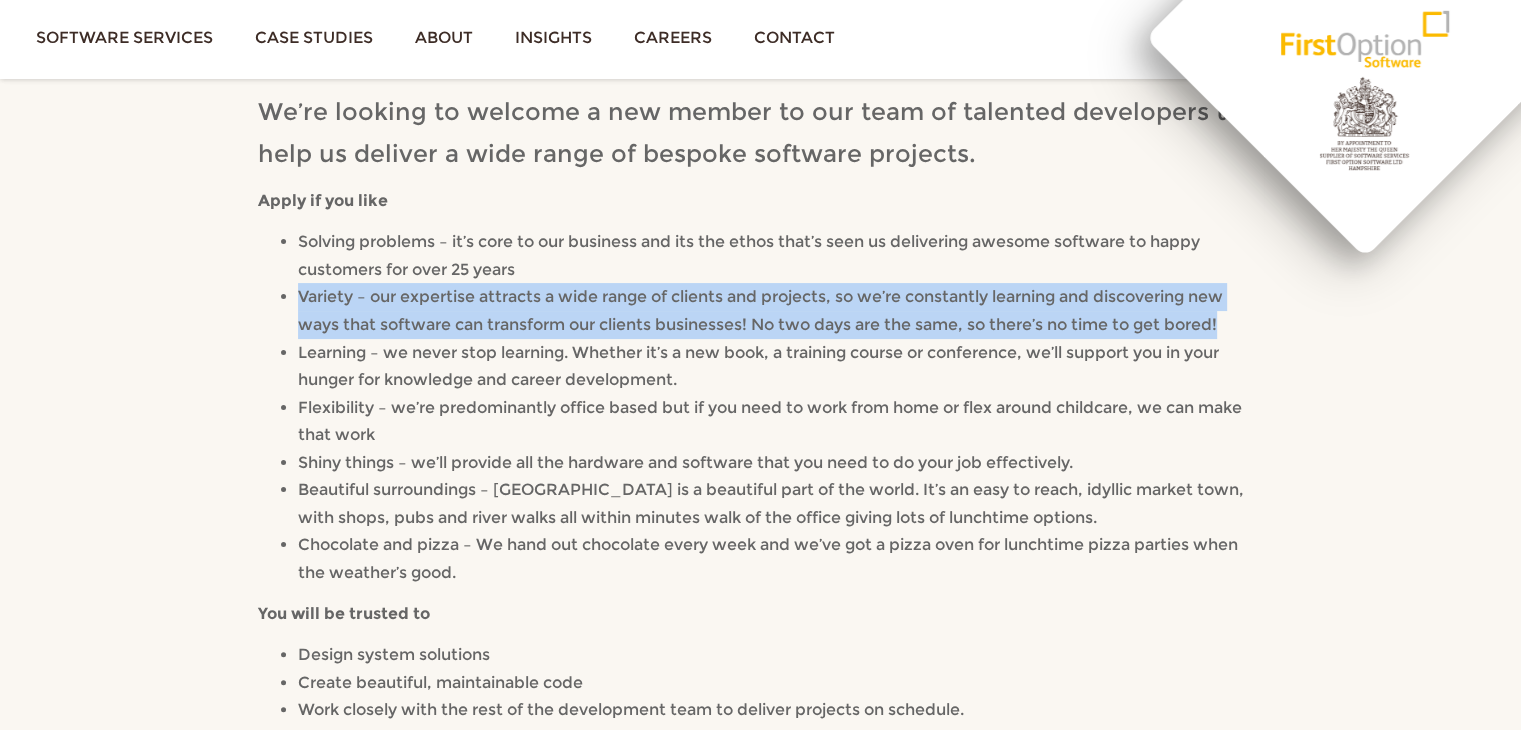 click on "Variety – our expertise attracts a wide range of clients and projects, so we’re constantly learning and discovering new ways that software can transform our clients businesses! No two days are the same, so there’s no time to get bored!" at bounding box center [760, 310] 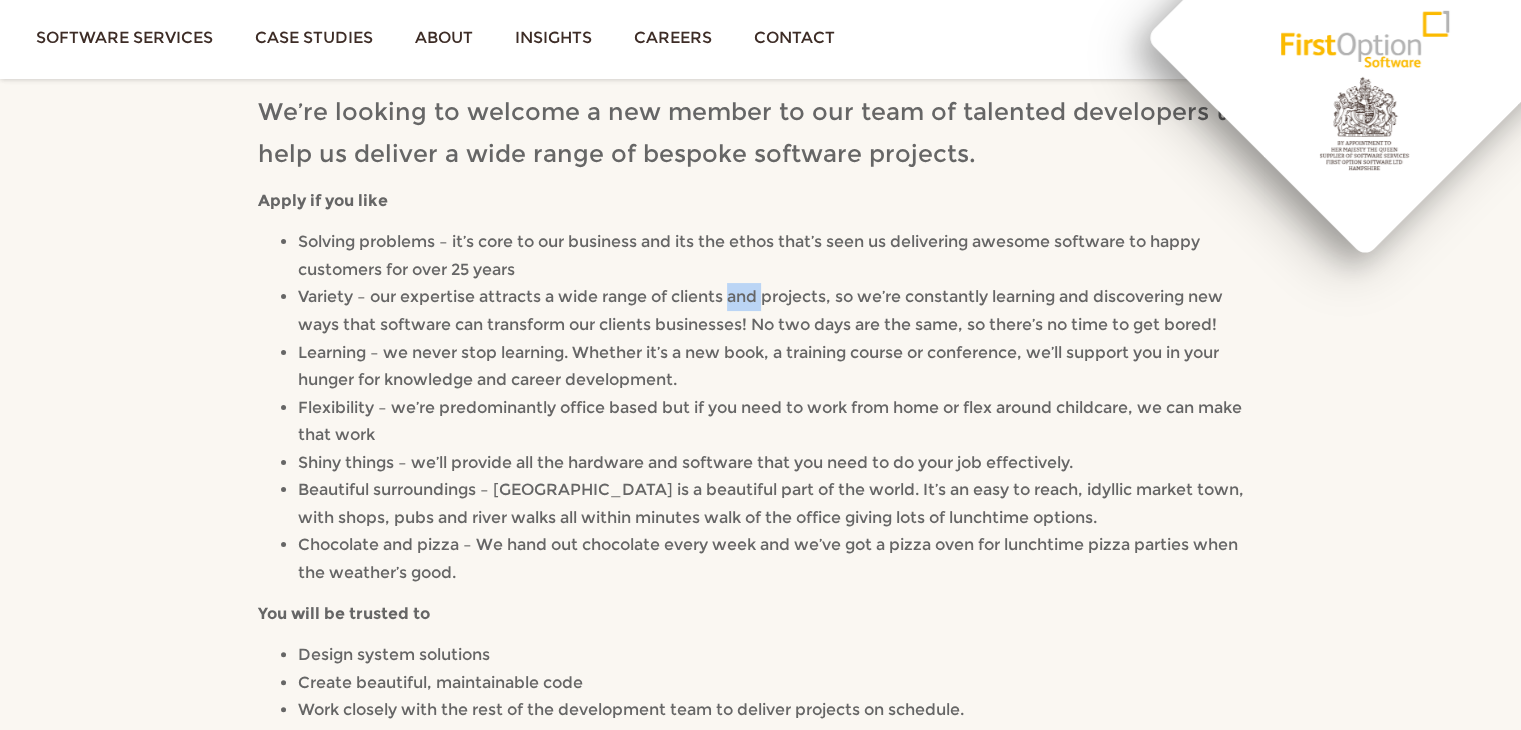 click on "Variety – our expertise attracts a wide range of clients and projects, so we’re constantly learning and discovering new ways that software can transform our clients businesses! No two days are the same, so there’s no time to get bored!" at bounding box center (780, 310) 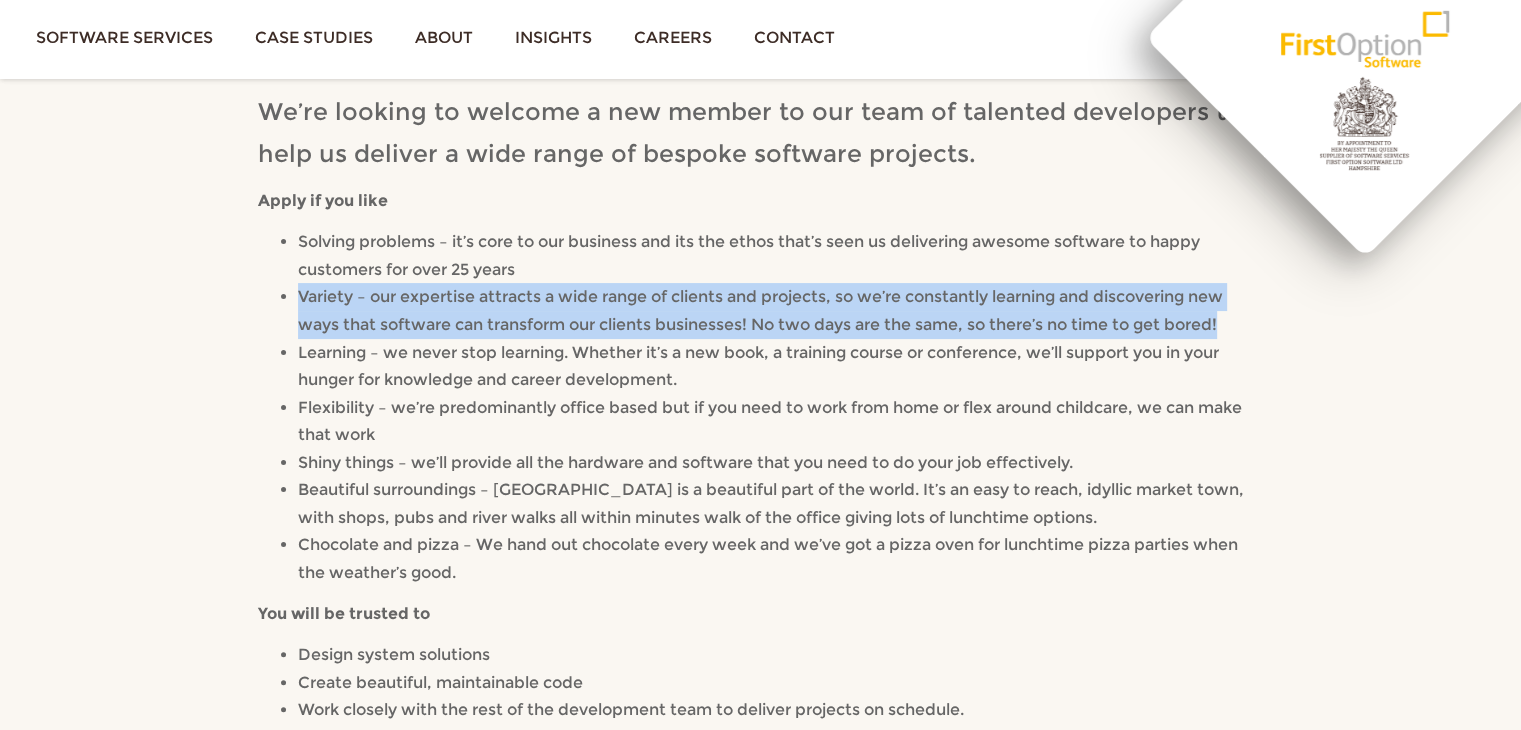 click on "Variety – our expertise attracts a wide range of clients and projects, so we’re constantly learning and discovering new ways that software can transform our clients businesses! No two days are the same, so there’s no time to get bored!" at bounding box center (780, 310) 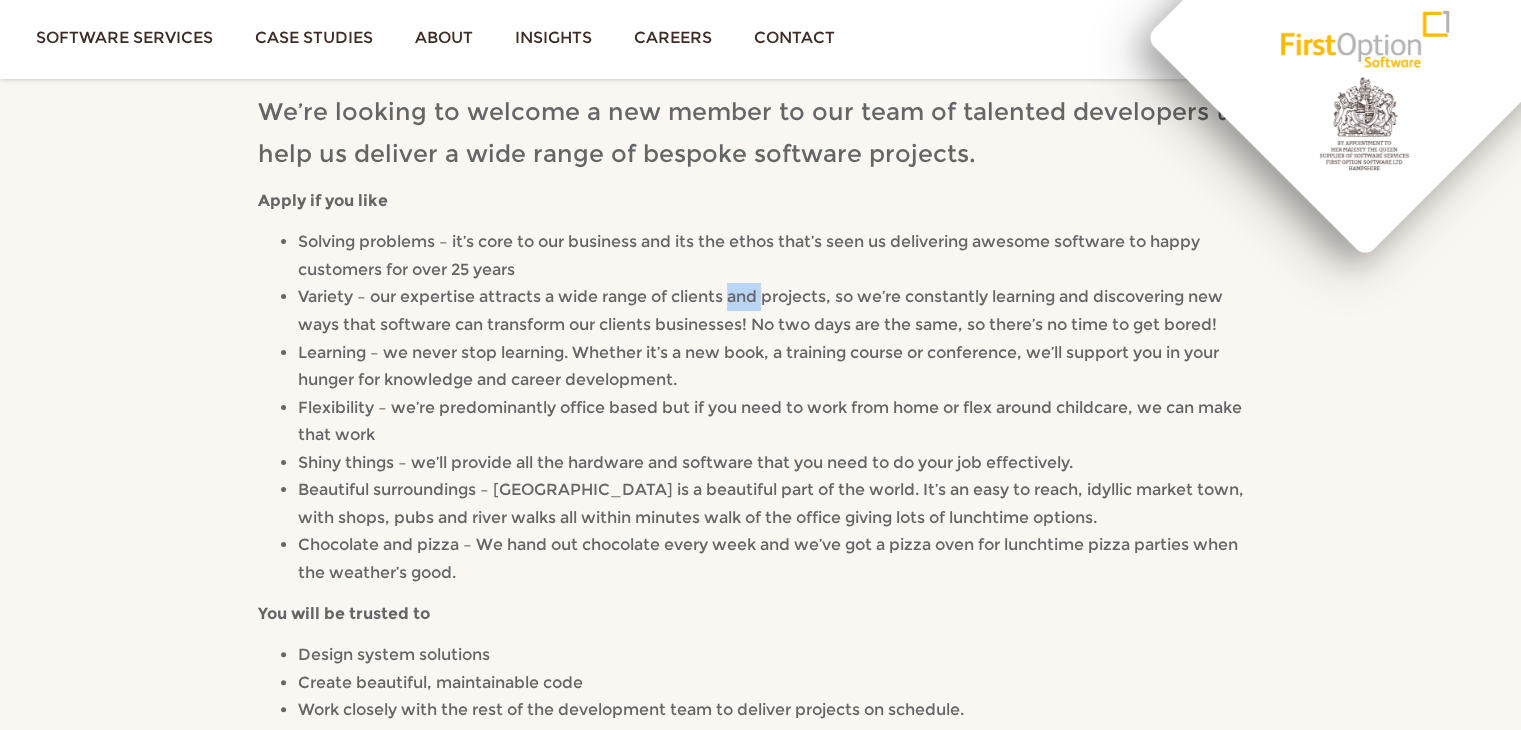 click on "Variety – our expertise attracts a wide range of clients and projects, so we’re constantly learning and discovering new ways that software can transform our clients businesses! No two days are the same, so there’s no time to get bored!" at bounding box center (760, 310) 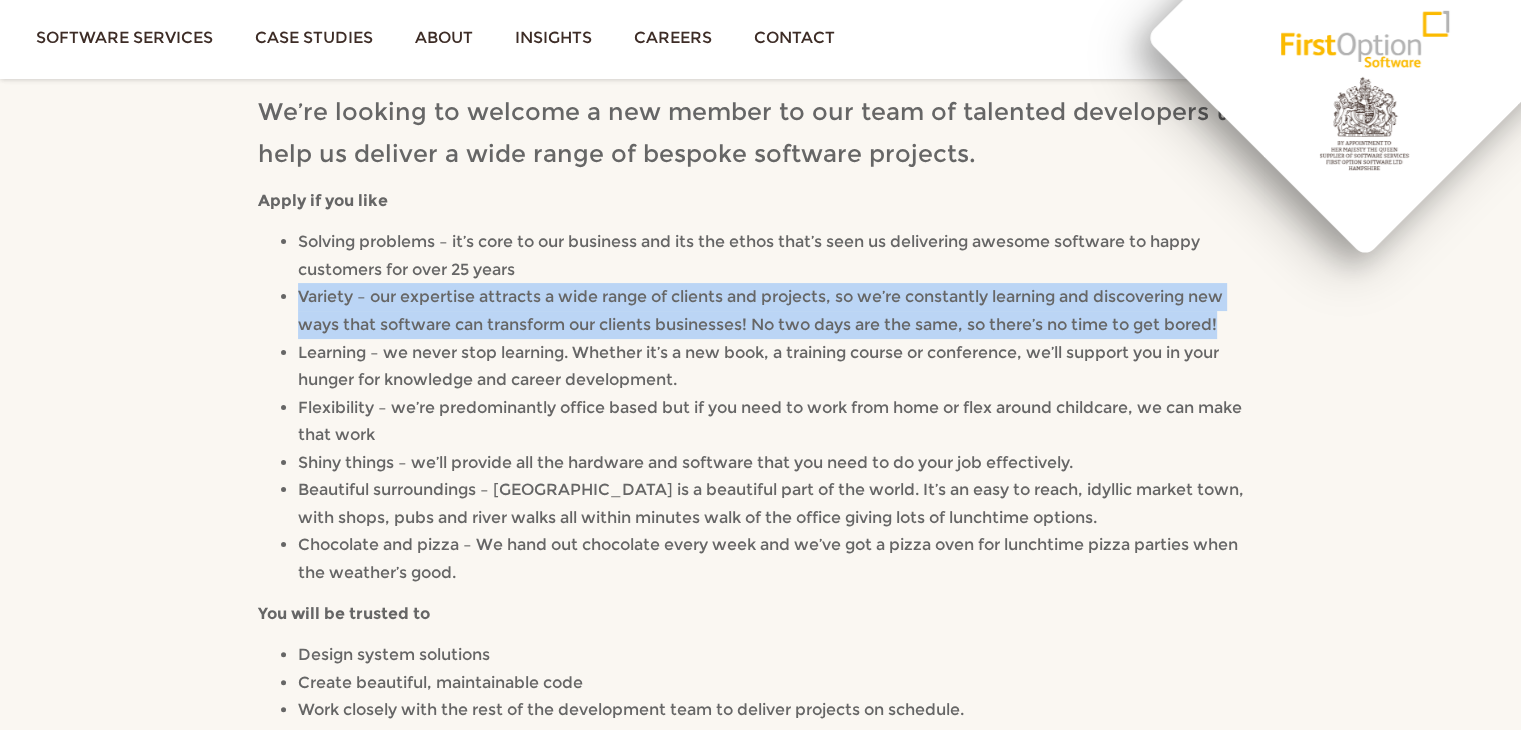 click on "Variety – our expertise attracts a wide range of clients and projects, so we’re constantly learning and discovering new ways that software can transform our clients businesses! No two days are the same, so there’s no time to get bored!" at bounding box center (760, 310) 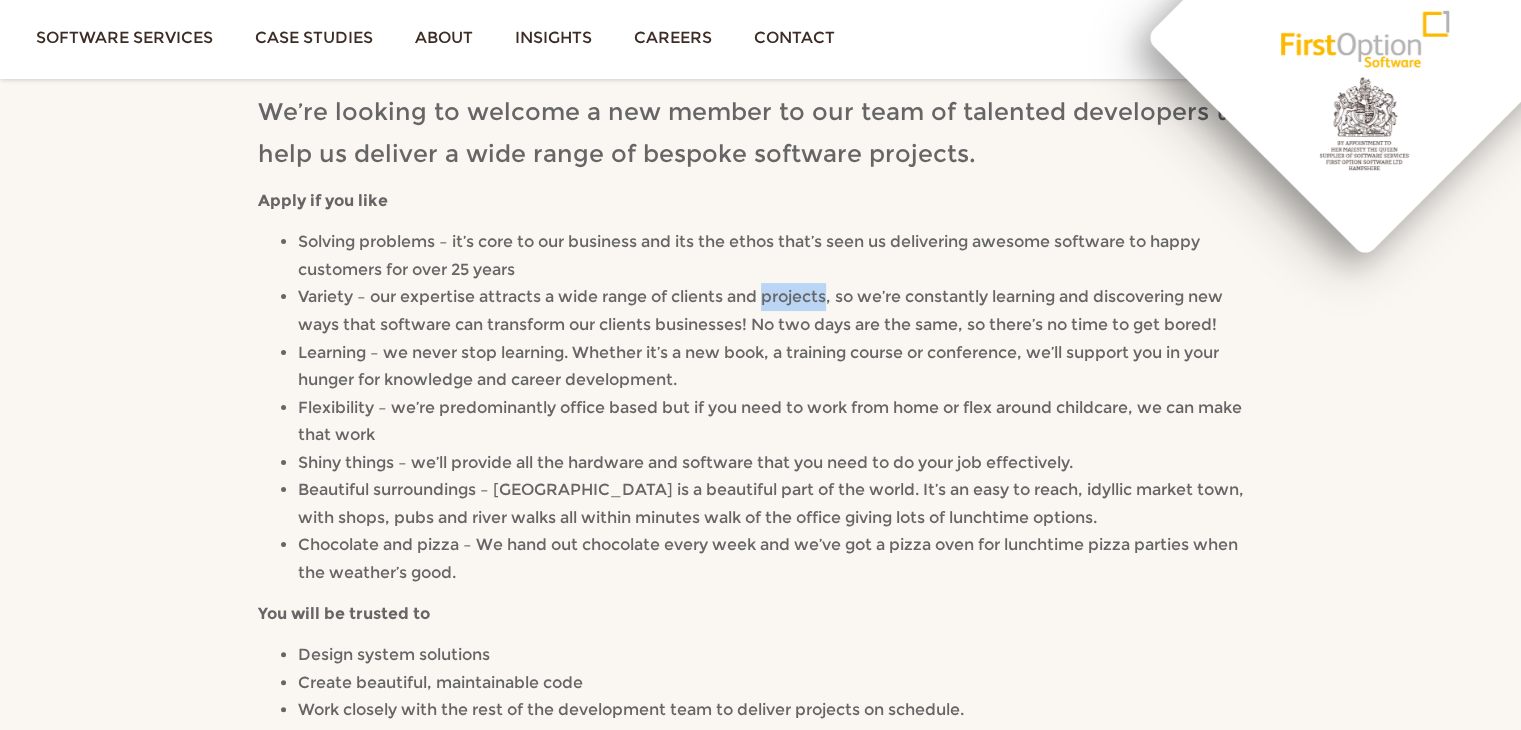 click on "Variety – our expertise attracts a wide range of clients and projects, so we’re constantly learning and discovering new ways that software can transform our clients businesses! No two days are the same, so there’s no time to get bored!" at bounding box center [760, 310] 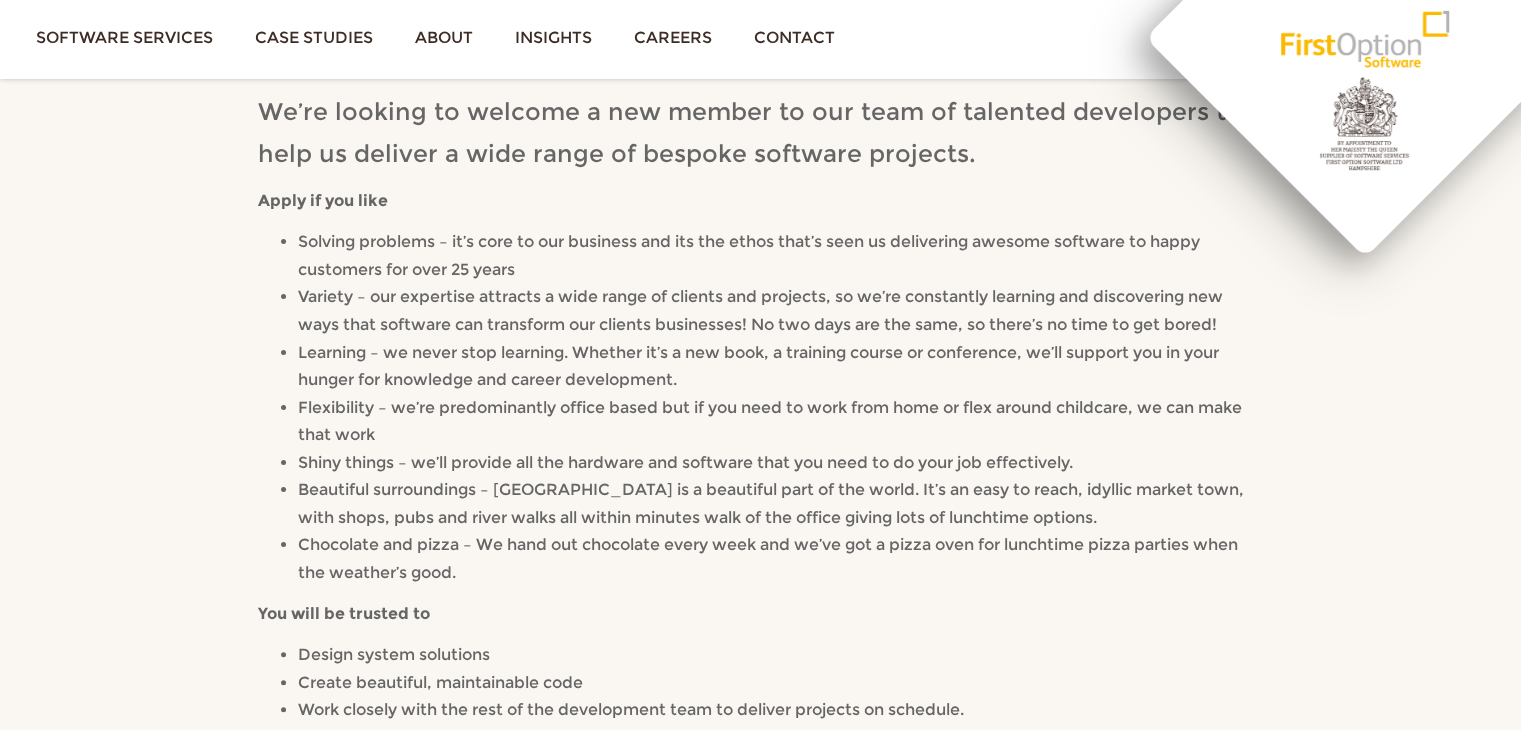 click on "Variety – our expertise attracts a wide range of clients and projects, so we’re constantly learning and discovering new ways that software can transform our clients businesses! No two days are the same, so there’s no time to get bored!" at bounding box center [760, 310] 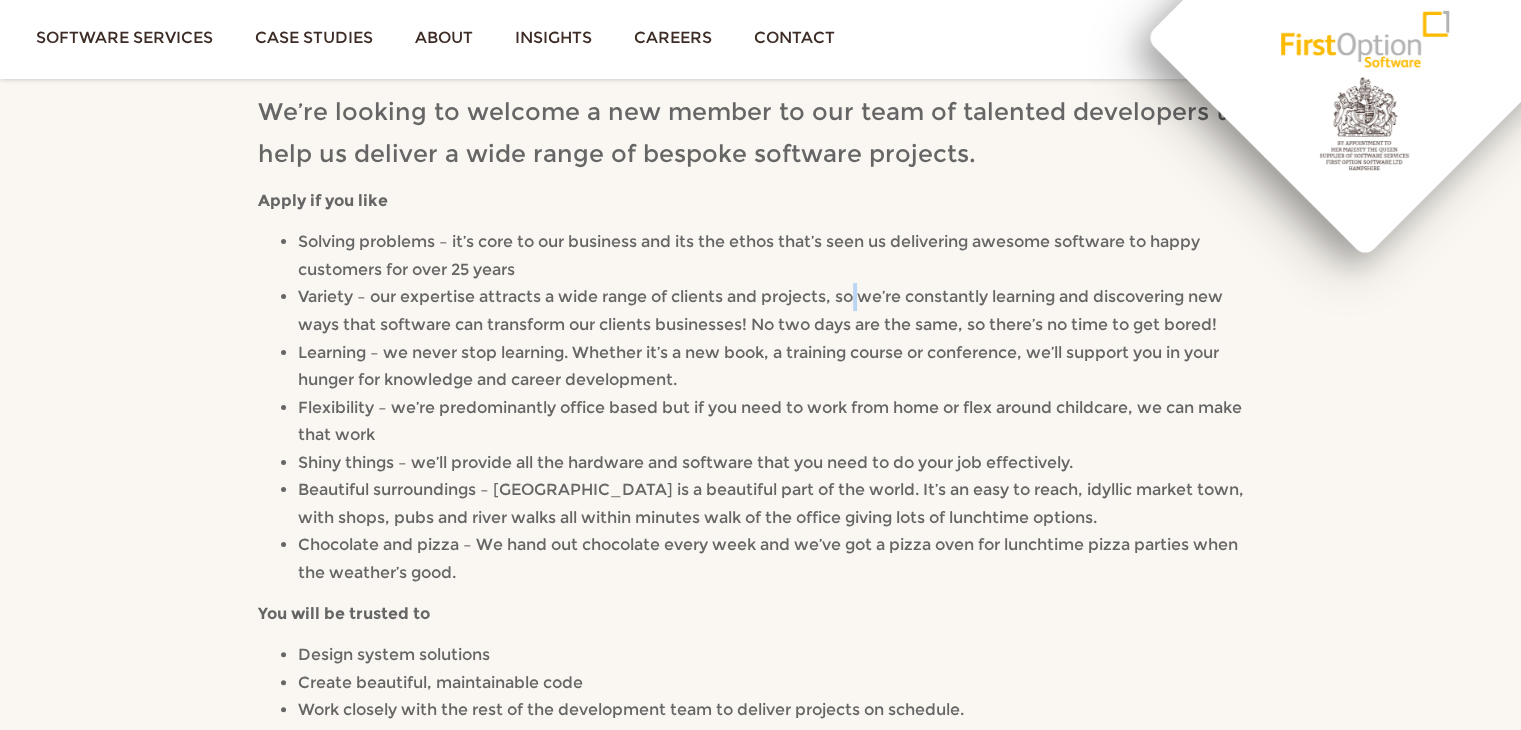 click on "Variety – our expertise attracts a wide range of clients and projects, so we’re constantly learning and discovering new ways that software can transform our clients businesses! No two days are the same, so there’s no time to get bored!" at bounding box center [760, 310] 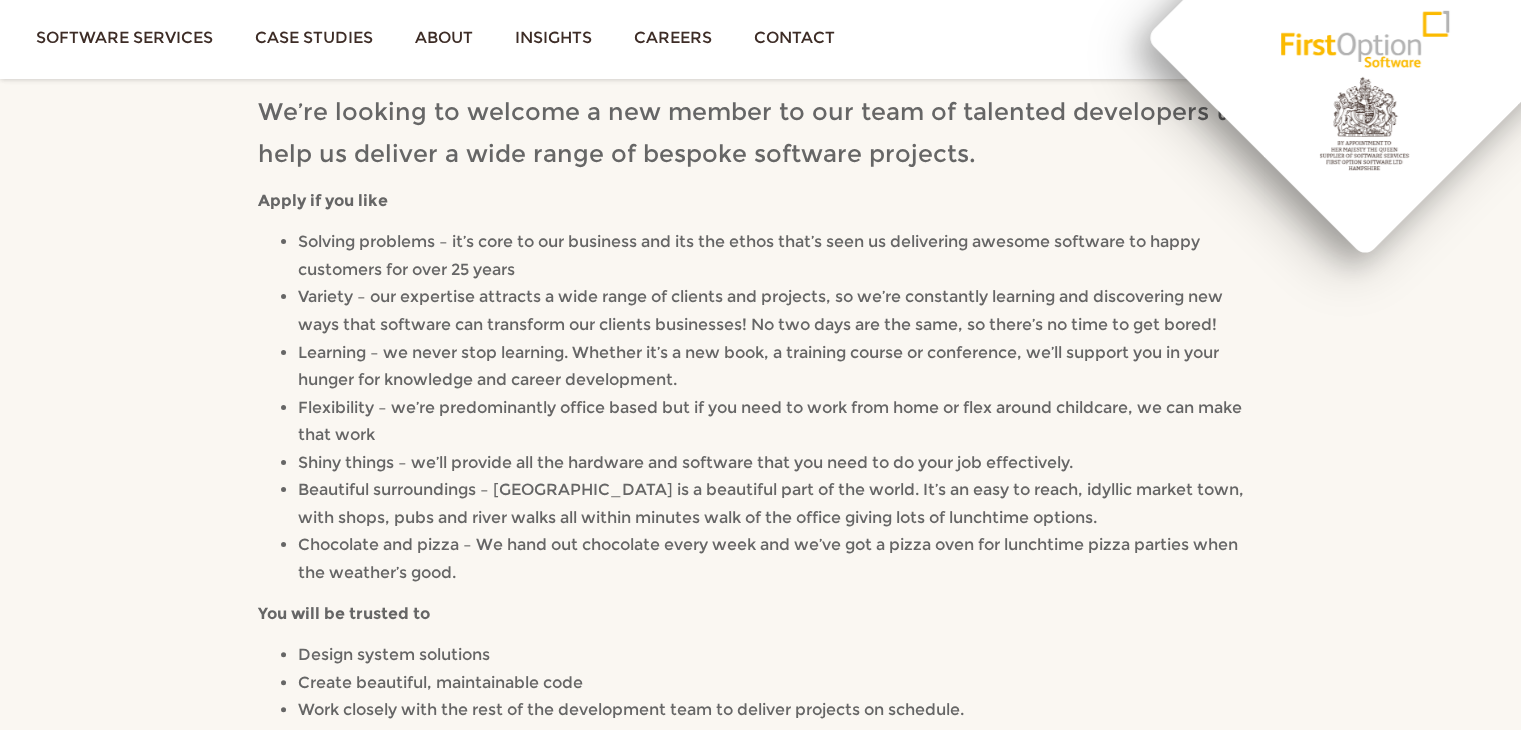 click on "Variety – our expertise attracts a wide range of clients and projects, so we’re constantly learning and discovering new ways that software can transform our clients businesses! No two days are the same, so there’s no time to get bored!" at bounding box center [760, 310] 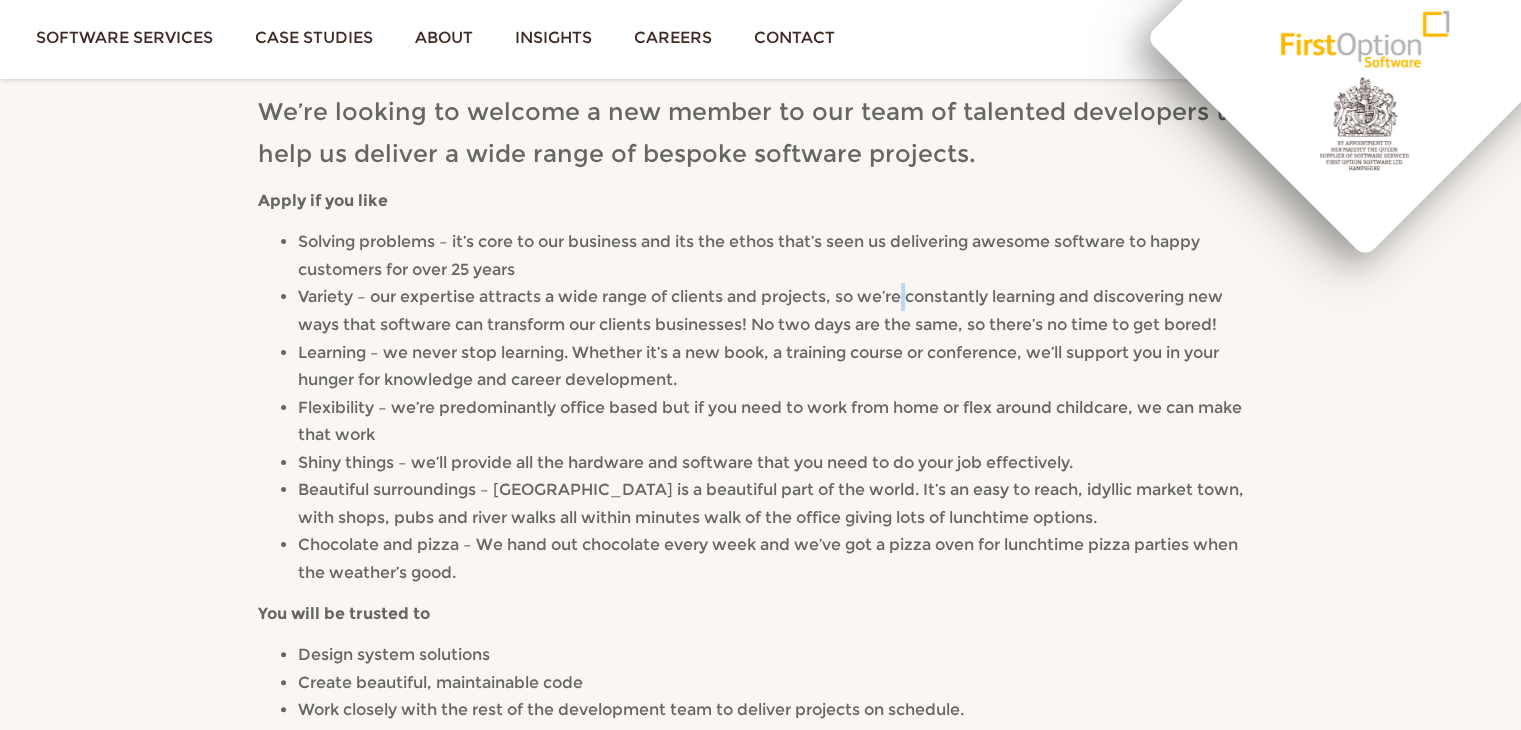 click on "Variety – our expertise attracts a wide range of clients and projects, so we’re constantly learning and discovering new ways that software can transform our clients businesses! No two days are the same, so there’s no time to get bored!" at bounding box center (760, 310) 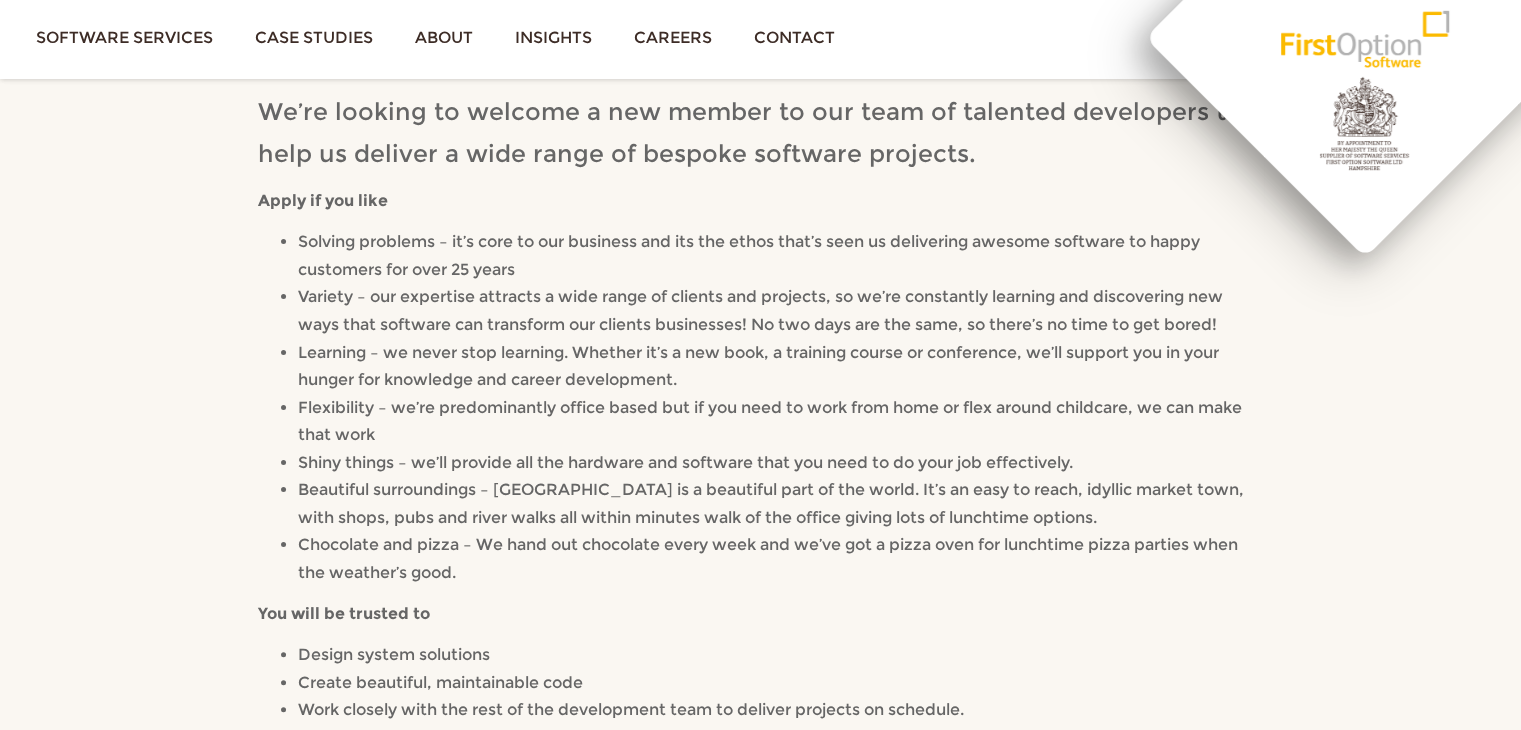 click on "Variety – our expertise attracts a wide range of clients and projects, so we’re constantly learning and discovering new ways that software can transform our clients businesses! No two days are the same, so there’s no time to get bored!" at bounding box center (780, 310) 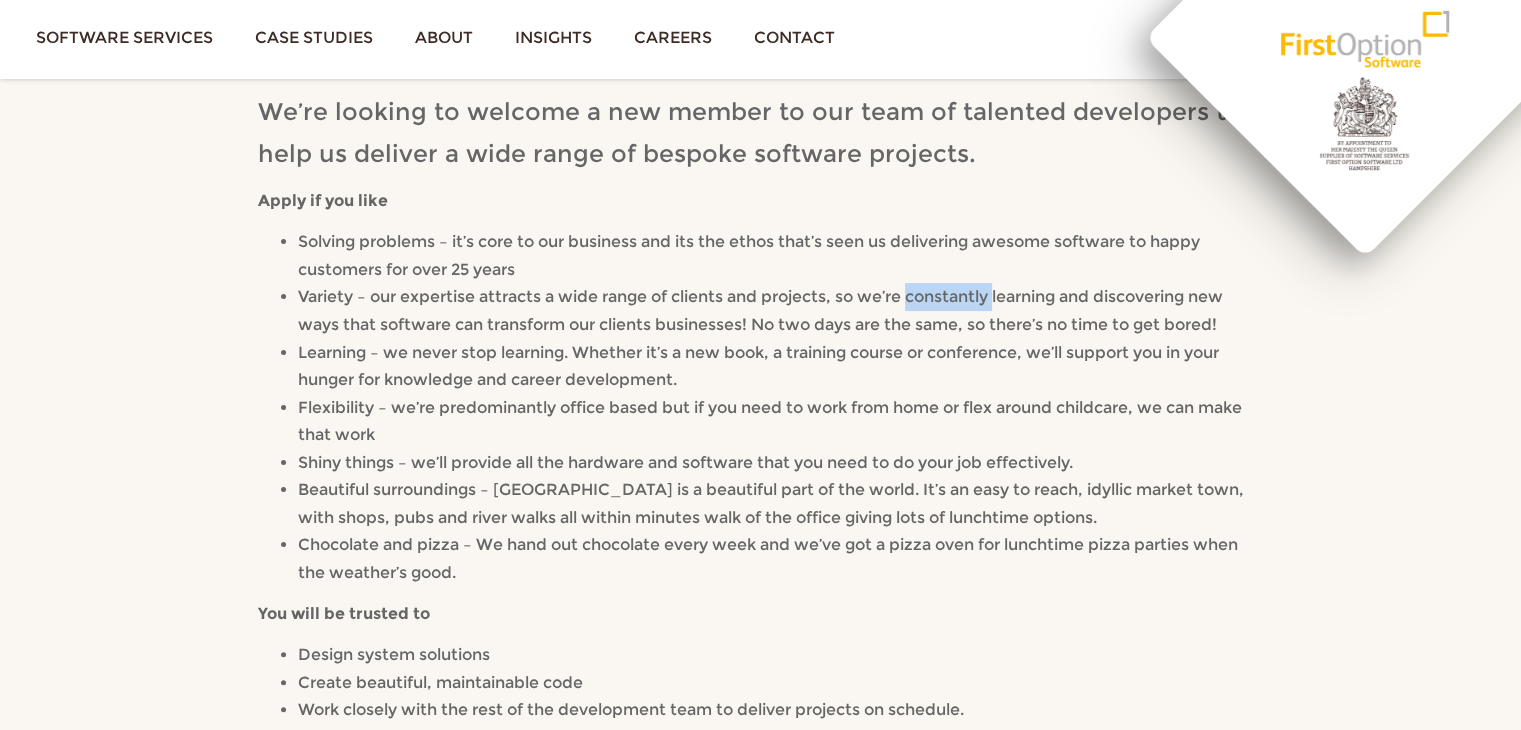 click on "Variety – our expertise attracts a wide range of clients and projects, so we’re constantly learning and discovering new ways that software can transform our clients businesses! No two days are the same, so there’s no time to get bored!" at bounding box center (780, 310) 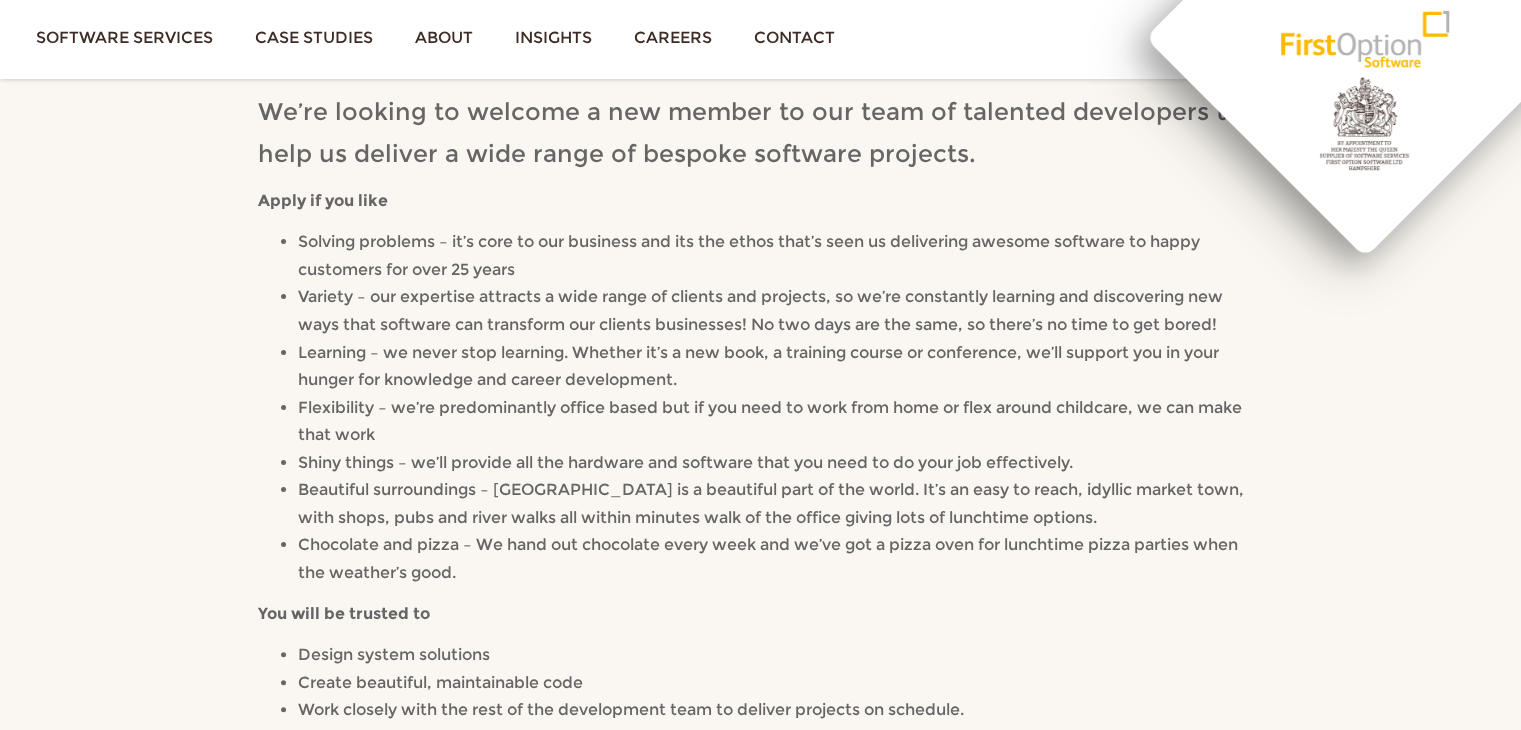 click on "Variety – our expertise attracts a wide range of clients and projects, so we’re constantly learning and discovering new ways that software can transform our clients businesses! No two days are the same, so there’s no time to get bored!" at bounding box center (760, 310) 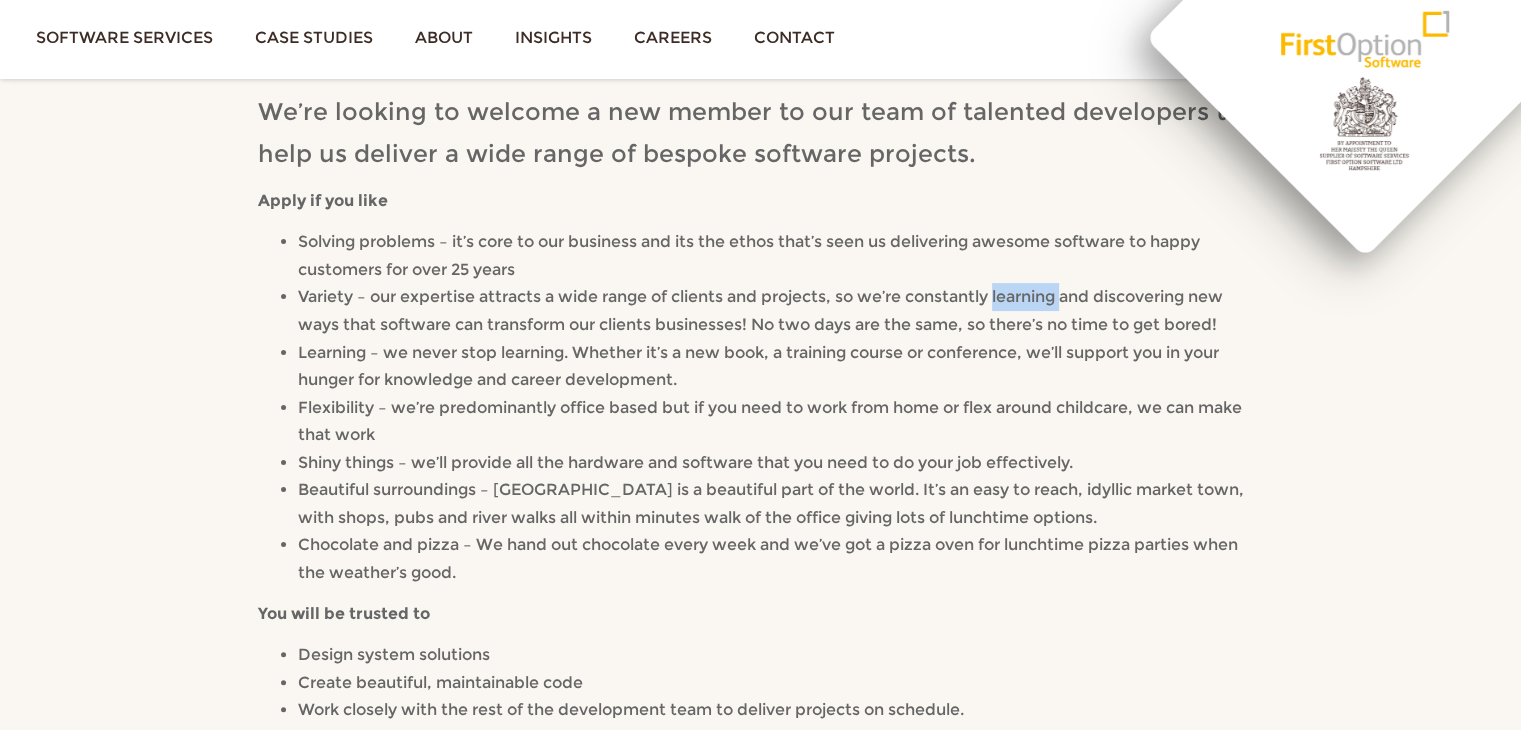 click on "Variety – our expertise attracts a wide range of clients and projects, so we’re constantly learning and discovering new ways that software can transform our clients businesses! No two days are the same, so there’s no time to get bored!" at bounding box center (760, 310) 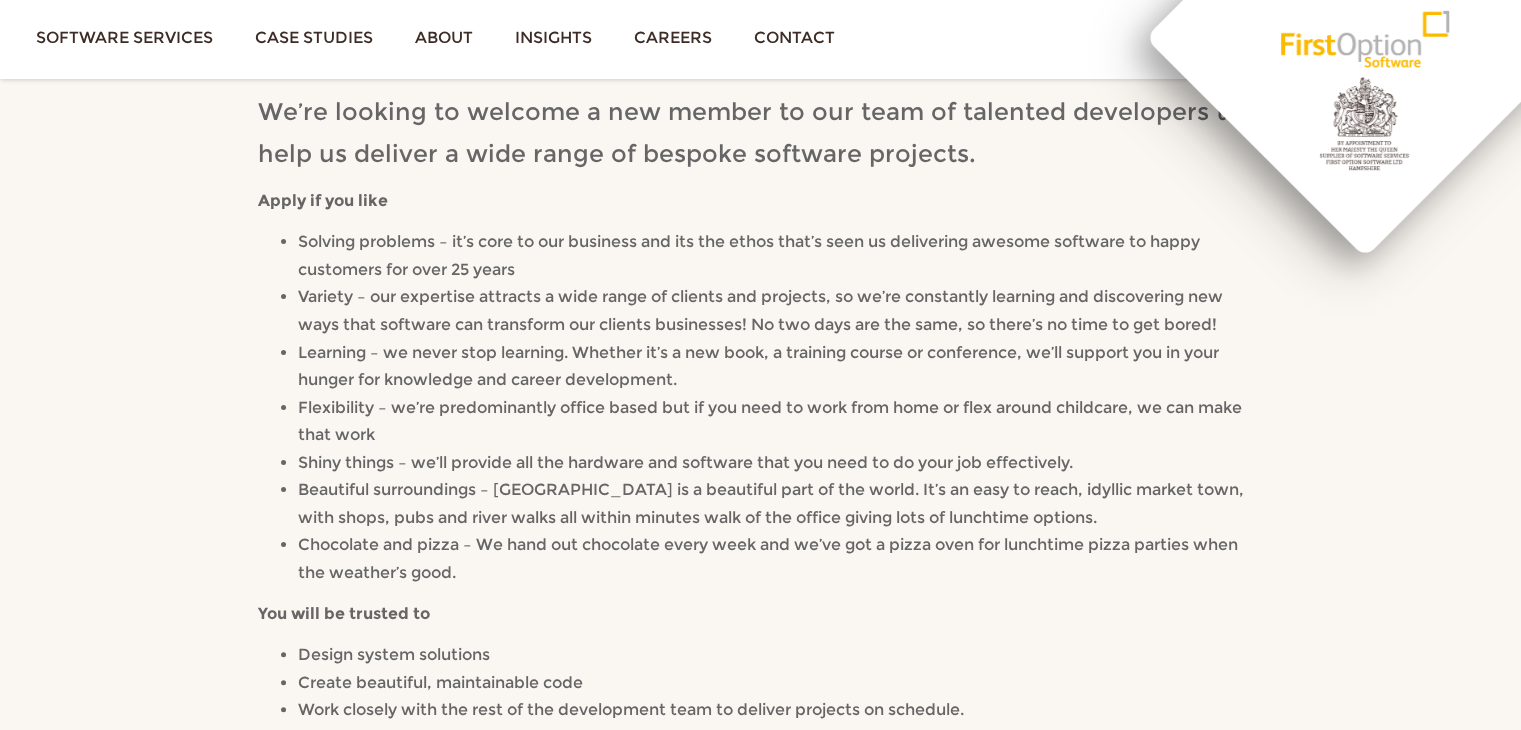 click on "Variety – our expertise attracts a wide range of clients and projects, so we’re constantly learning and discovering new ways that software can transform our clients businesses! No two days are the same, so there’s no time to get bored!" at bounding box center (760, 310) 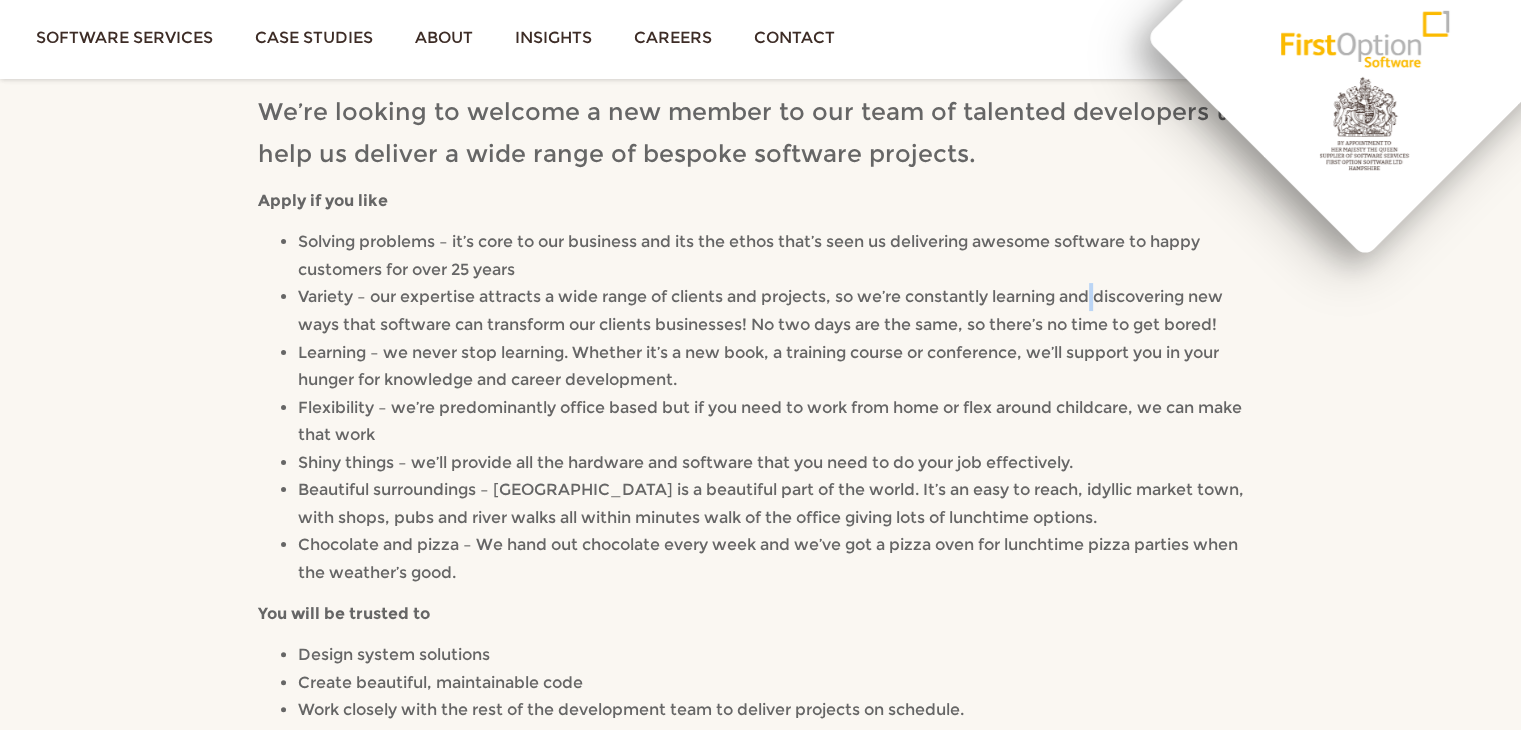 click on "Variety – our expertise attracts a wide range of clients and projects, so we’re constantly learning and discovering new ways that software can transform our clients businesses! No two days are the same, so there’s no time to get bored!" at bounding box center [760, 310] 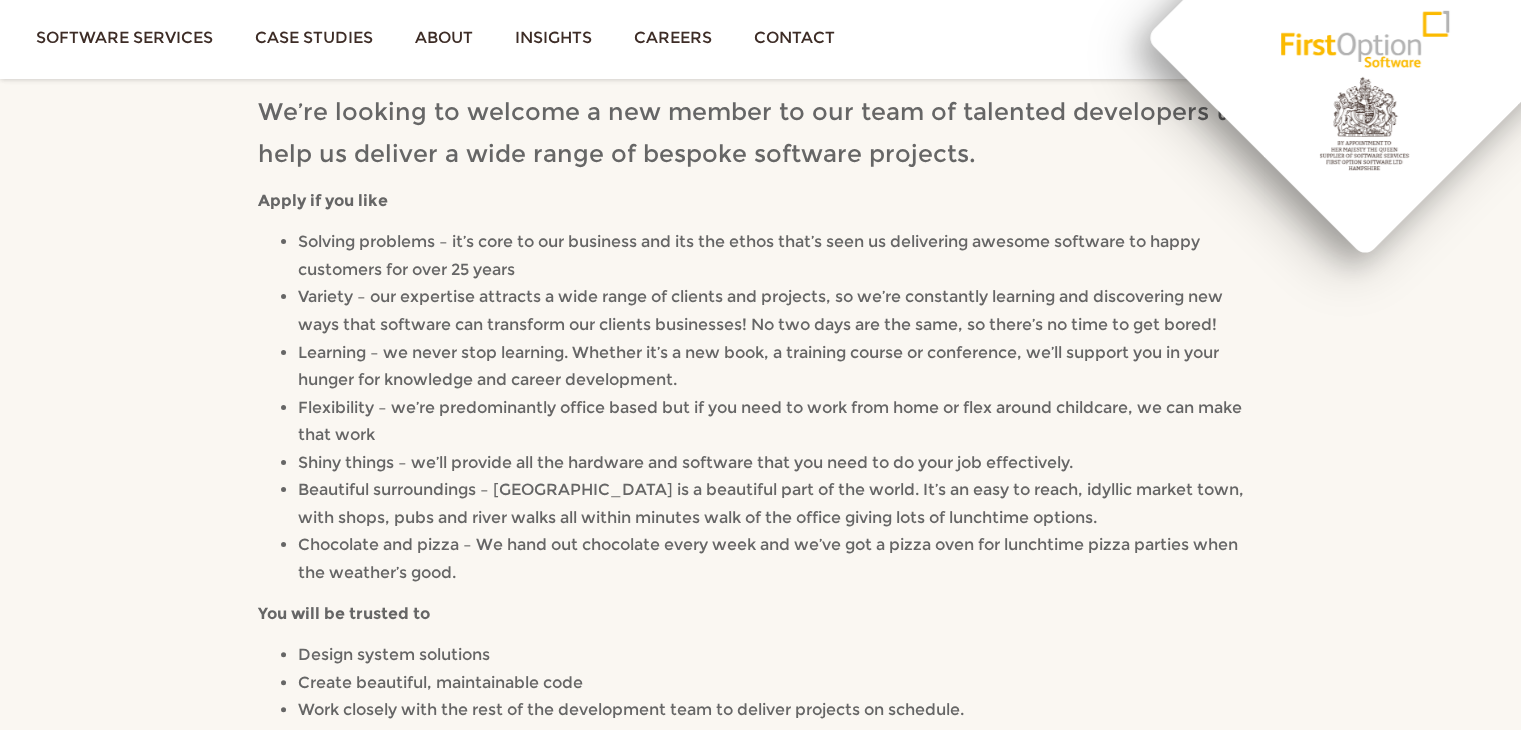 click on "Variety – our expertise attracts a wide range of clients and projects, so we’re constantly learning and discovering new ways that software can transform our clients businesses! No two days are the same, so there’s no time to get bored!" at bounding box center [760, 310] 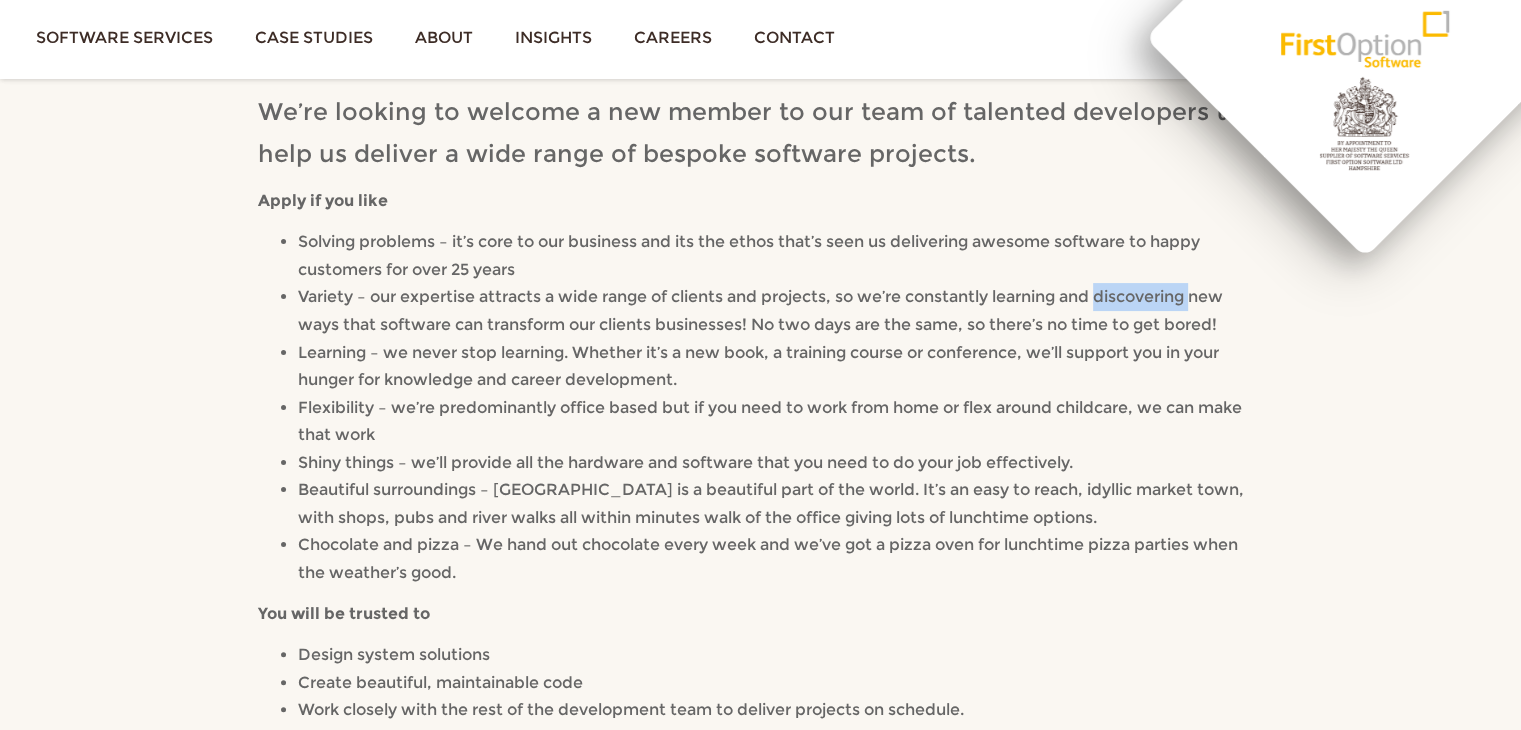 click on "Variety – our expertise attracts a wide range of clients and projects, so we’re constantly learning and discovering new ways that software can transform our clients businesses! No two days are the same, so there’s no time to get bored!" at bounding box center (760, 310) 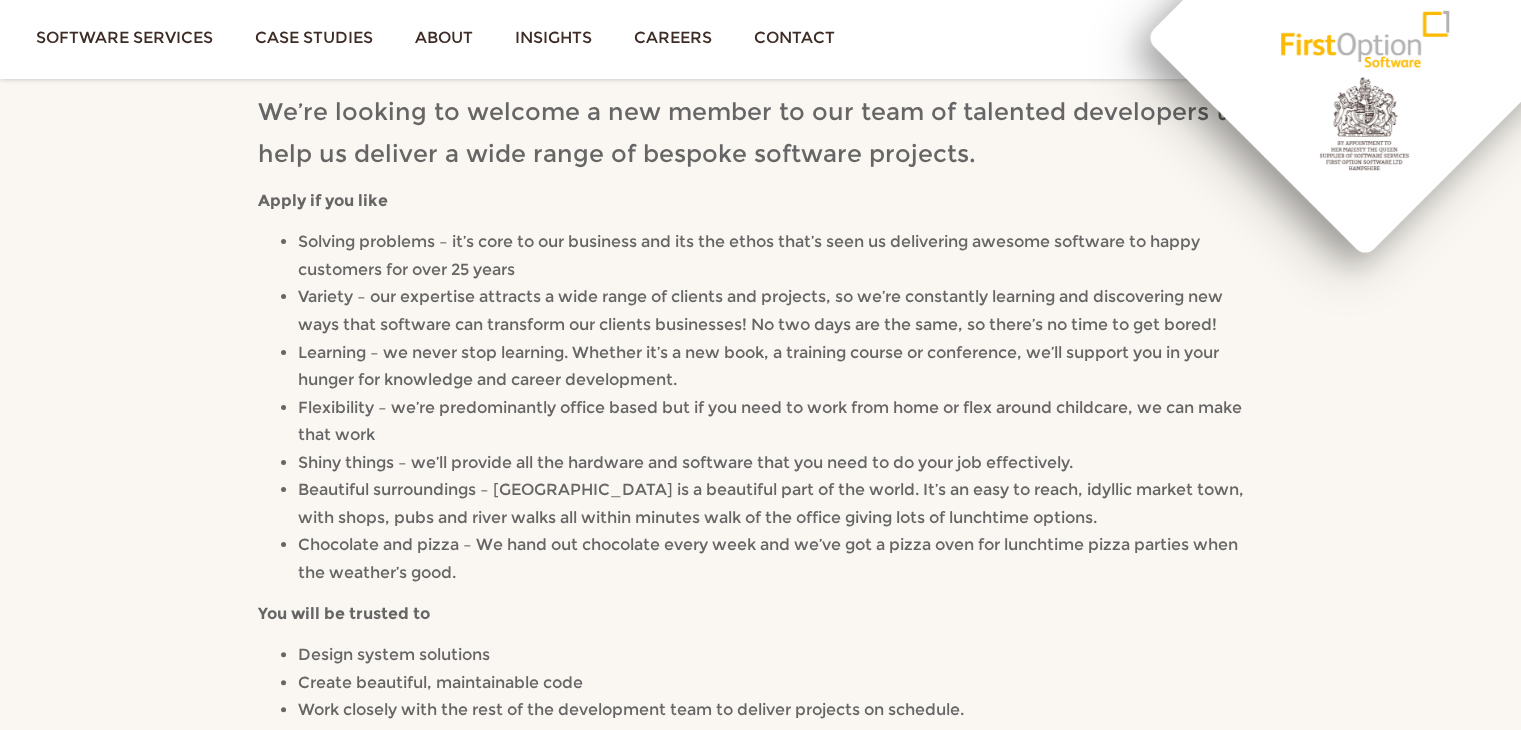 click on "Variety – our expertise attracts a wide range of clients and projects, so we’re constantly learning and discovering new ways that software can transform our clients businesses! No two days are the same, so there’s no time to get bored!" at bounding box center [760, 310] 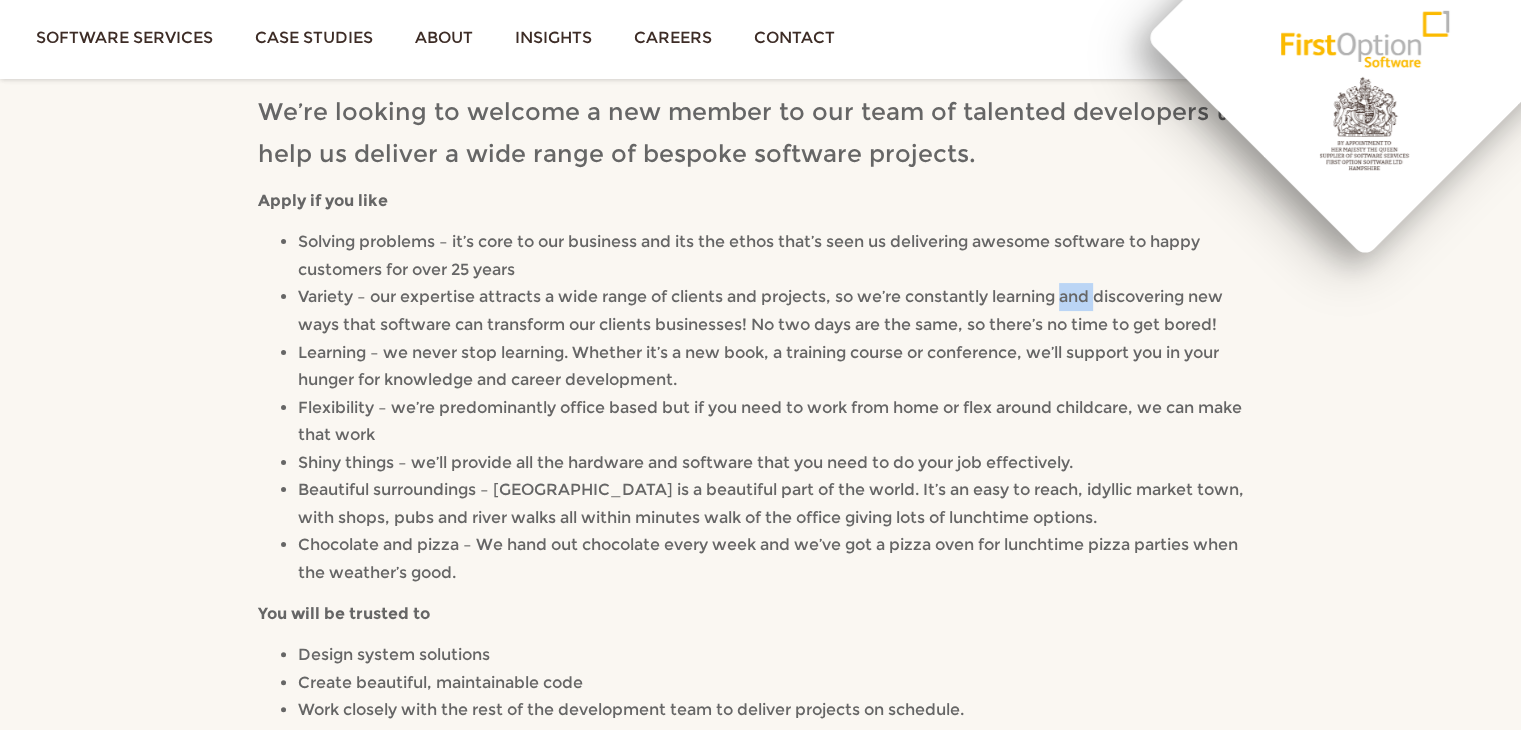 click on "Variety – our expertise attracts a wide range of clients and projects, so we’re constantly learning and discovering new ways that software can transform our clients businesses! No two days are the same, so there’s no time to get bored!" at bounding box center (760, 310) 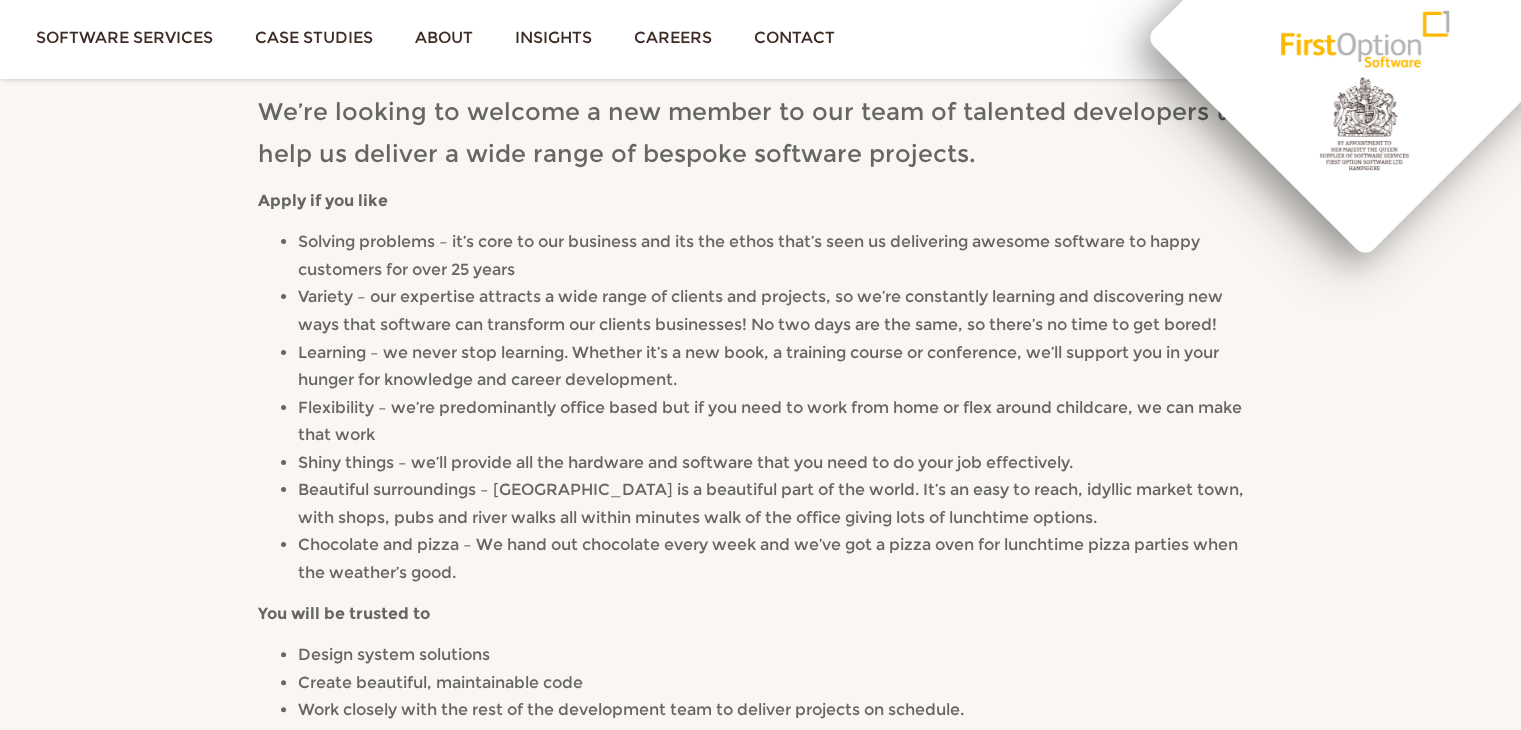 click on "Variety – our expertise attracts a wide range of clients and projects, so we’re constantly learning and discovering new ways that software can transform our clients businesses! No two days are the same, so there’s no time to get bored!" at bounding box center [760, 310] 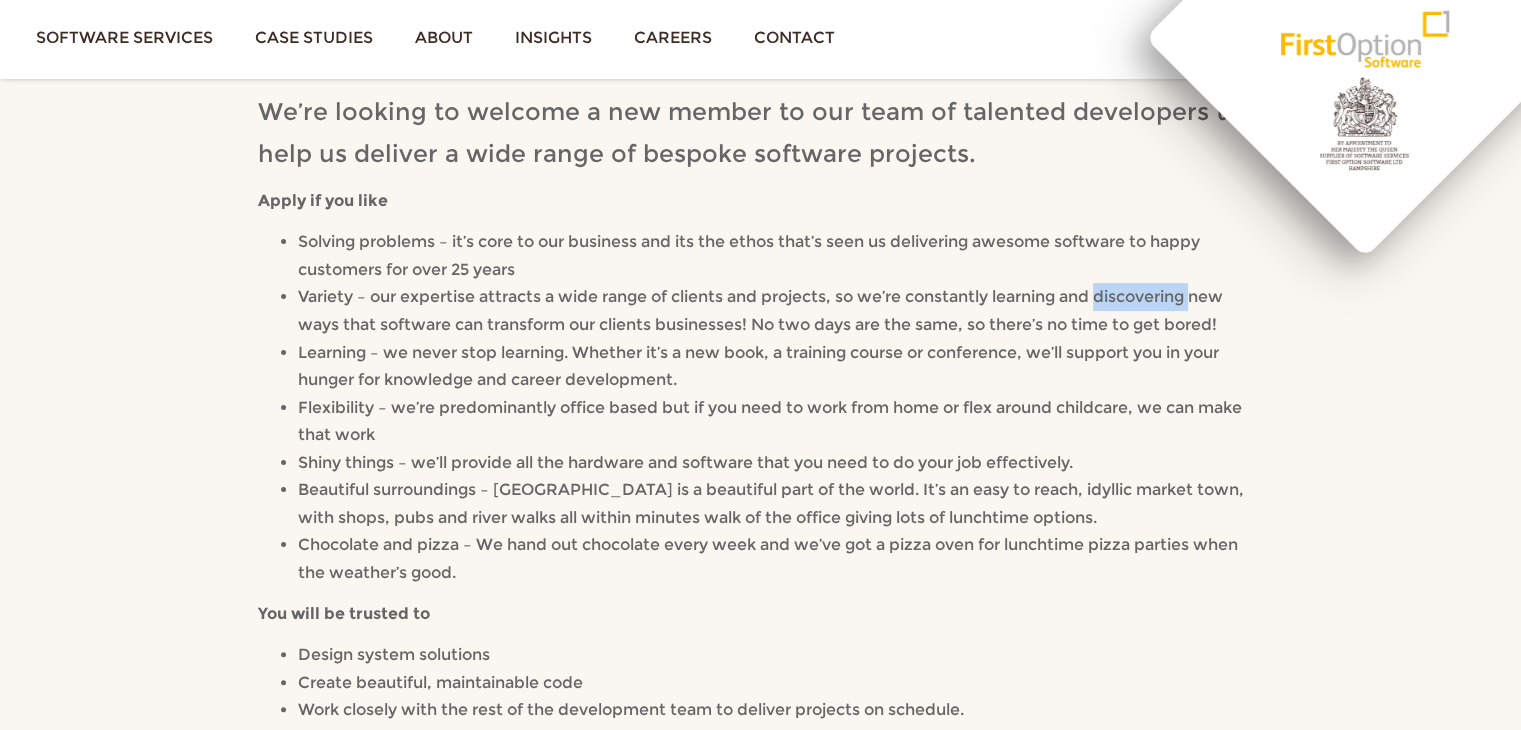 click on "Variety – our expertise attracts a wide range of clients and projects, so we’re constantly learning and discovering new ways that software can transform our clients businesses! No two days are the same, so there’s no time to get bored!" at bounding box center (760, 310) 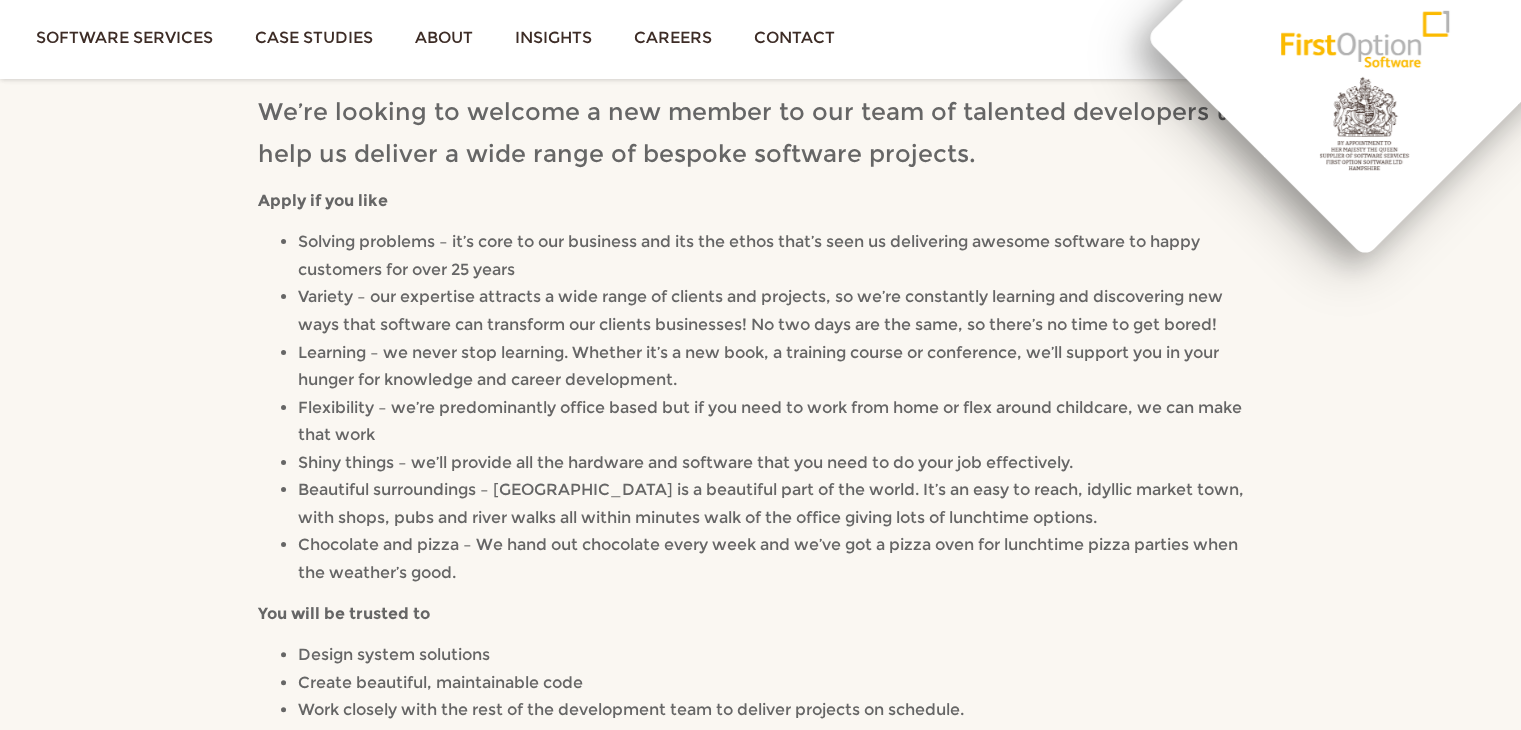click on "Variety – our expertise attracts a wide range of clients and projects, so we’re constantly learning and discovering new ways that software can transform our clients businesses! No two days are the same, so there’s no time to get bored!" at bounding box center [780, 310] 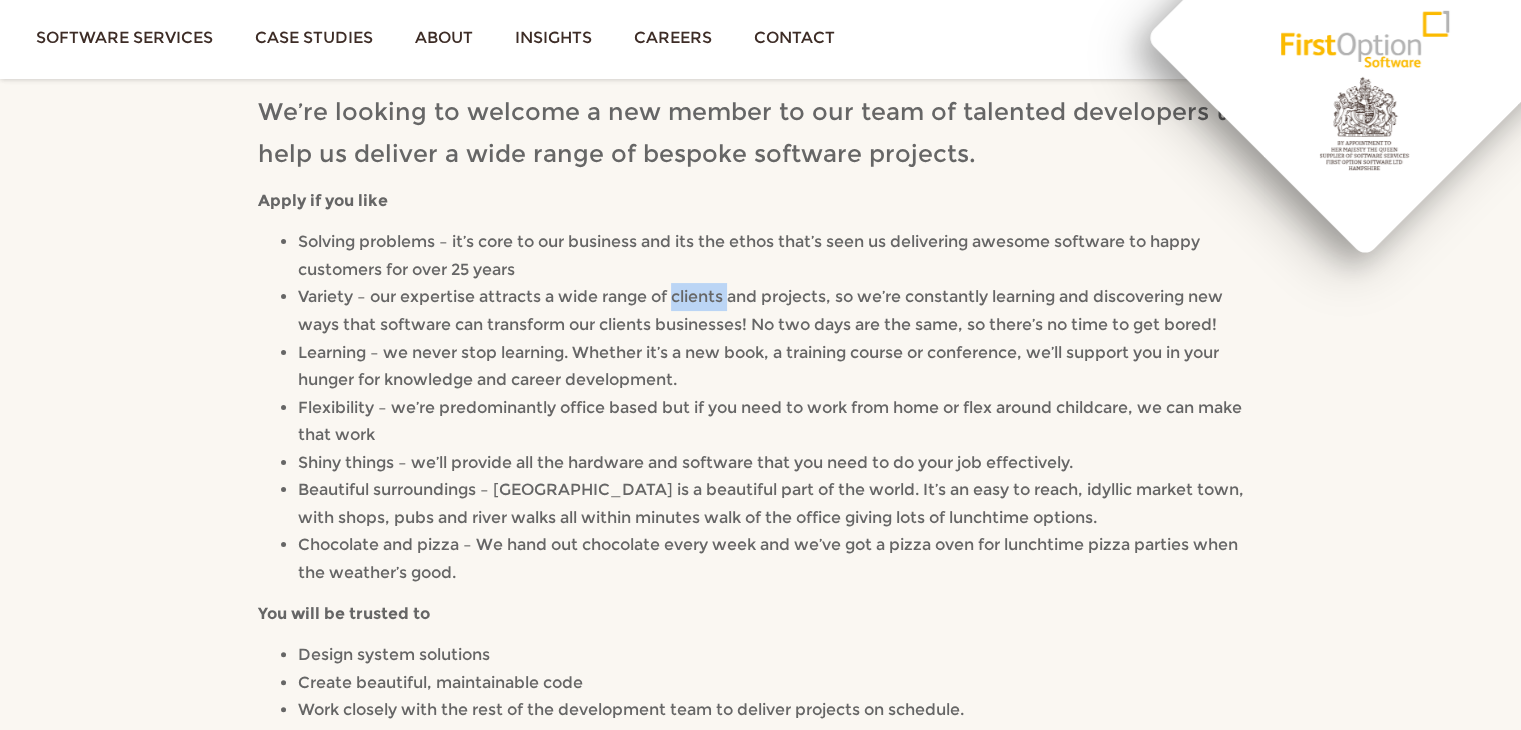 click on "Variety – our expertise attracts a wide range of clients and projects, so we’re constantly learning and discovering new ways that software can transform our clients businesses! No two days are the same, so there’s no time to get bored!" at bounding box center [760, 310] 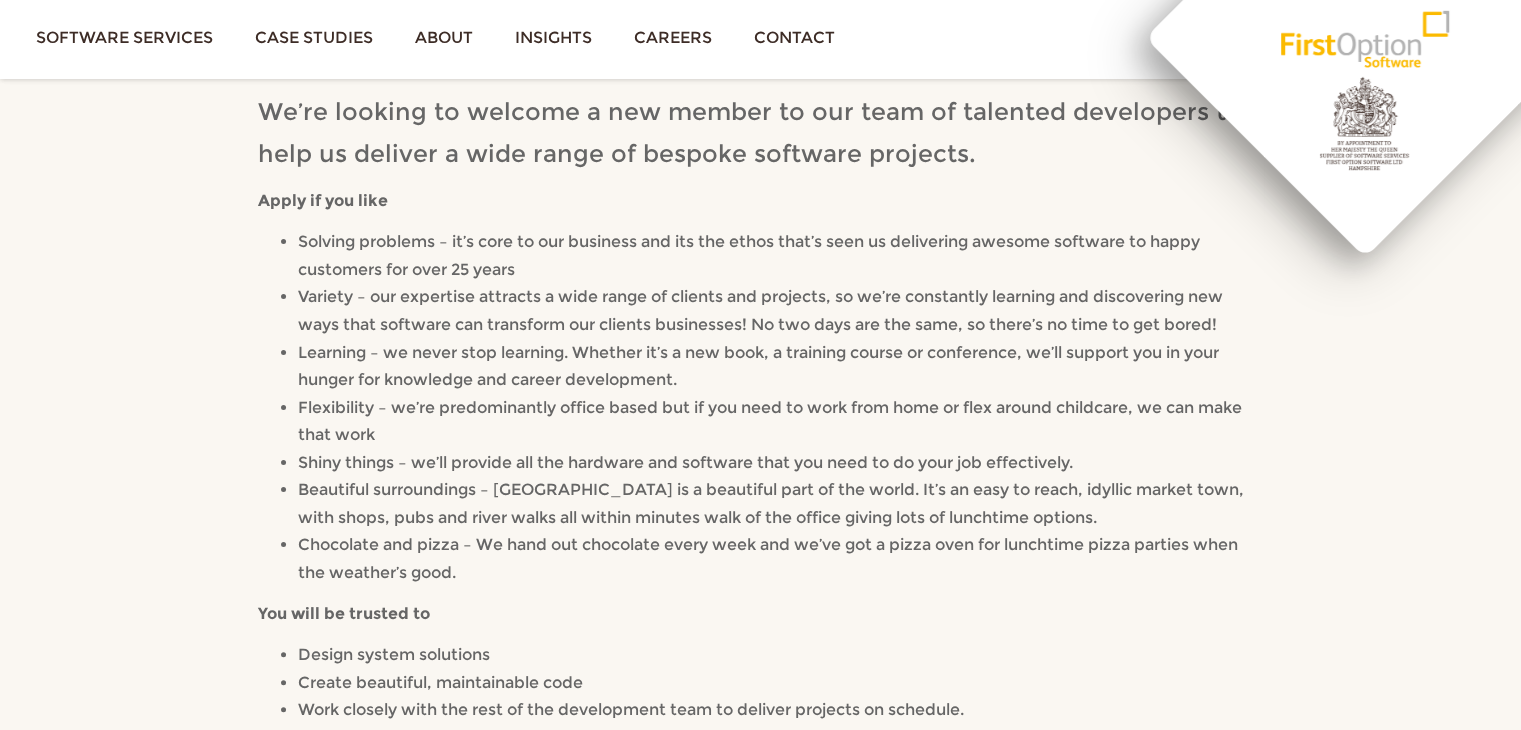 click on "Solving problems – it’s core to our business and its the ethos that’s seen us delivering awesome software to happy customers for over 25 years" at bounding box center [780, 255] 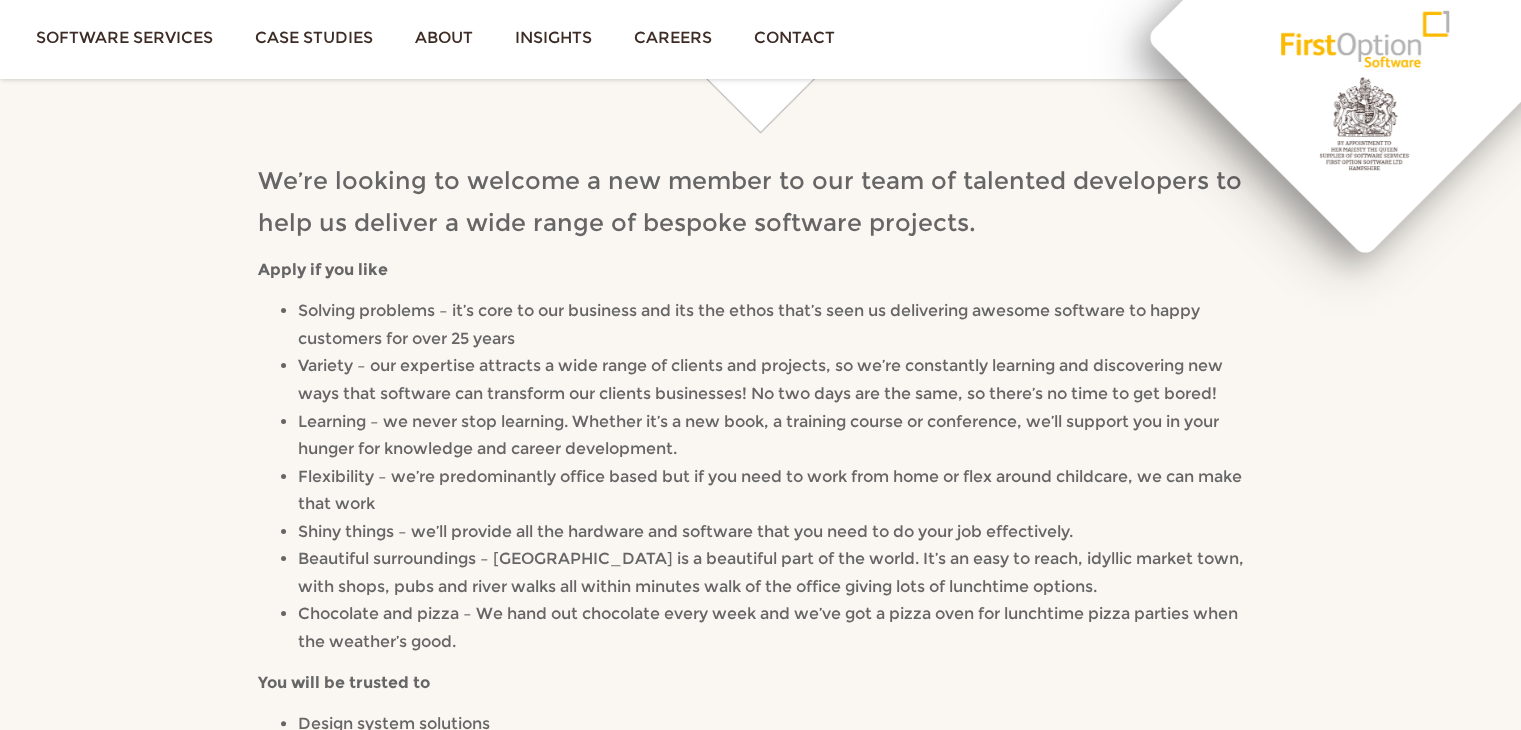 scroll, scrollTop: 300, scrollLeft: 0, axis: vertical 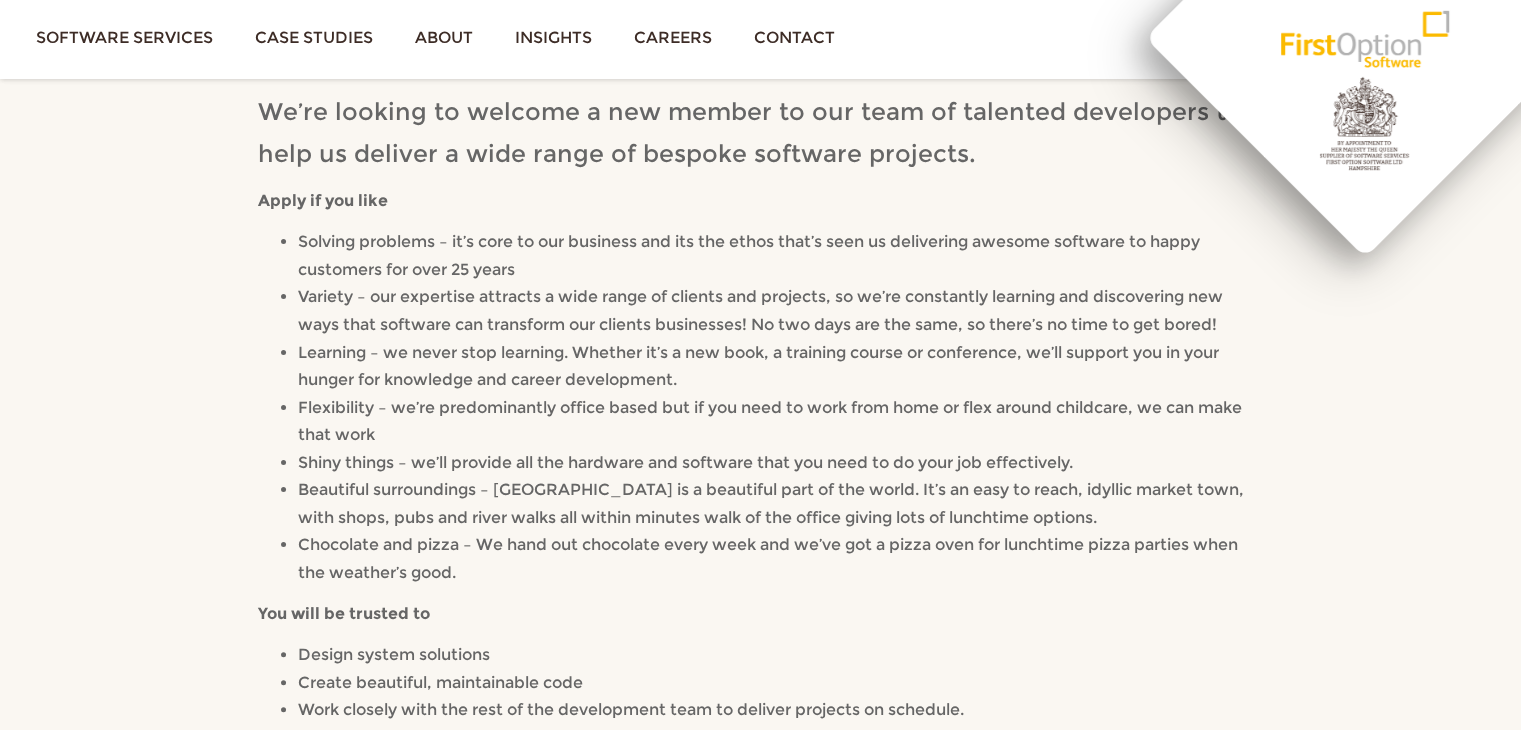 click on "We’re looking to welcome a new member to our team of talented developers to help us deliver a wide range of bespoke software projects." at bounding box center [750, 132] 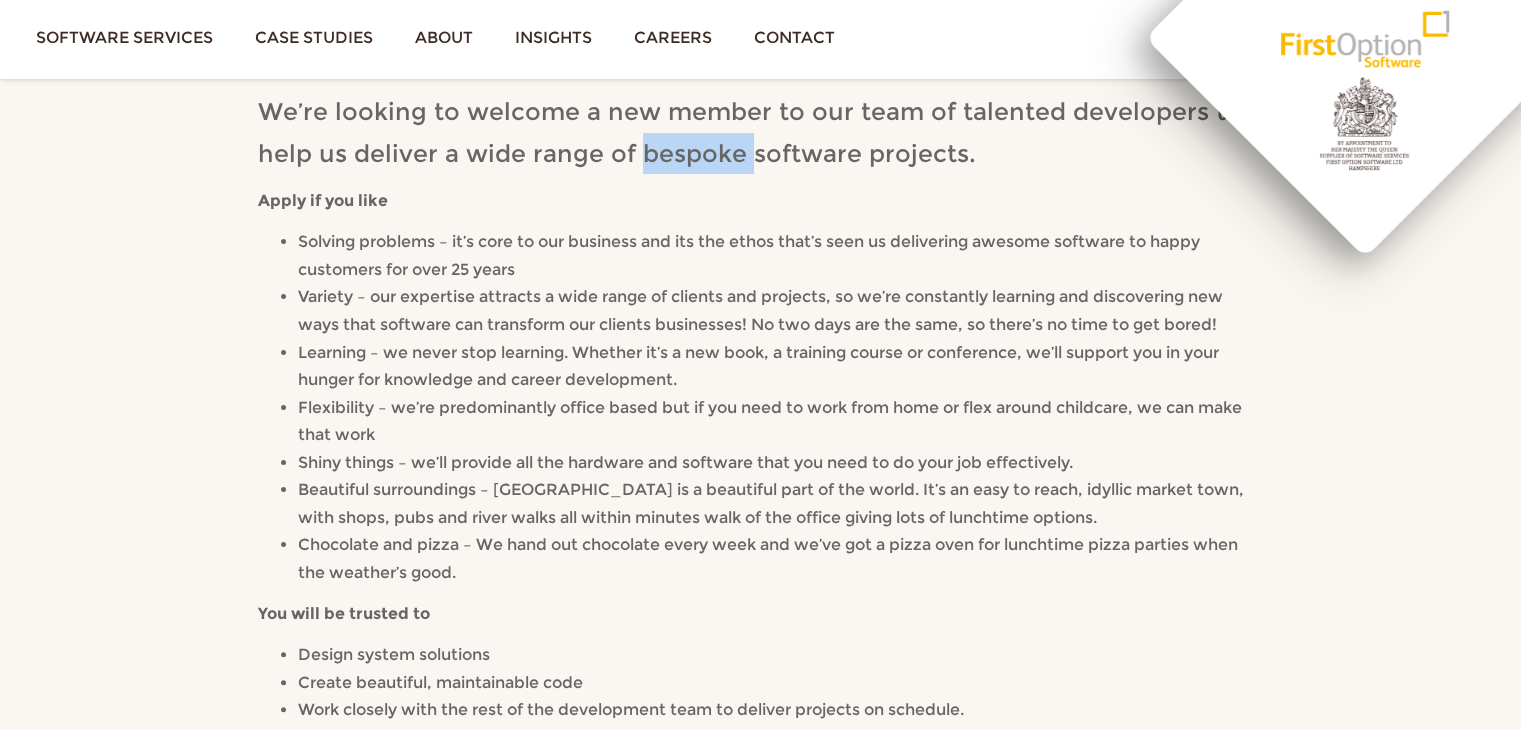 click on "We’re looking to welcome a new member to our team of talented developers to help us deliver a wide range of bespoke software projects." at bounding box center (750, 132) 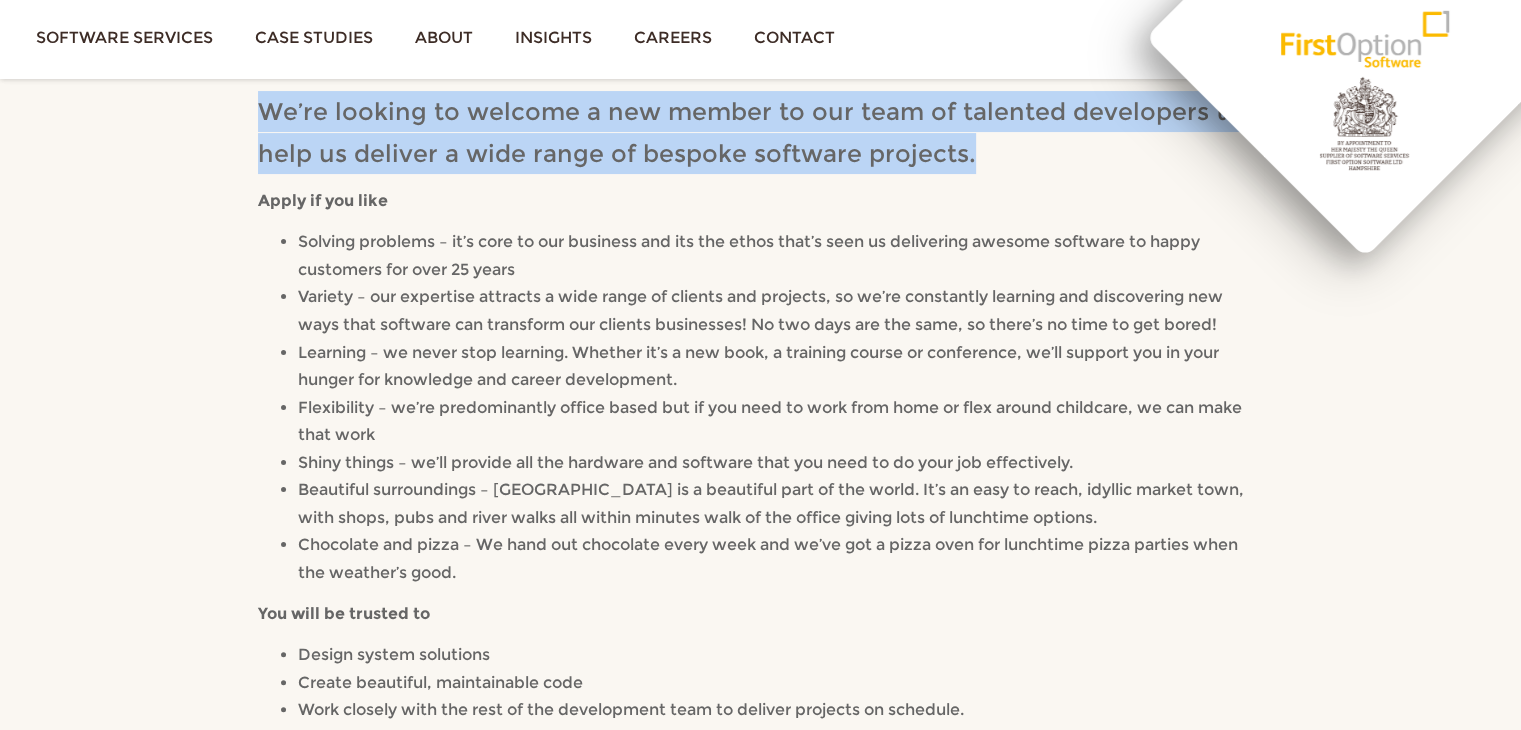 click on "We’re looking to welcome a new member to our team of talented developers to help us deliver a wide range of bespoke software projects." at bounding box center [750, 132] 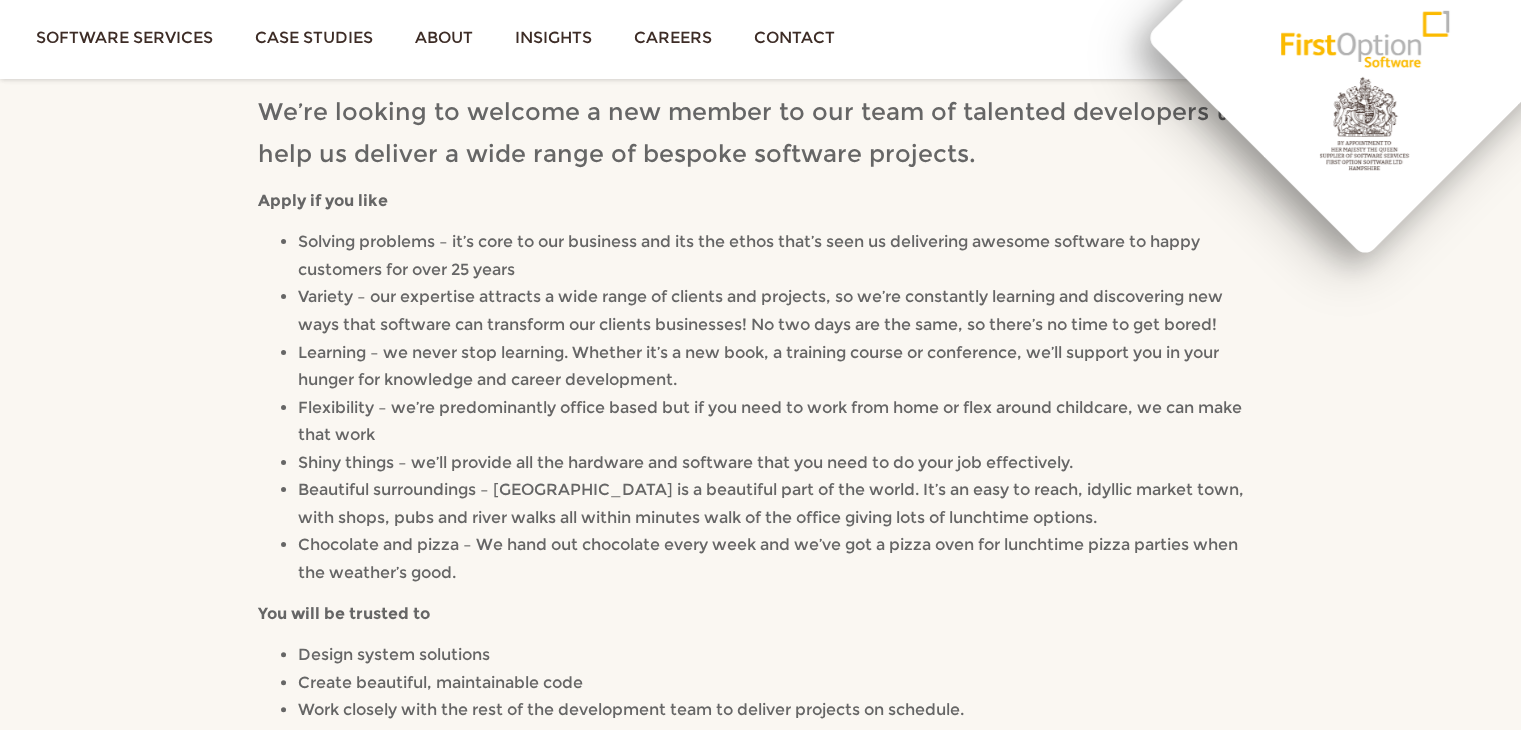 click on "We’re looking to welcome a new member to our team of talented developers to help us deliver a wide range of bespoke software projects." at bounding box center [750, 132] 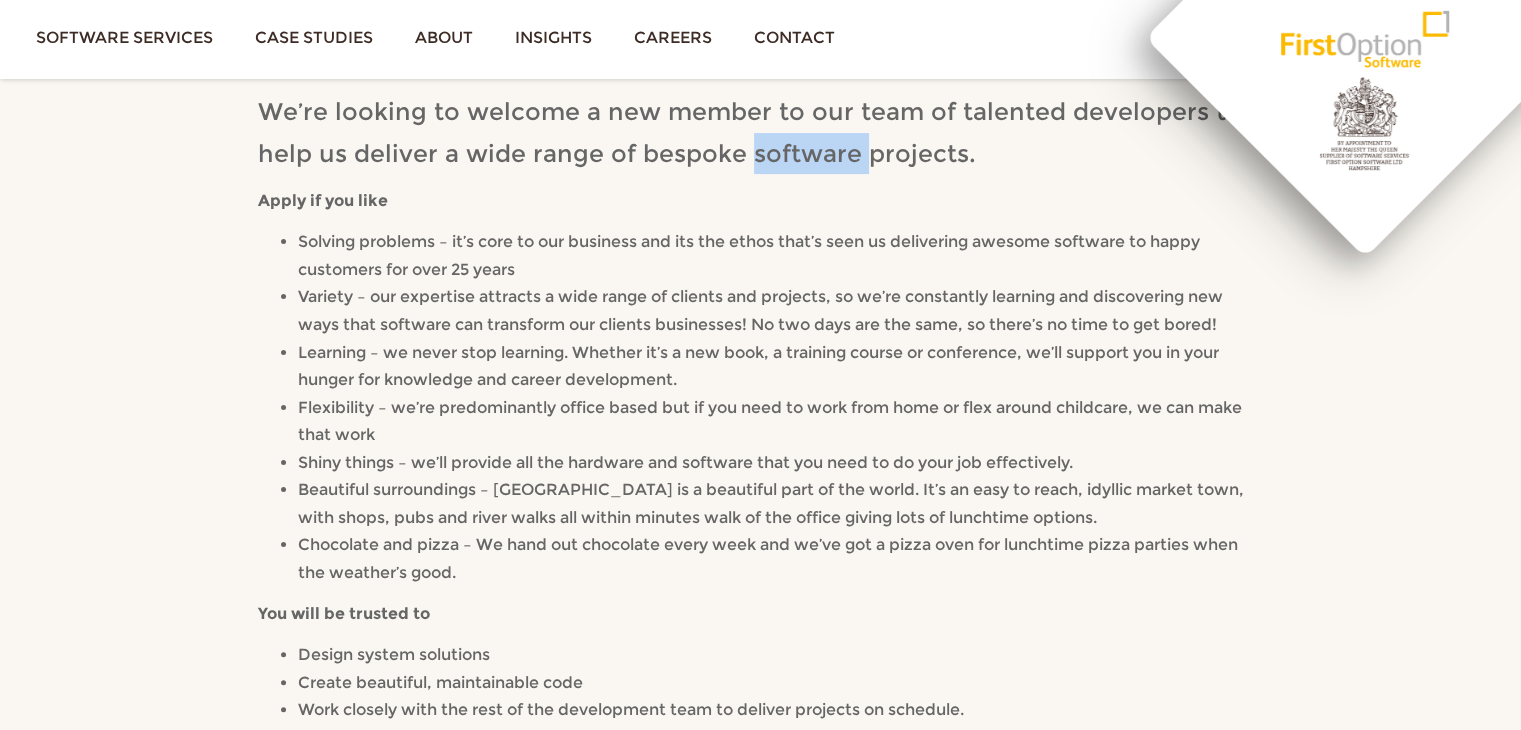 click on "We’re looking to welcome a new member to our team of talented developers to help us deliver a wide range of bespoke software projects." at bounding box center (750, 132) 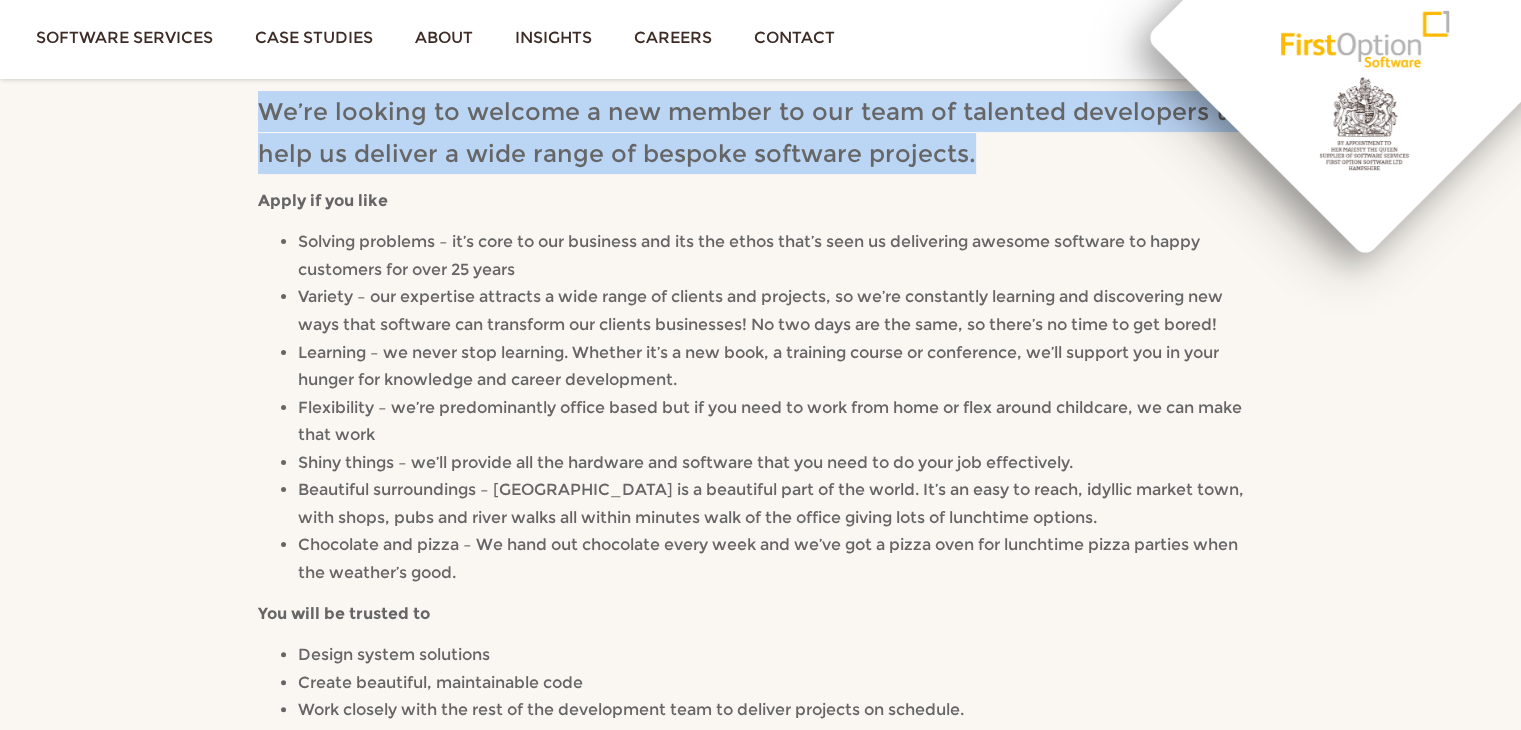 click on "We’re looking to welcome a new member to our team of talented developers to help us deliver a wide range of bespoke software projects." at bounding box center [750, 132] 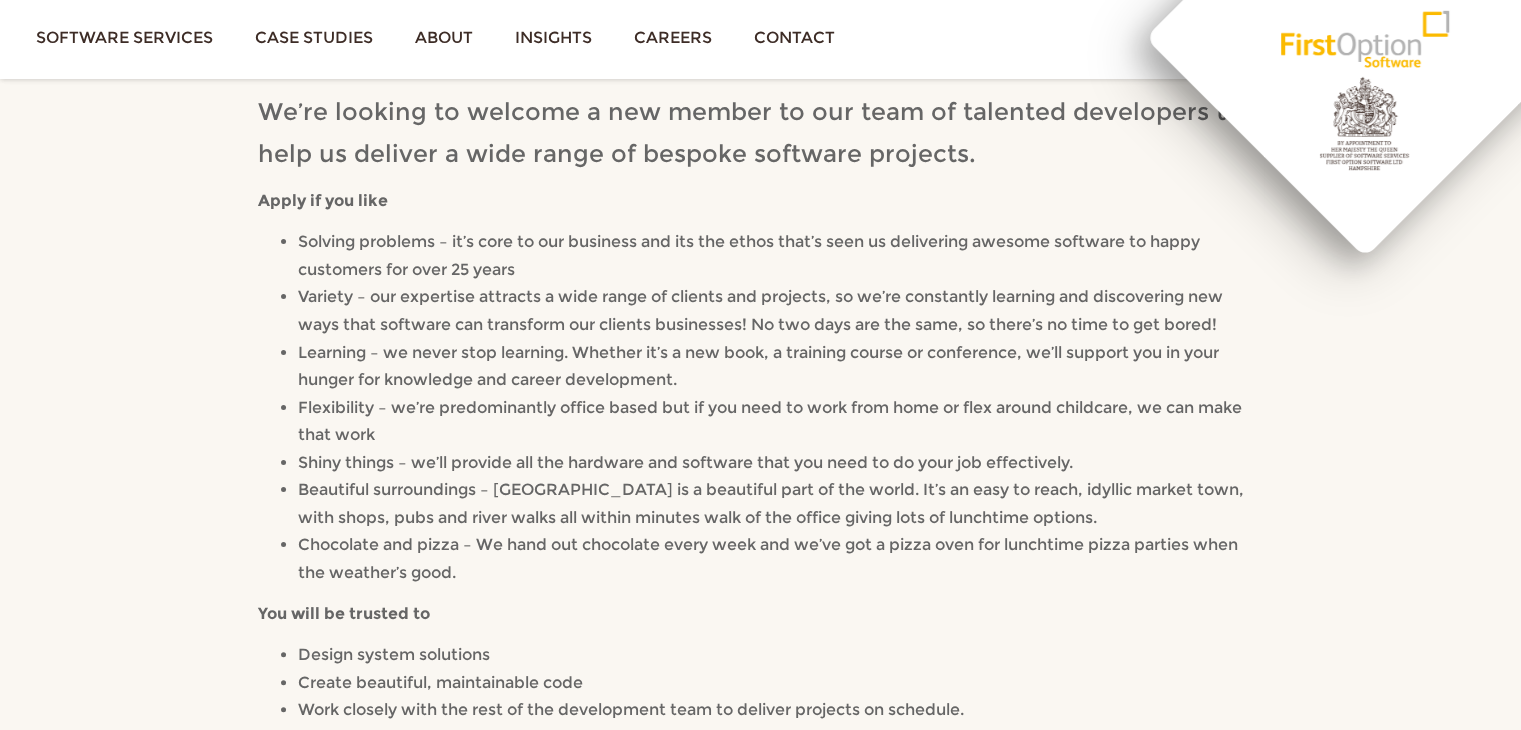 click on "We’re looking to welcome a new member to our team of talented developers to help us deliver a wide range of bespoke software projects.
Apply if you like
Solving problems – it’s core to our business and its the ethos that’s seen us delivering awesome software to happy customers for over 25 years
Variety – our expertise attracts a wide range of clients and projects, so we’re constantly learning and discovering new ways that software can transform our clients businesses! No two days are the same, so there’s no time to get bored!
Learning – we never stop learning. Whether it’s a new book, a training course or conference, we’ll support you in your hunger for knowledge and career development.
Flexibility – we’re predominantly office based but if you need to work from home or flex around childcare, we can make that work
Shiny things – we’ll provide all the hardware and software that you need to do your job effectively.
You will be trusted to" at bounding box center [760, 613] 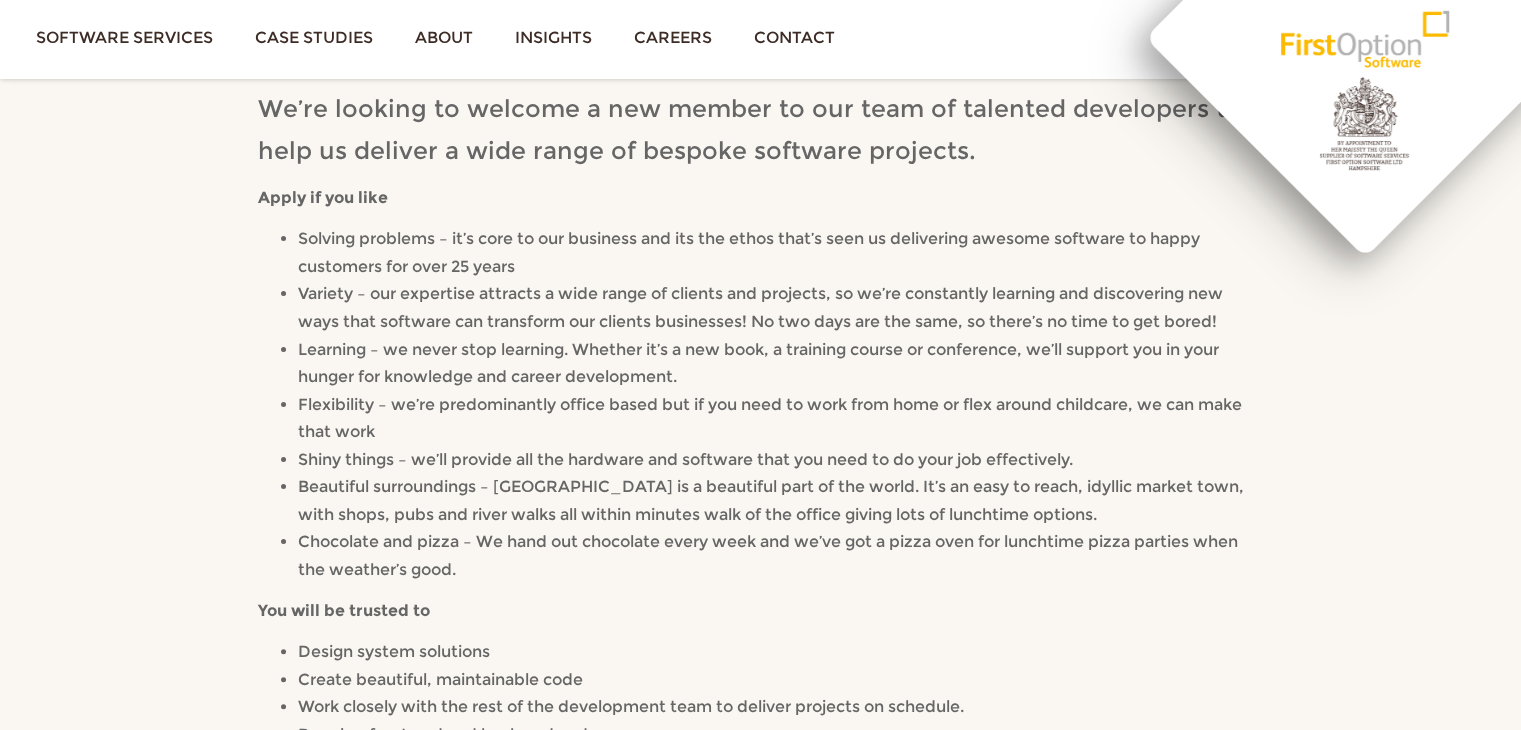 scroll, scrollTop: 300, scrollLeft: 0, axis: vertical 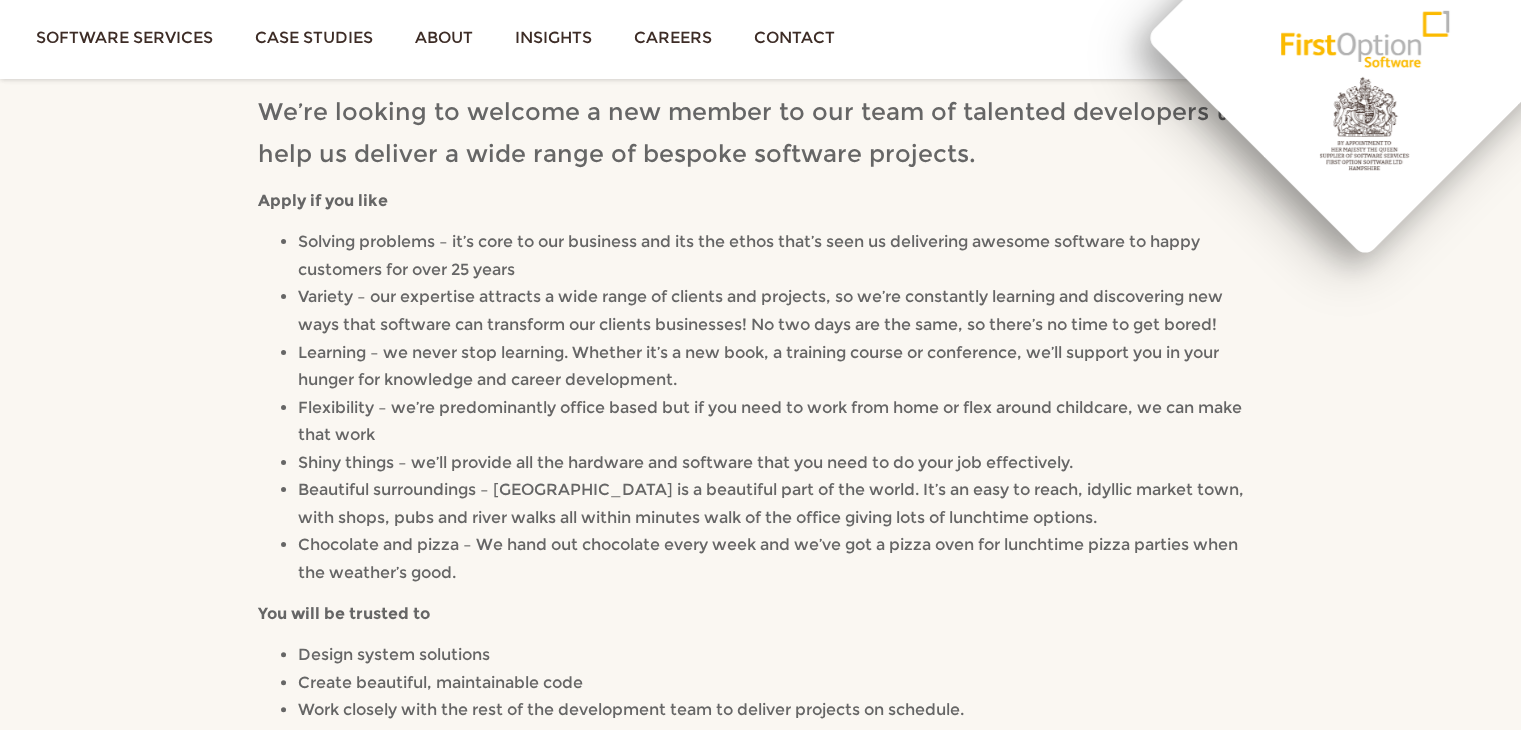 click on "Chocolate and pizza – We hand out chocolate every week and we’ve got a pizza oven for lunchtime pizza parties when the weather’s good." at bounding box center (780, 558) 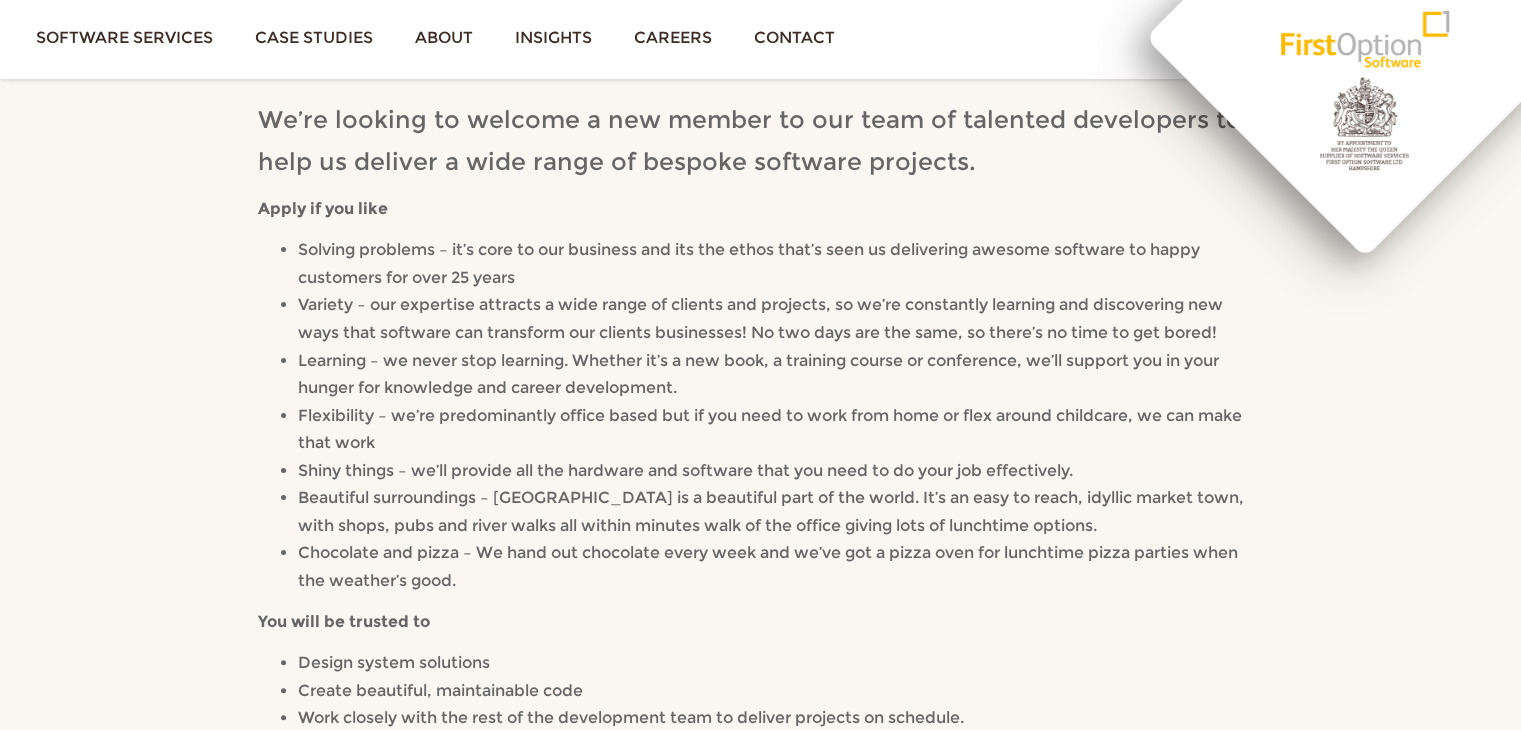 scroll, scrollTop: 300, scrollLeft: 0, axis: vertical 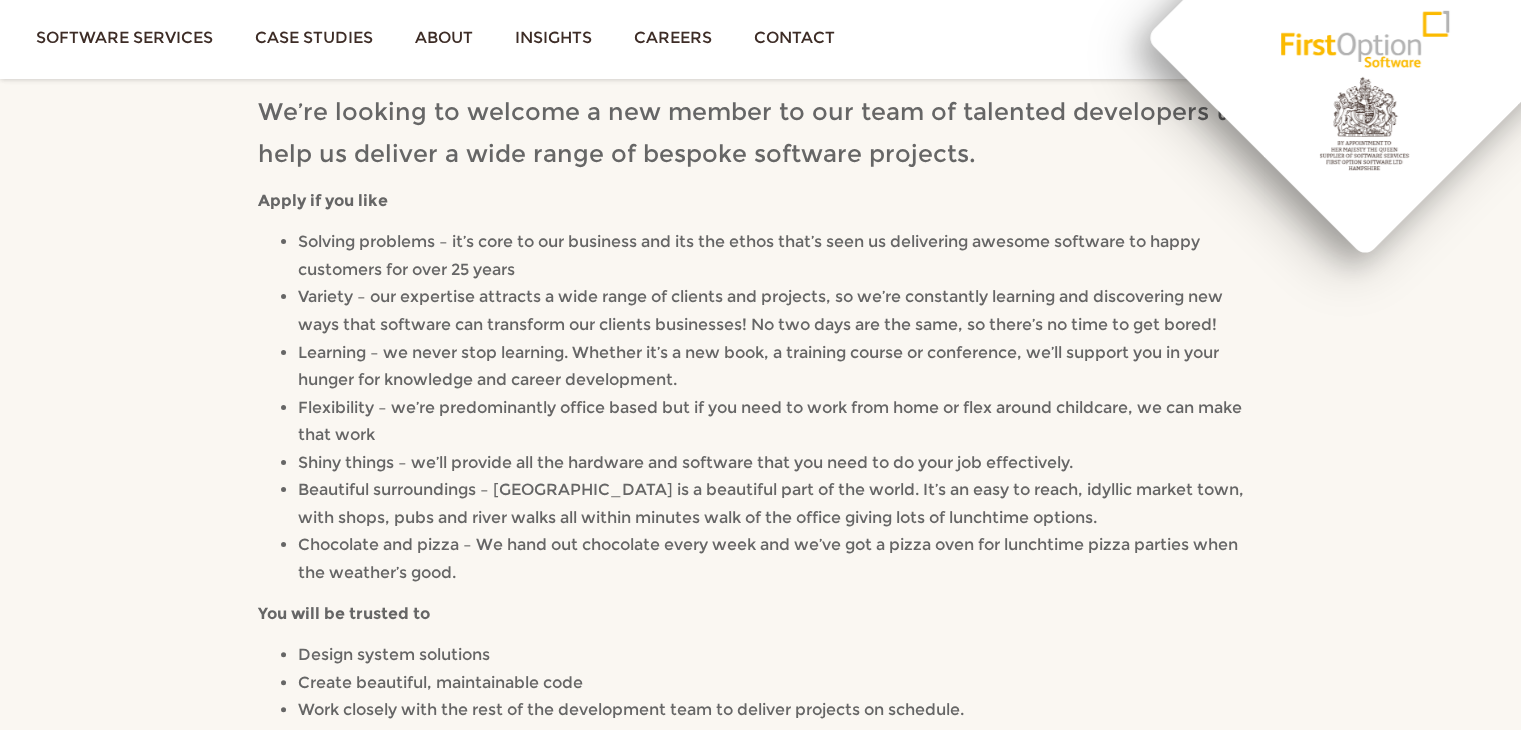 click on "Flexibility – we’re predominantly office based but if you need to work from home or flex around childcare, we can make that work" at bounding box center [770, 421] 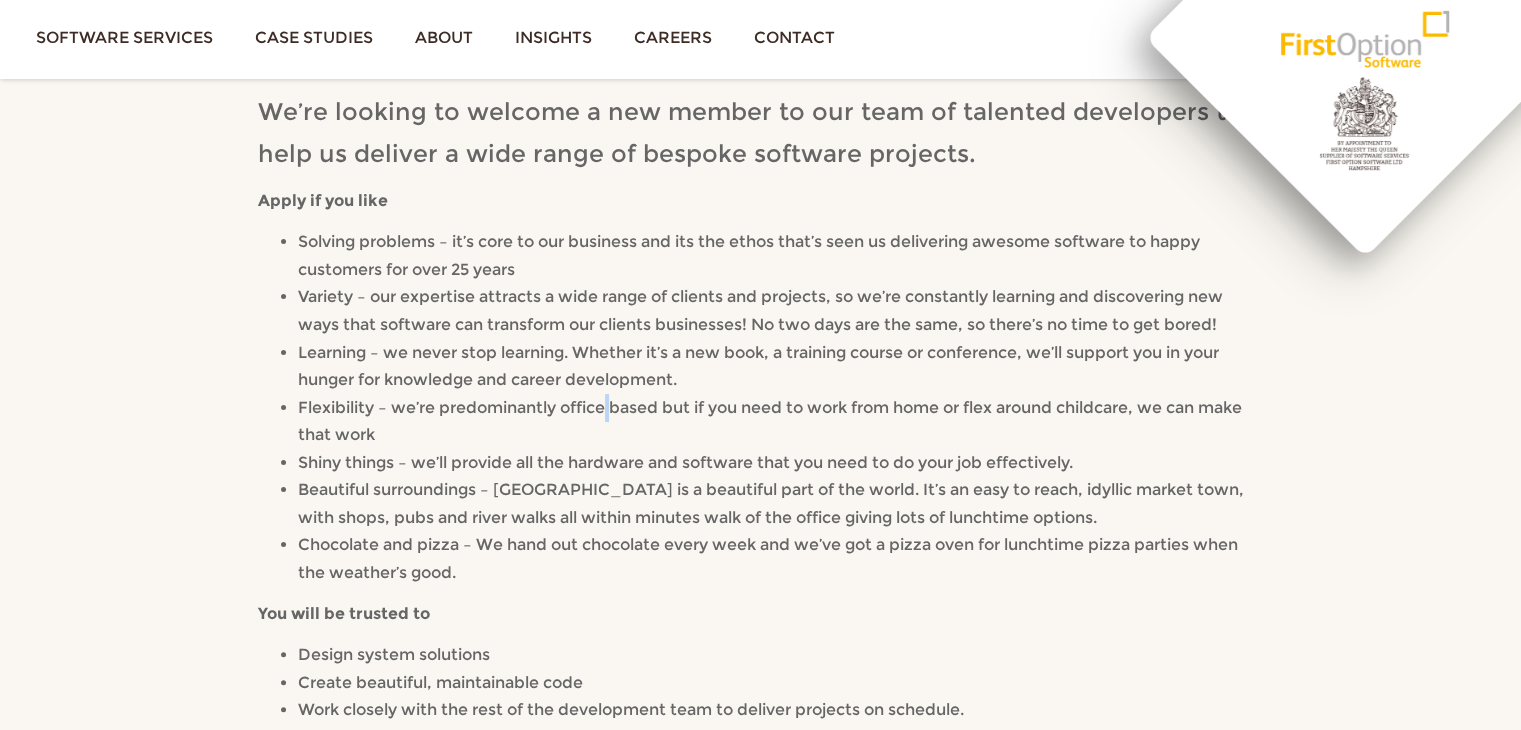click on "Flexibility – we’re predominantly office based but if you need to work from home or flex around childcare, we can make that work" at bounding box center [770, 421] 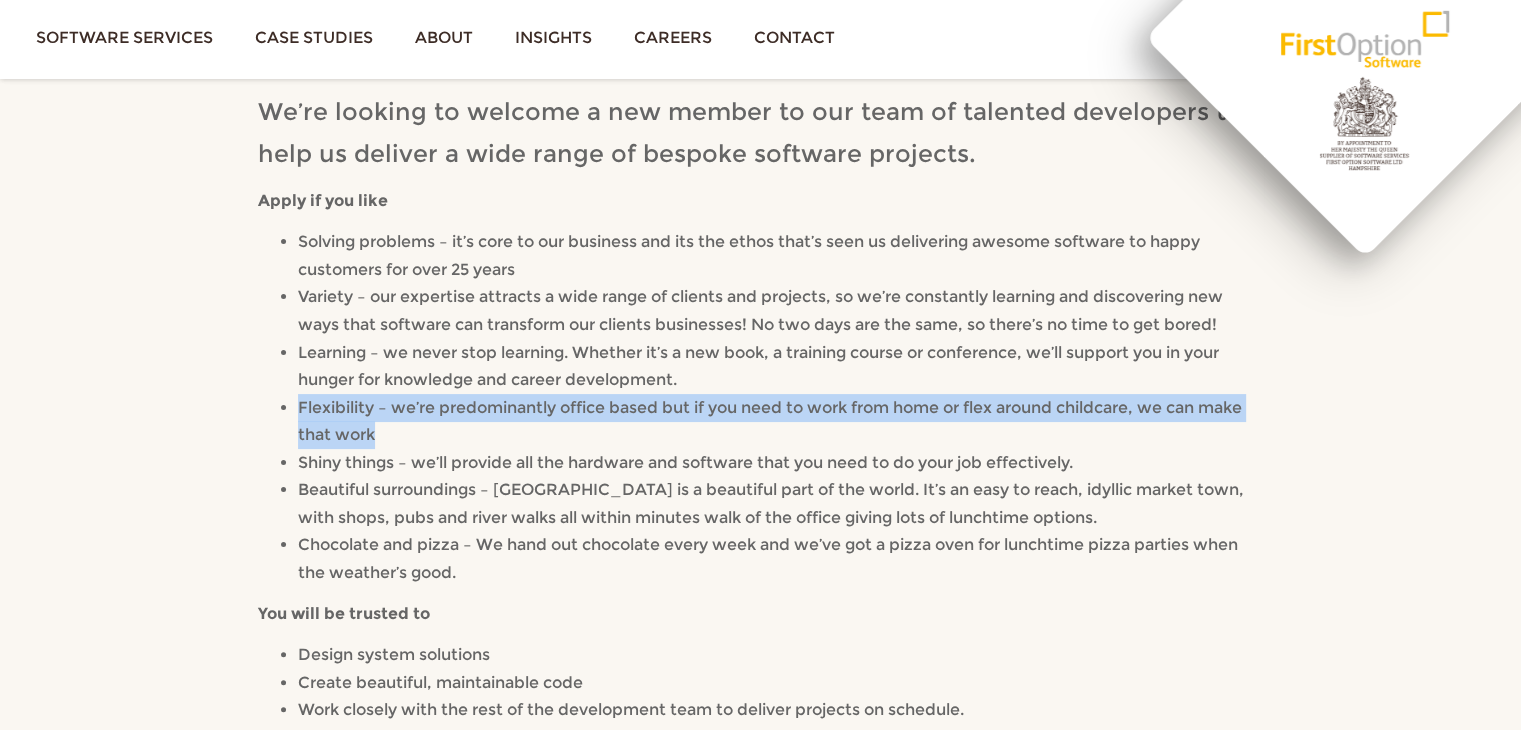 click on "Flexibility – we’re predominantly office based but if you need to work from home or flex around childcare, we can make that work" at bounding box center (770, 421) 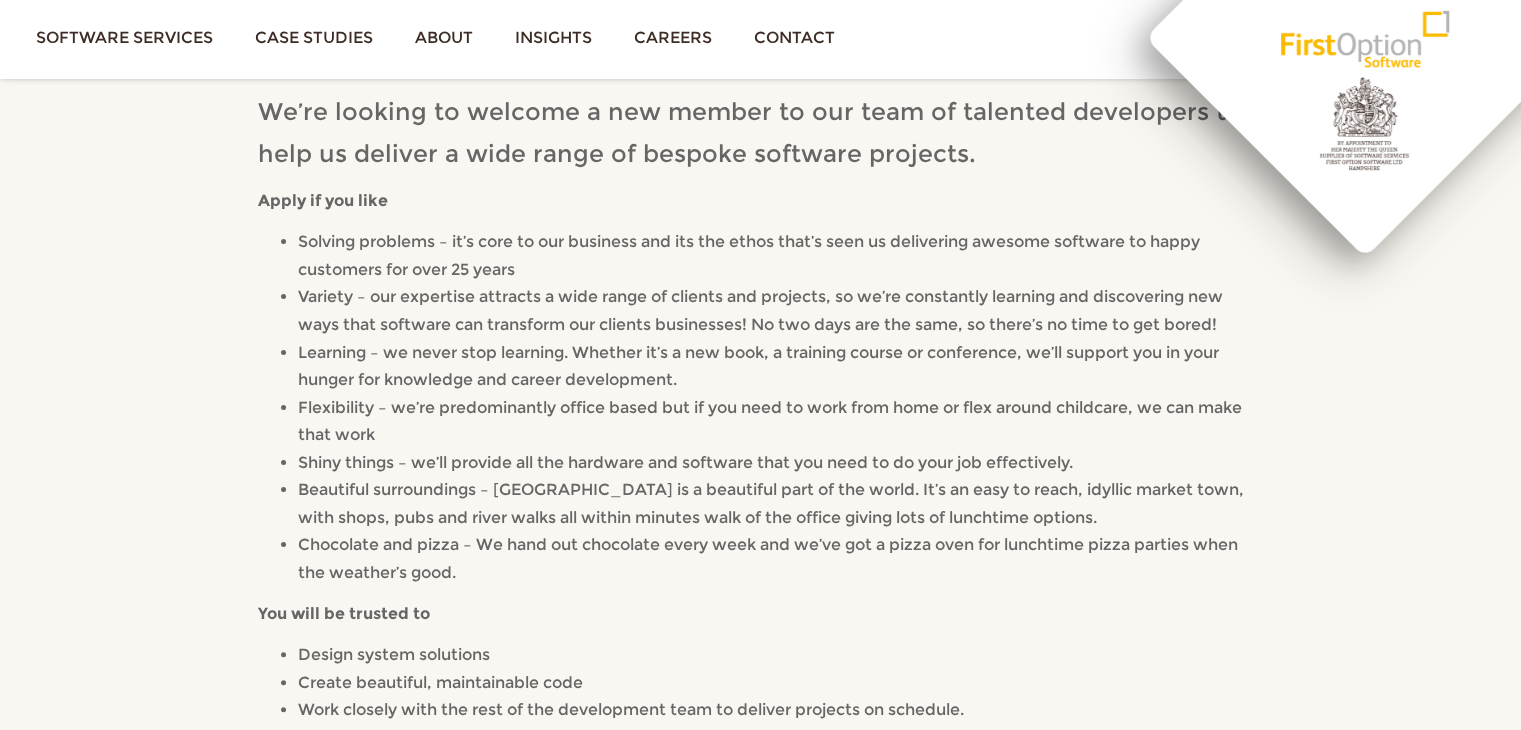 click on "Flexibility – we’re predominantly office based but if you need to work from home or flex around childcare, we can make that work" at bounding box center (780, 421) 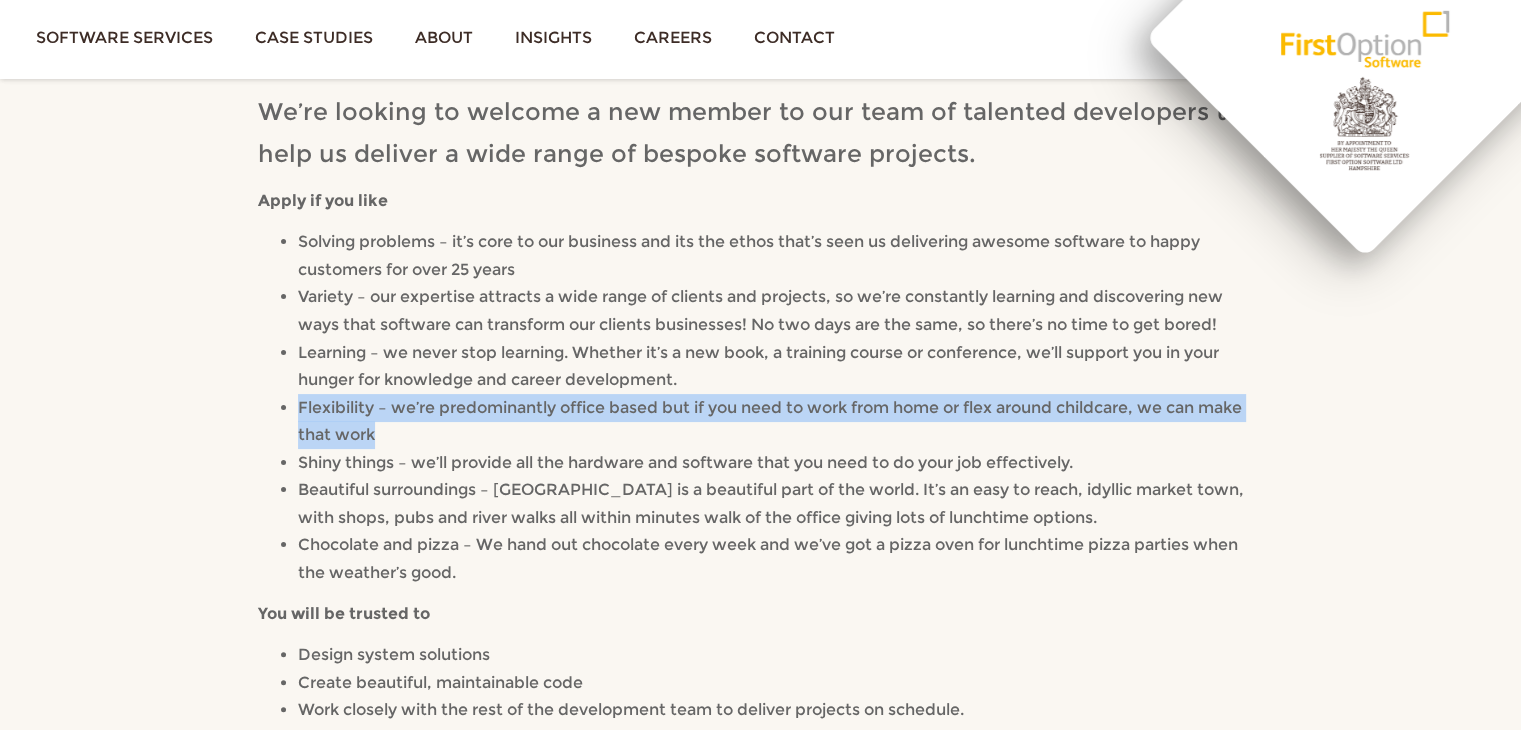 click on "Flexibility – we’re predominantly office based but if you need to work from home or flex around childcare, we can make that work" at bounding box center [780, 421] 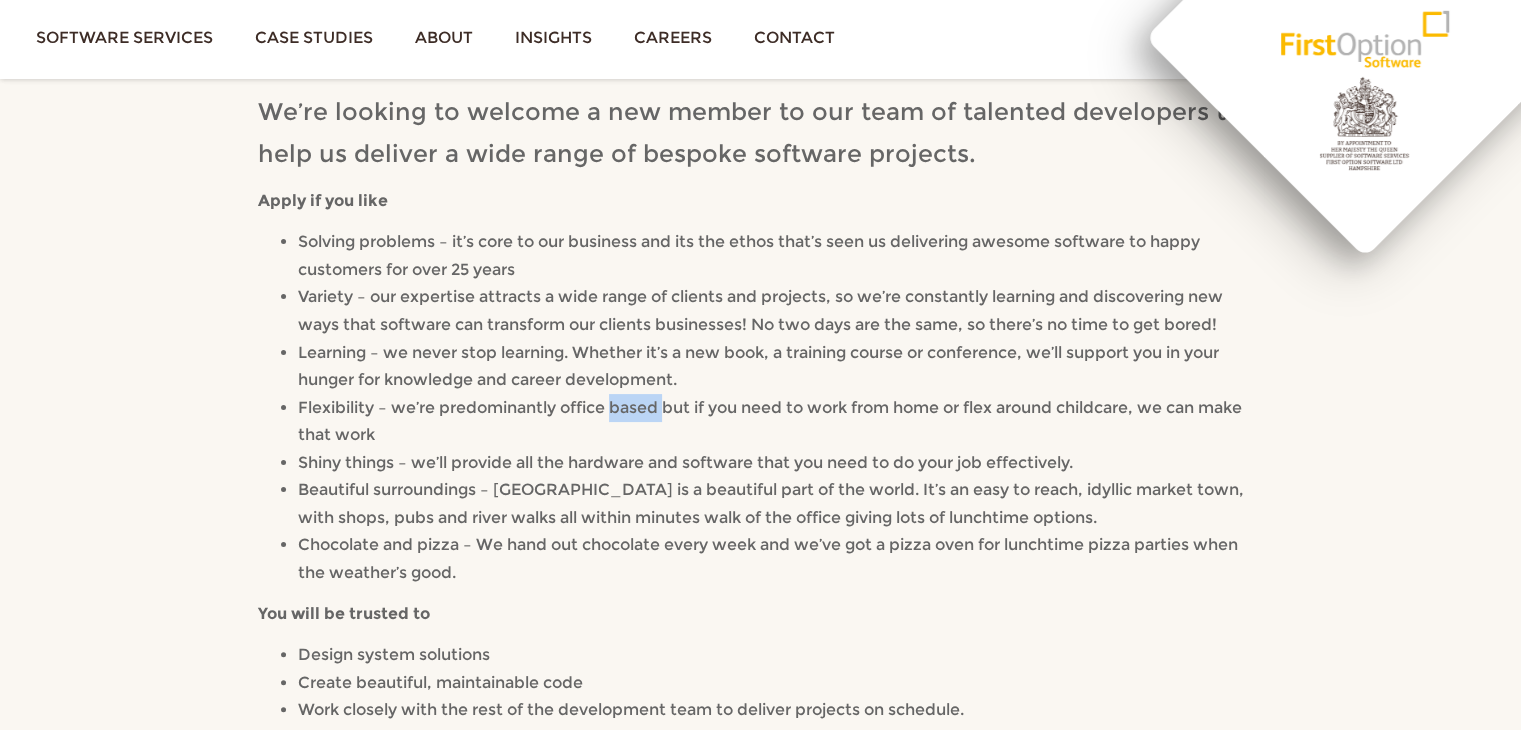 click on "Flexibility – we’re predominantly office based but if you need to work from home or flex around childcare, we can make that work" at bounding box center [770, 421] 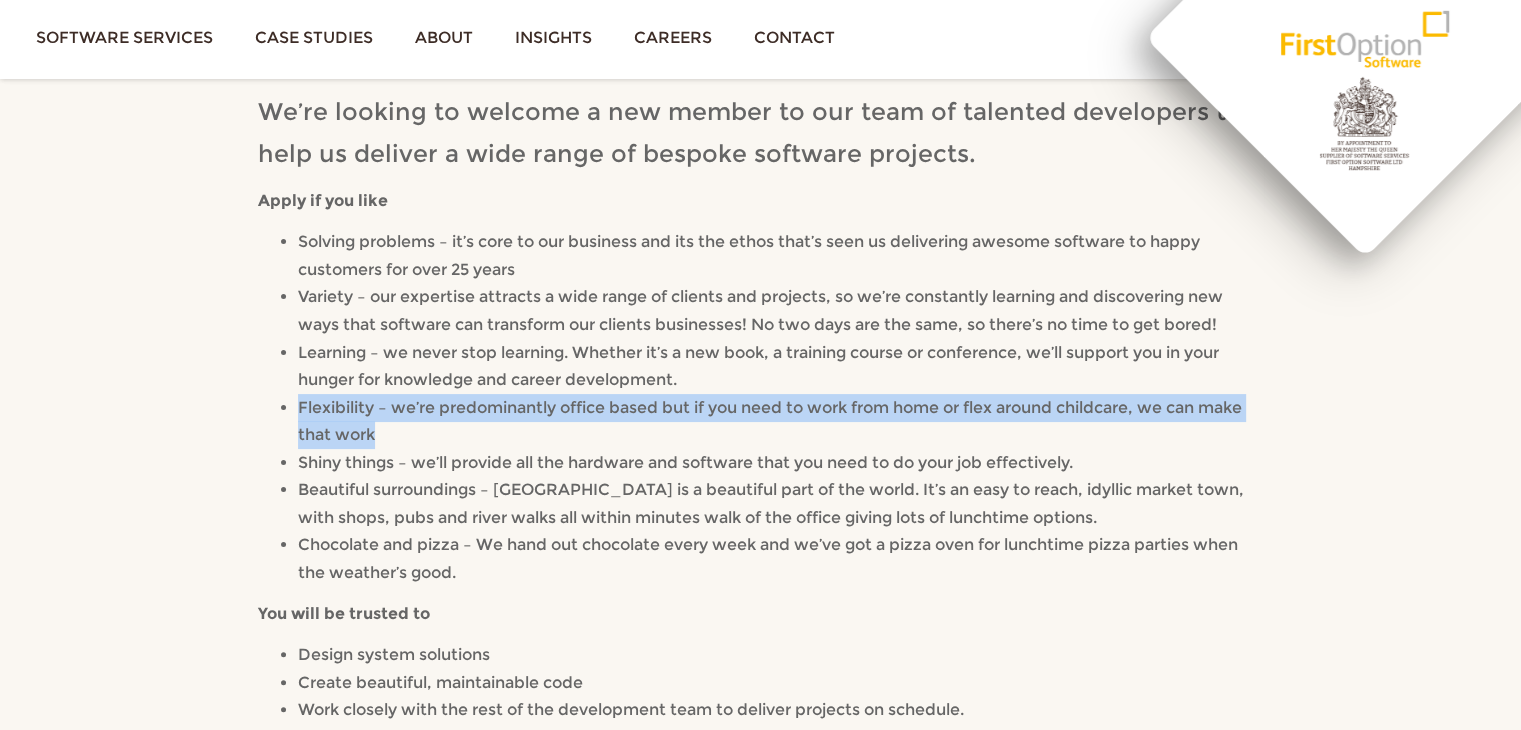 click on "Flexibility – we’re predominantly office based but if you need to work from home or flex around childcare, we can make that work" at bounding box center [770, 421] 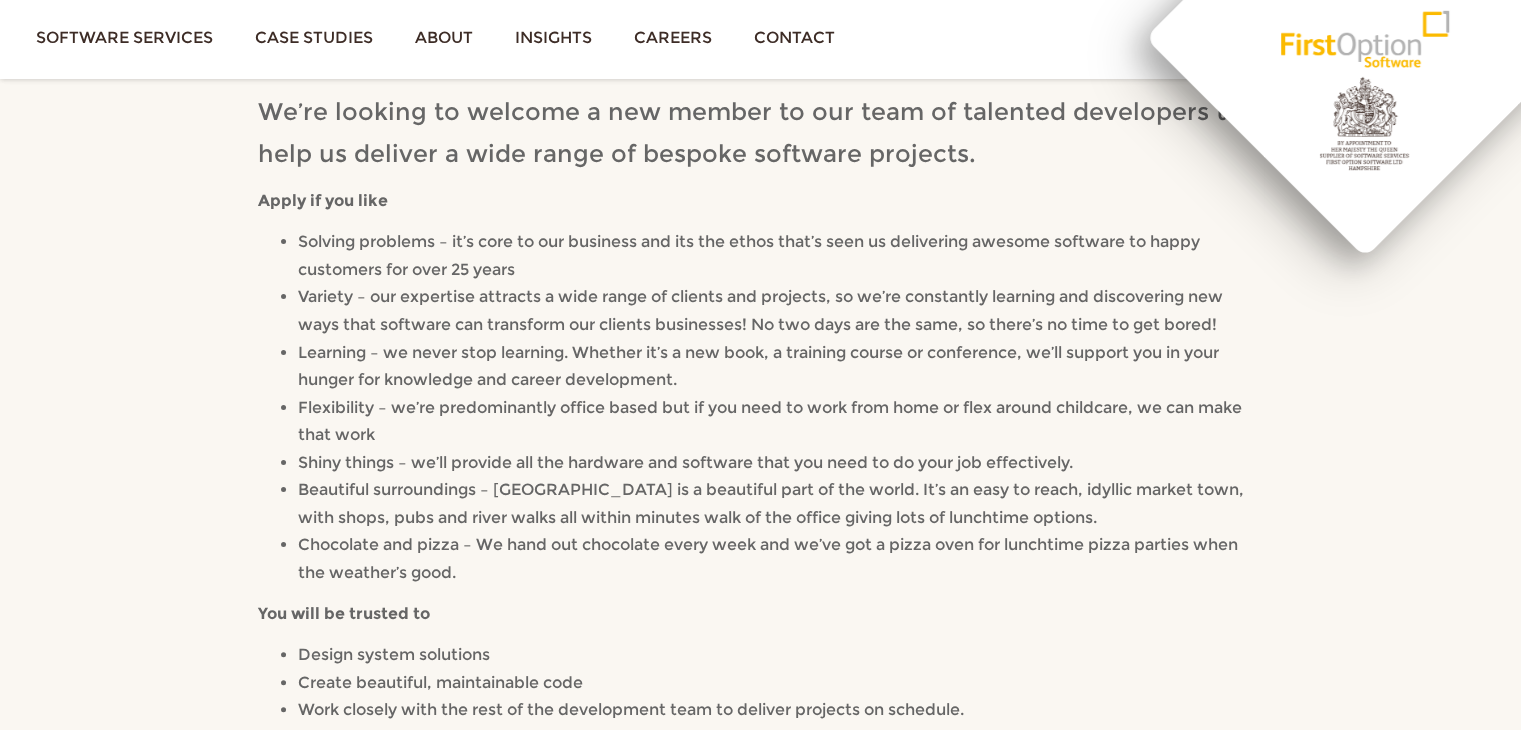 click on "Flexibility – we’re predominantly office based but if you need to work from home or flex around childcare, we can make that work" at bounding box center [770, 421] 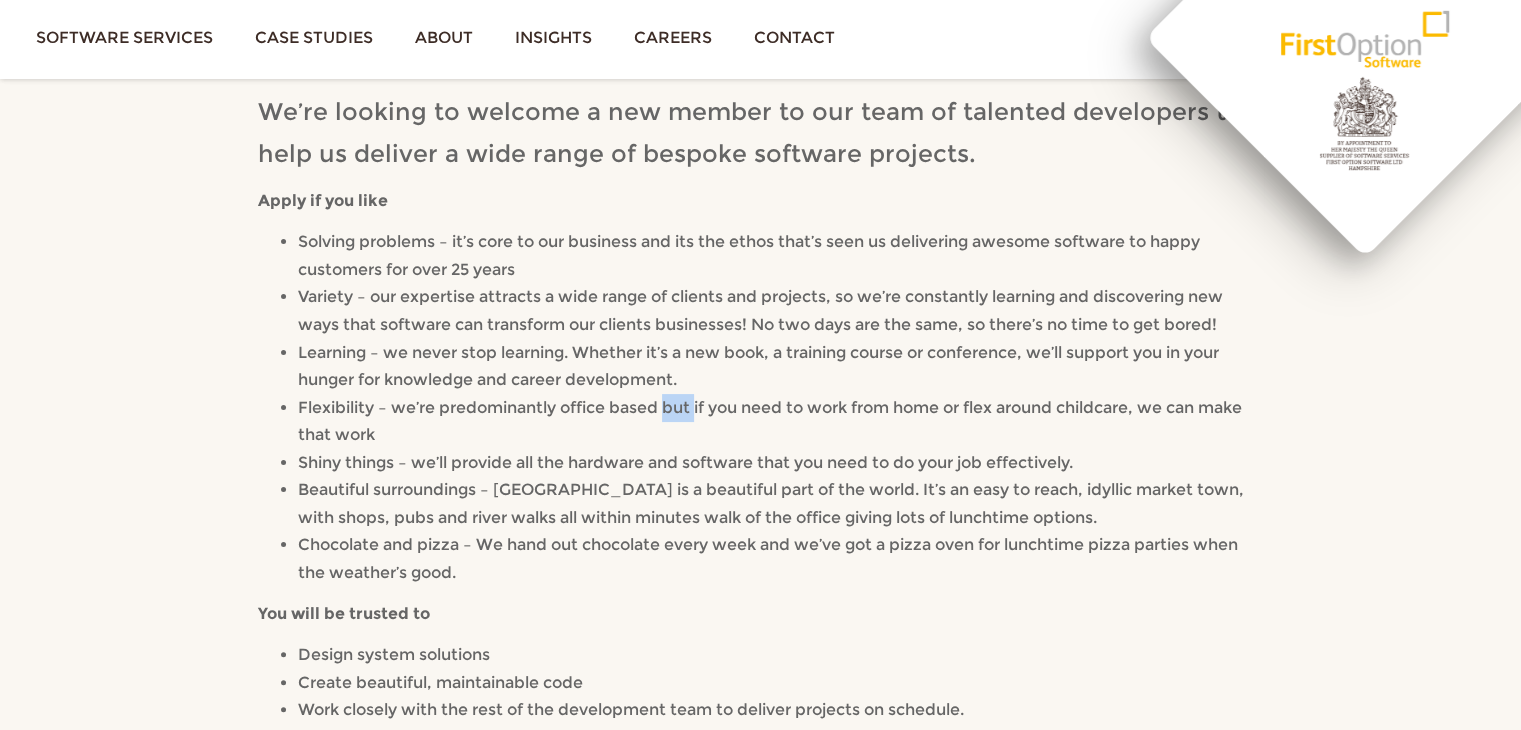 click on "Flexibility – we’re predominantly office based but if you need to work from home or flex around childcare, we can make that work" at bounding box center [770, 421] 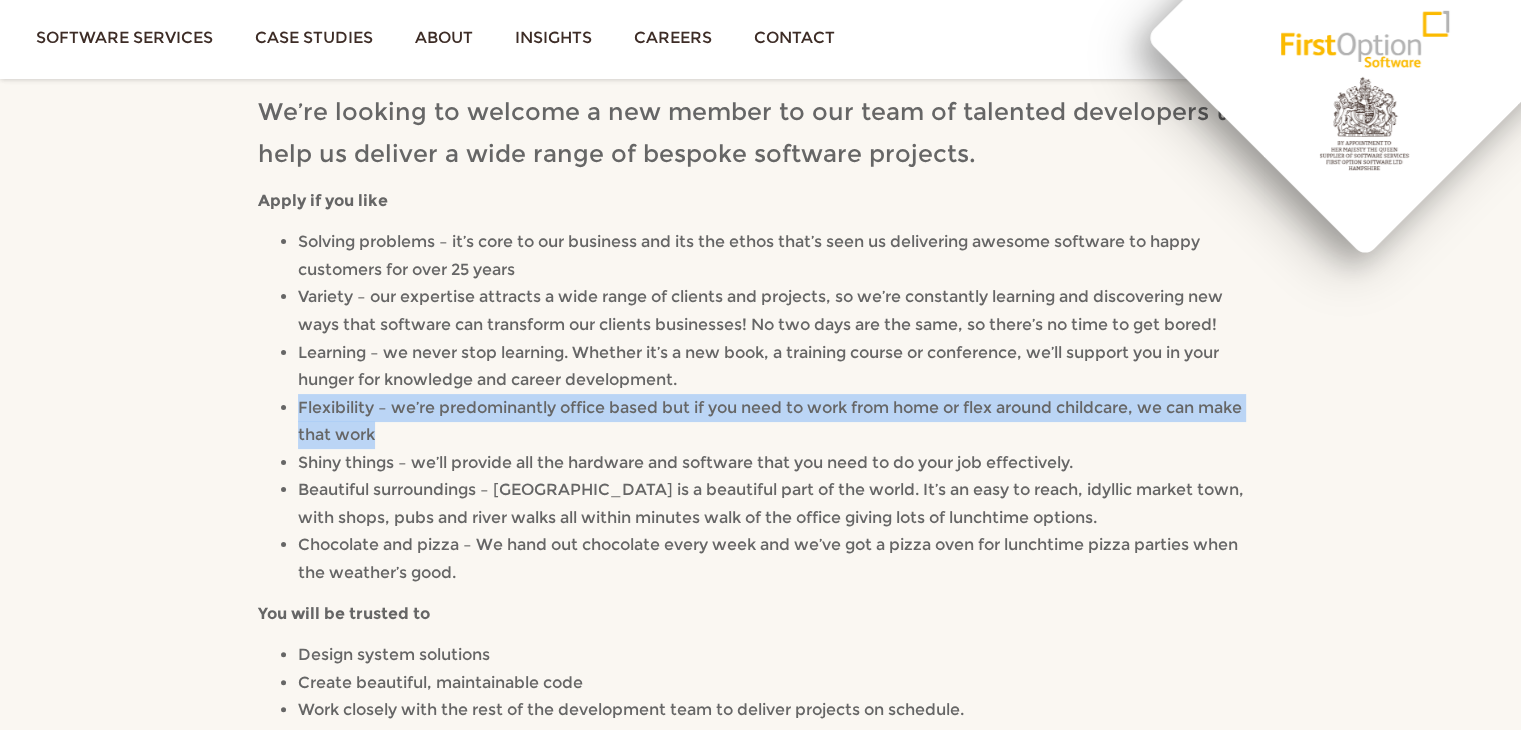 click on "Flexibility – we’re predominantly office based but if you need to work from home or flex around childcare, we can make that work" at bounding box center [770, 421] 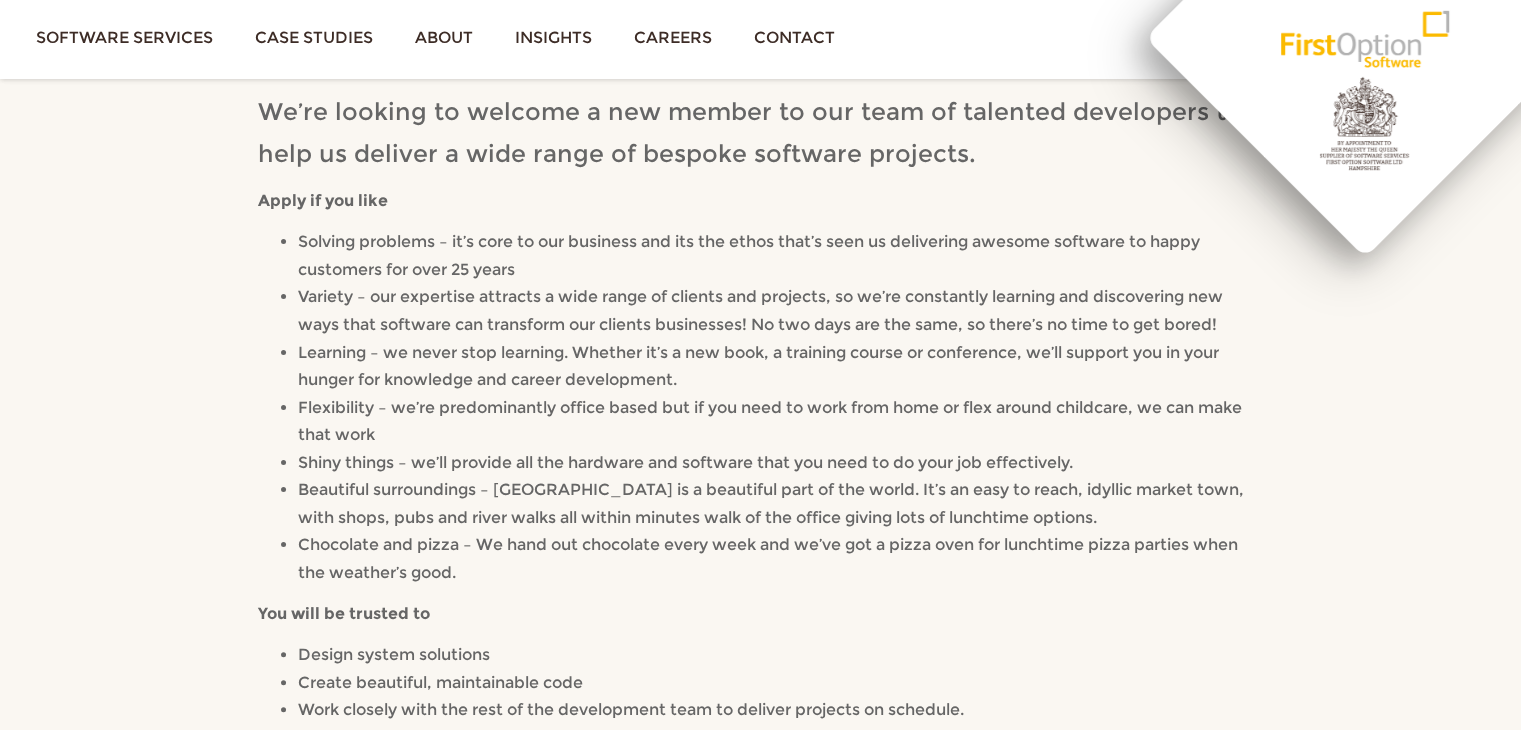 click on "Flexibility – we’re predominantly office based but if you need to work from home or flex around childcare, we can make that work" at bounding box center (770, 421) 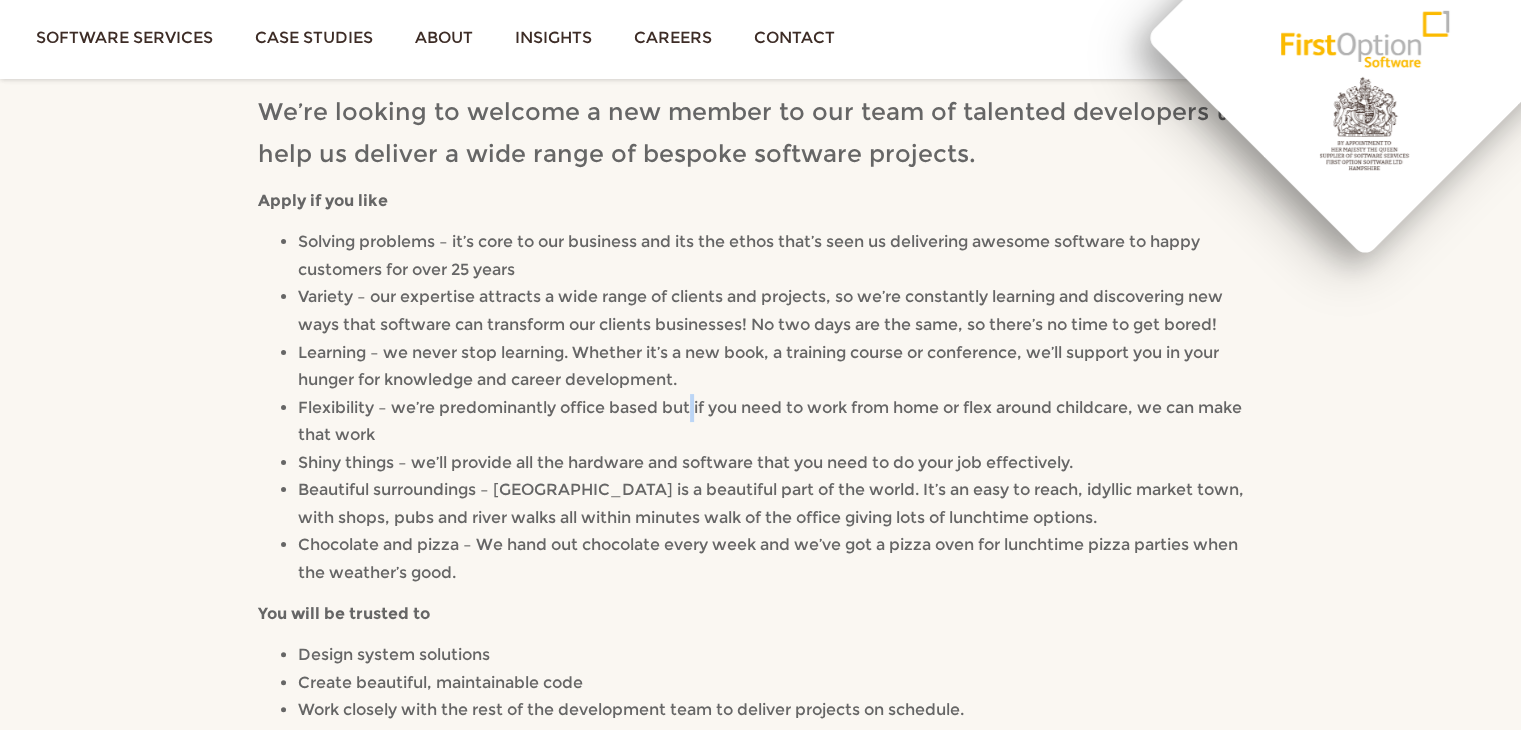click on "Flexibility – we’re predominantly office based but if you need to work from home or flex around childcare, we can make that work" at bounding box center (770, 421) 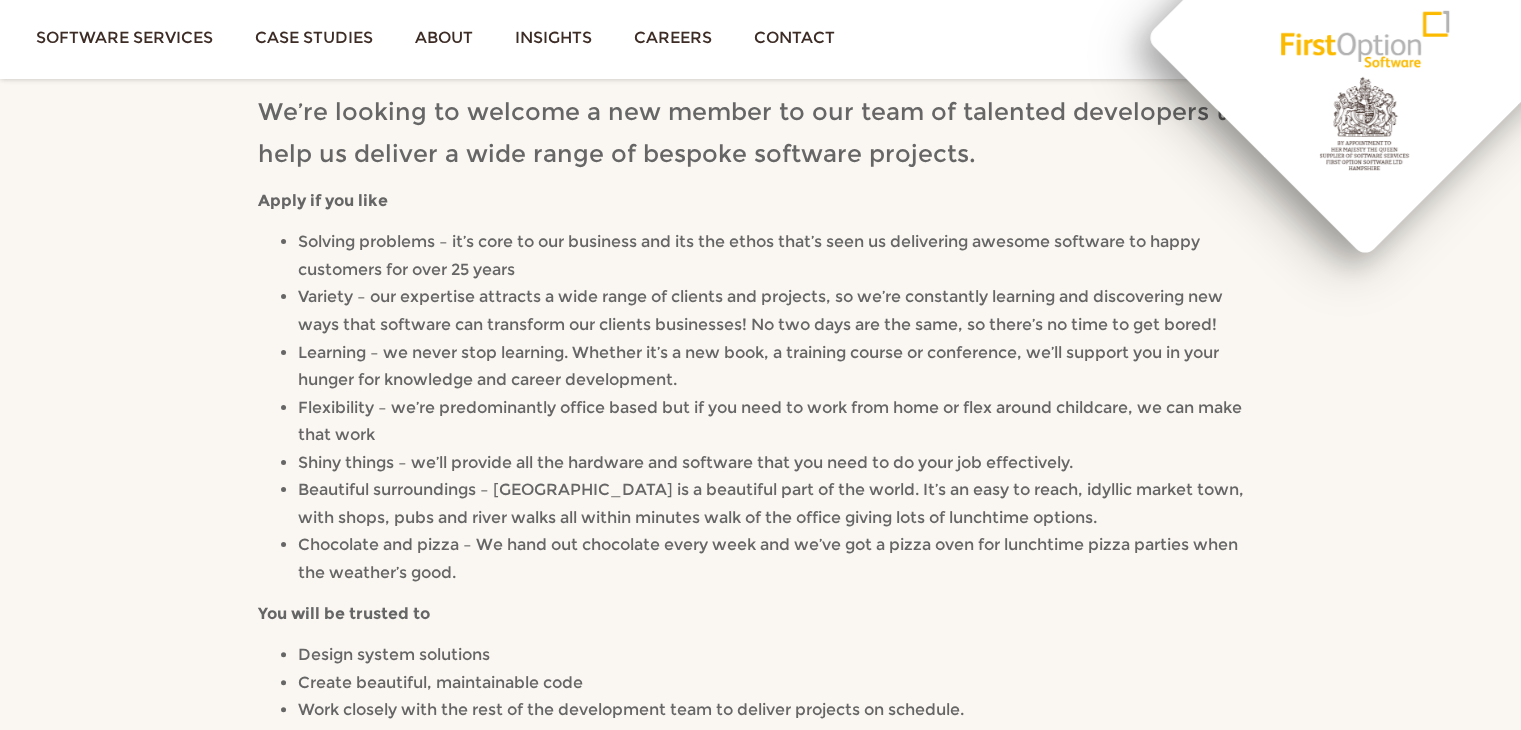 click on "Flexibility – we’re predominantly office based but if you need to work from home or flex around childcare, we can make that work" at bounding box center (770, 421) 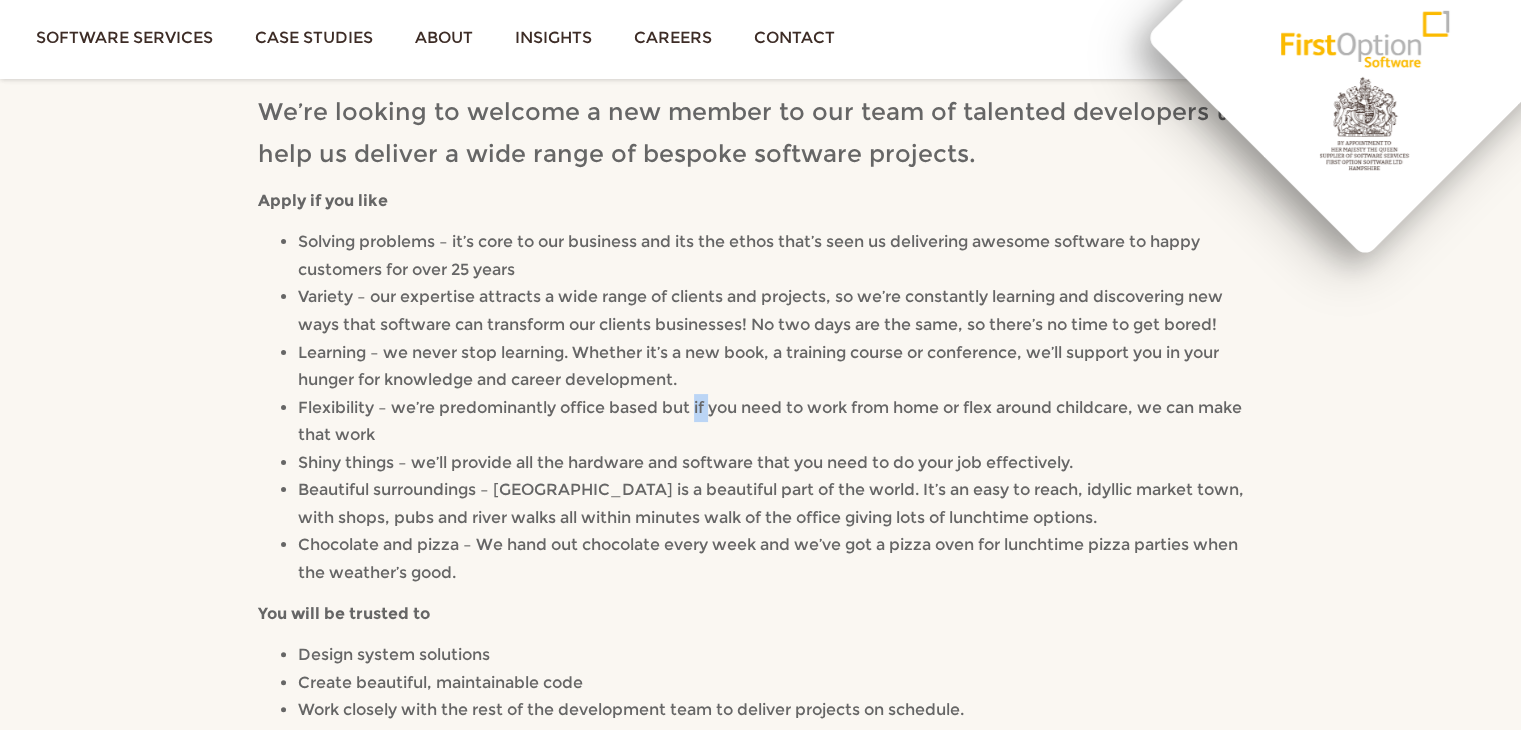 click on "Flexibility – we’re predominantly office based but if you need to work from home or flex around childcare, we can make that work" at bounding box center (770, 421) 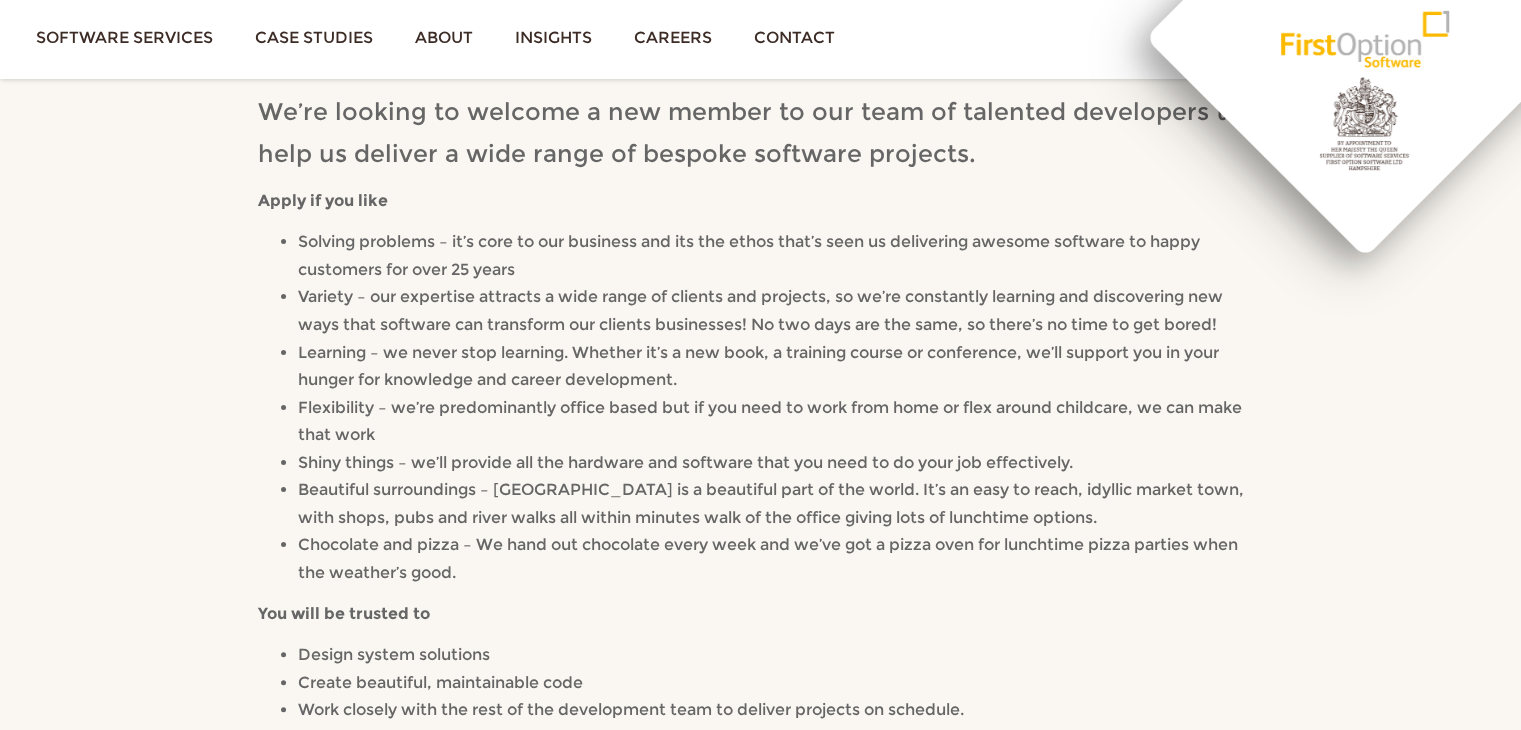 click on "Flexibility – we’re predominantly office based but if you need to work from home or flex around childcare, we can make that work" at bounding box center [770, 421] 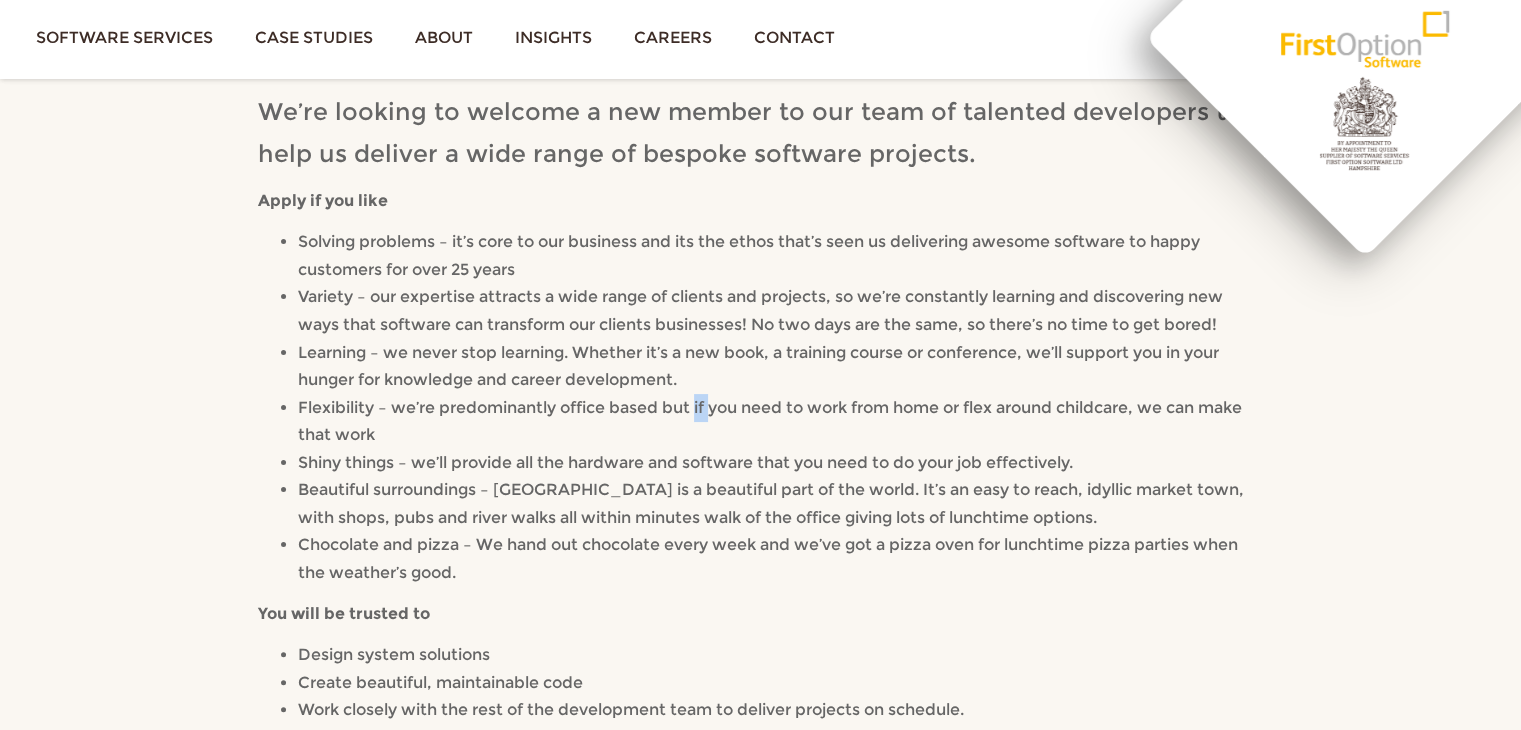 click on "Flexibility – we’re predominantly office based but if you need to work from home or flex around childcare, we can make that work" at bounding box center [770, 421] 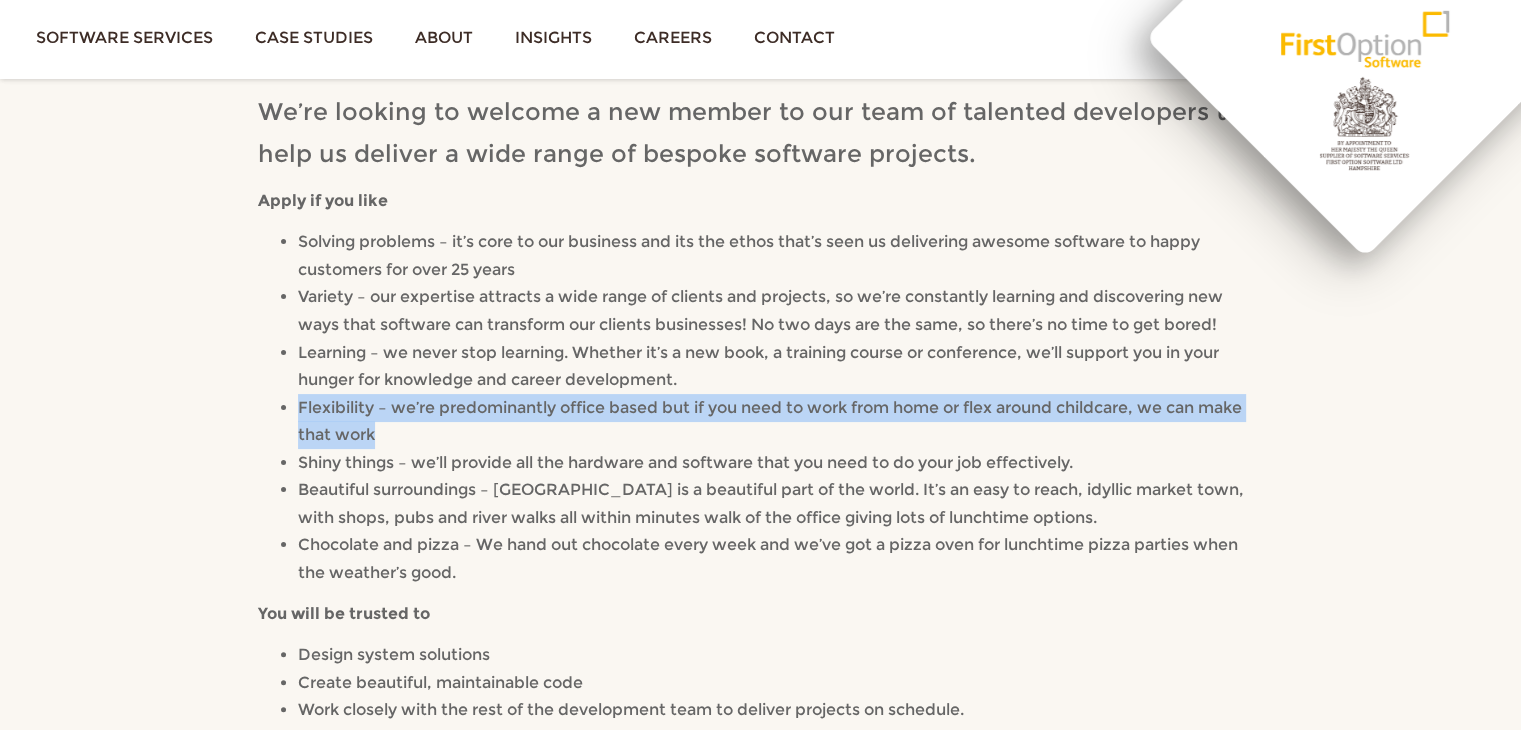 click on "Flexibility – we’re predominantly office based but if you need to work from home or flex around childcare, we can make that work" at bounding box center (770, 421) 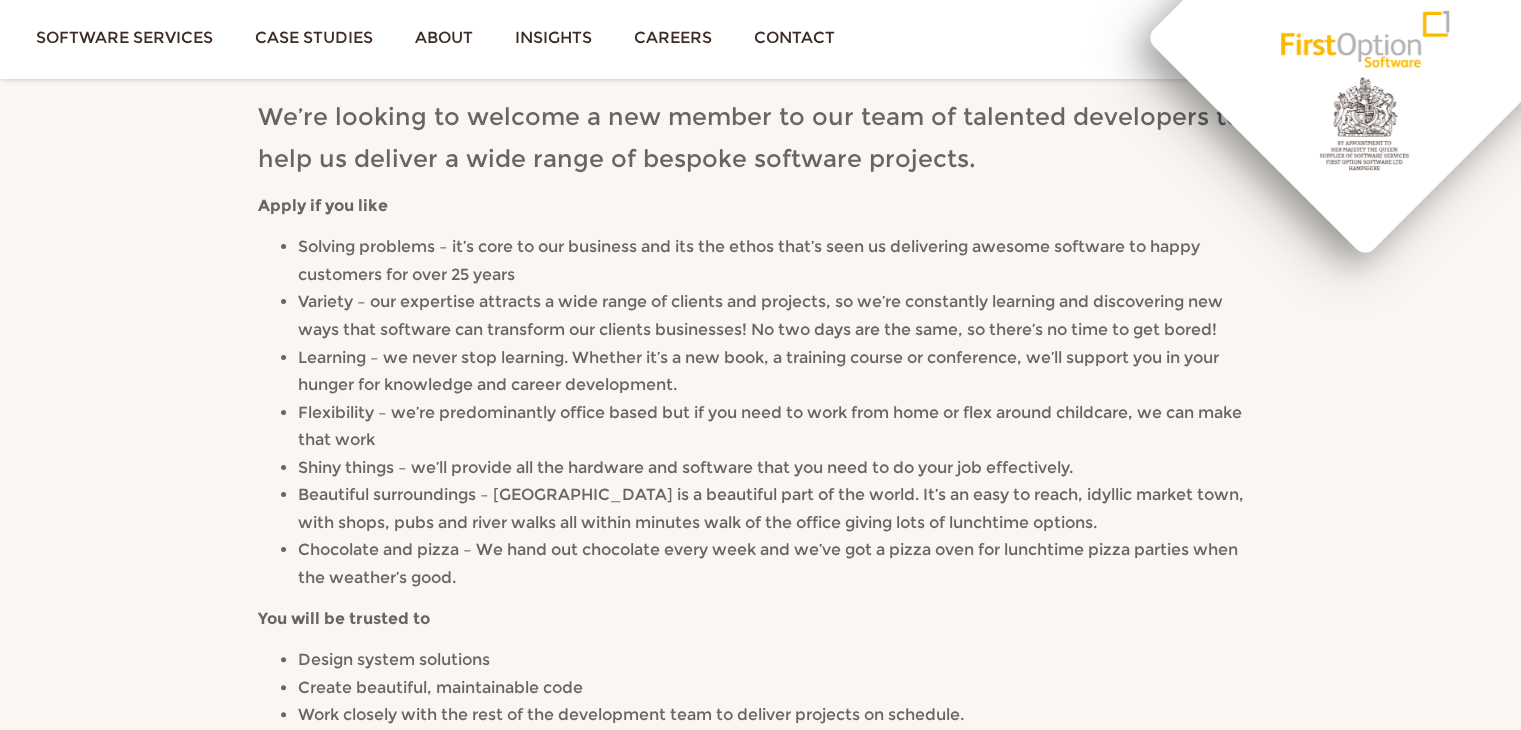 scroll, scrollTop: 300, scrollLeft: 0, axis: vertical 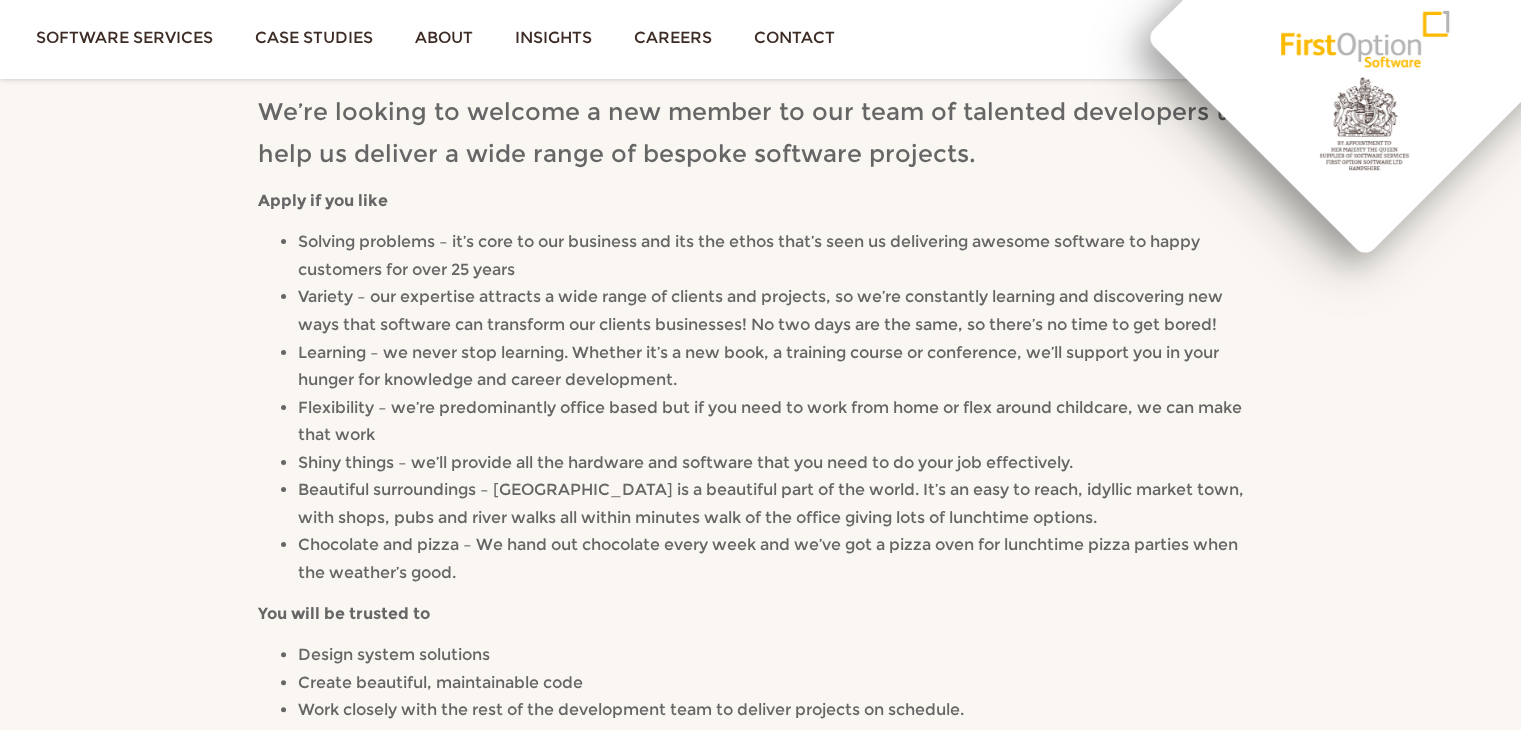 click on "Flexibility – we’re predominantly office based but if you need to work from home or flex around childcare, we can make that work" at bounding box center (780, 421) 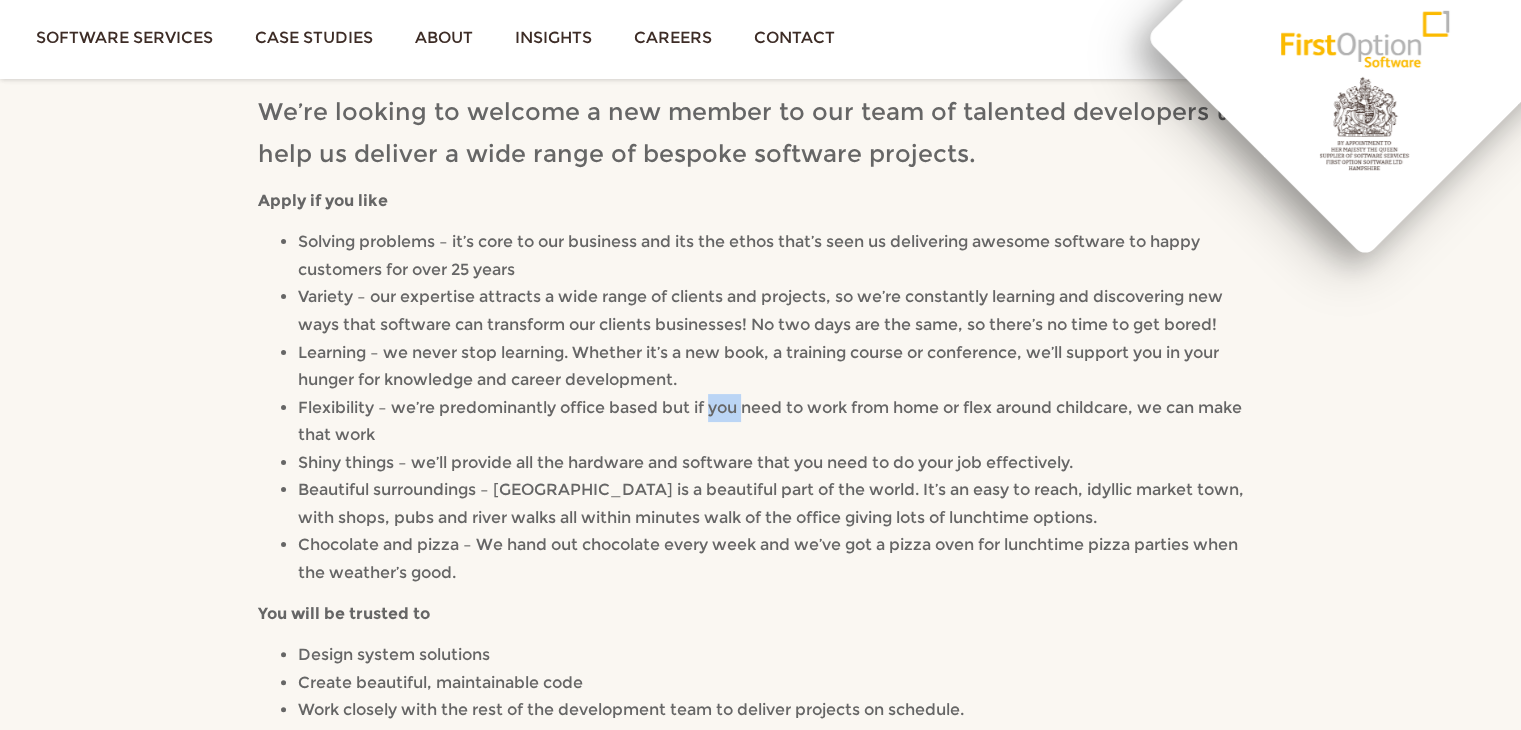 click on "Flexibility – we’re predominantly office based but if you need to work from home or flex around childcare, we can make that work" at bounding box center [770, 421] 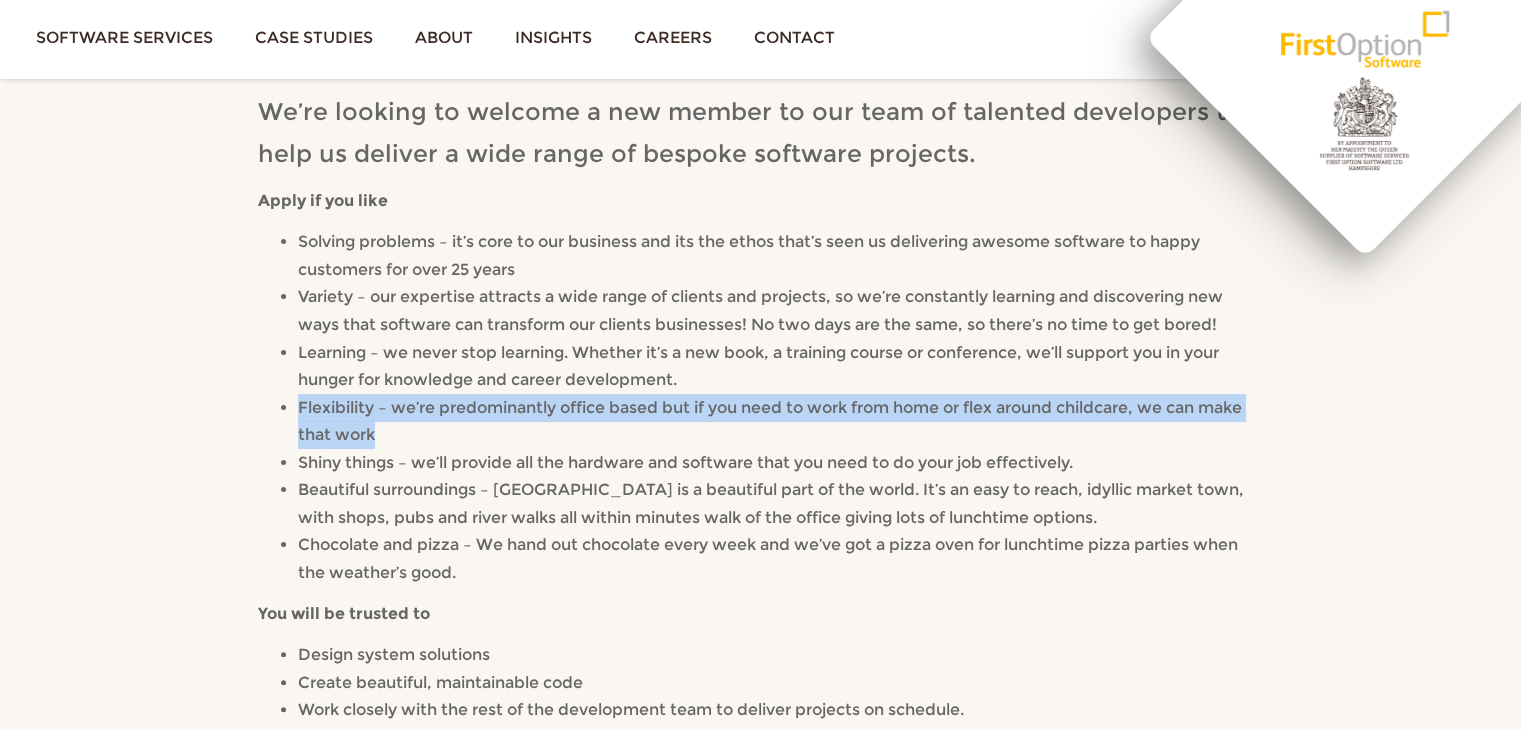click on "Flexibility – we’re predominantly office based but if you need to work from home or flex around childcare, we can make that work" at bounding box center [770, 421] 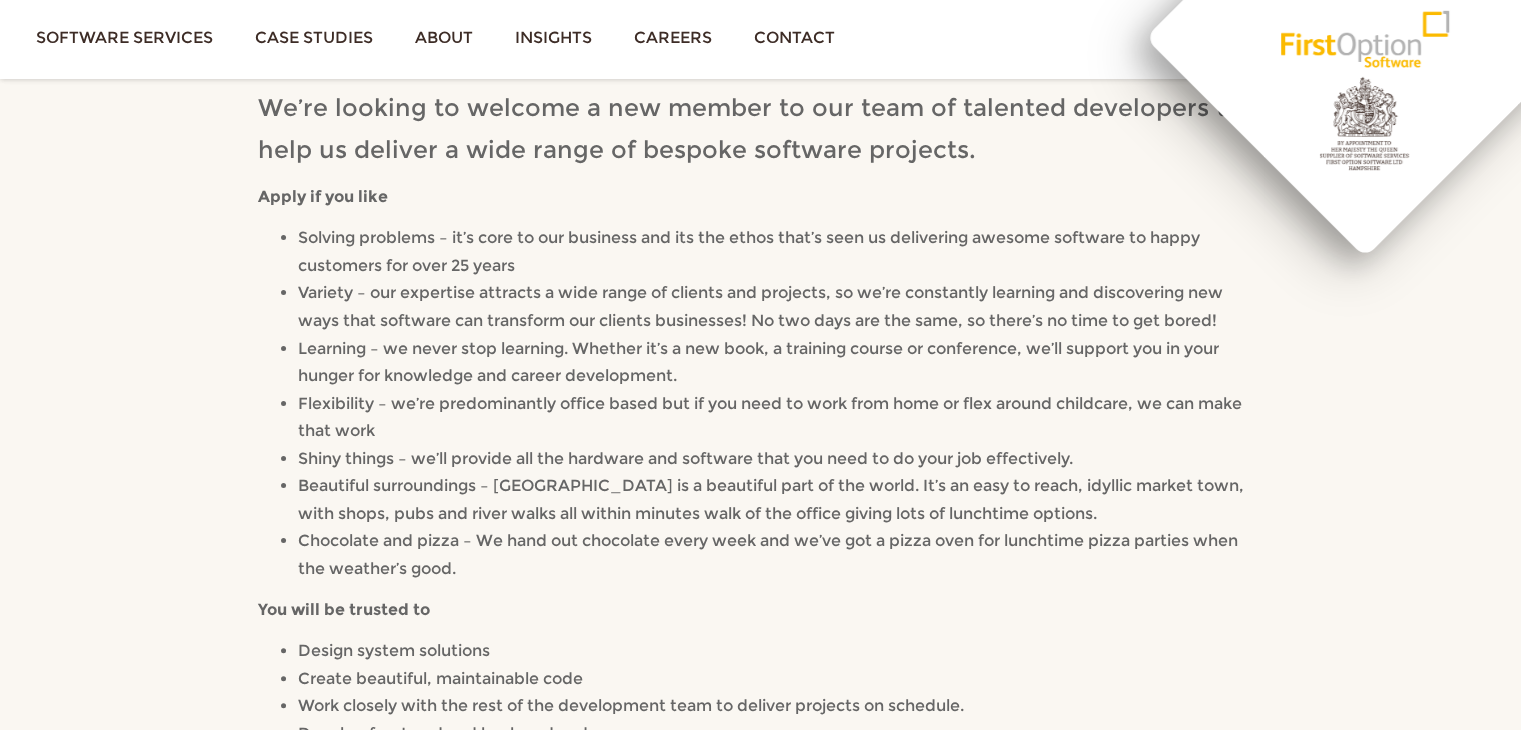 scroll, scrollTop: 300, scrollLeft: 0, axis: vertical 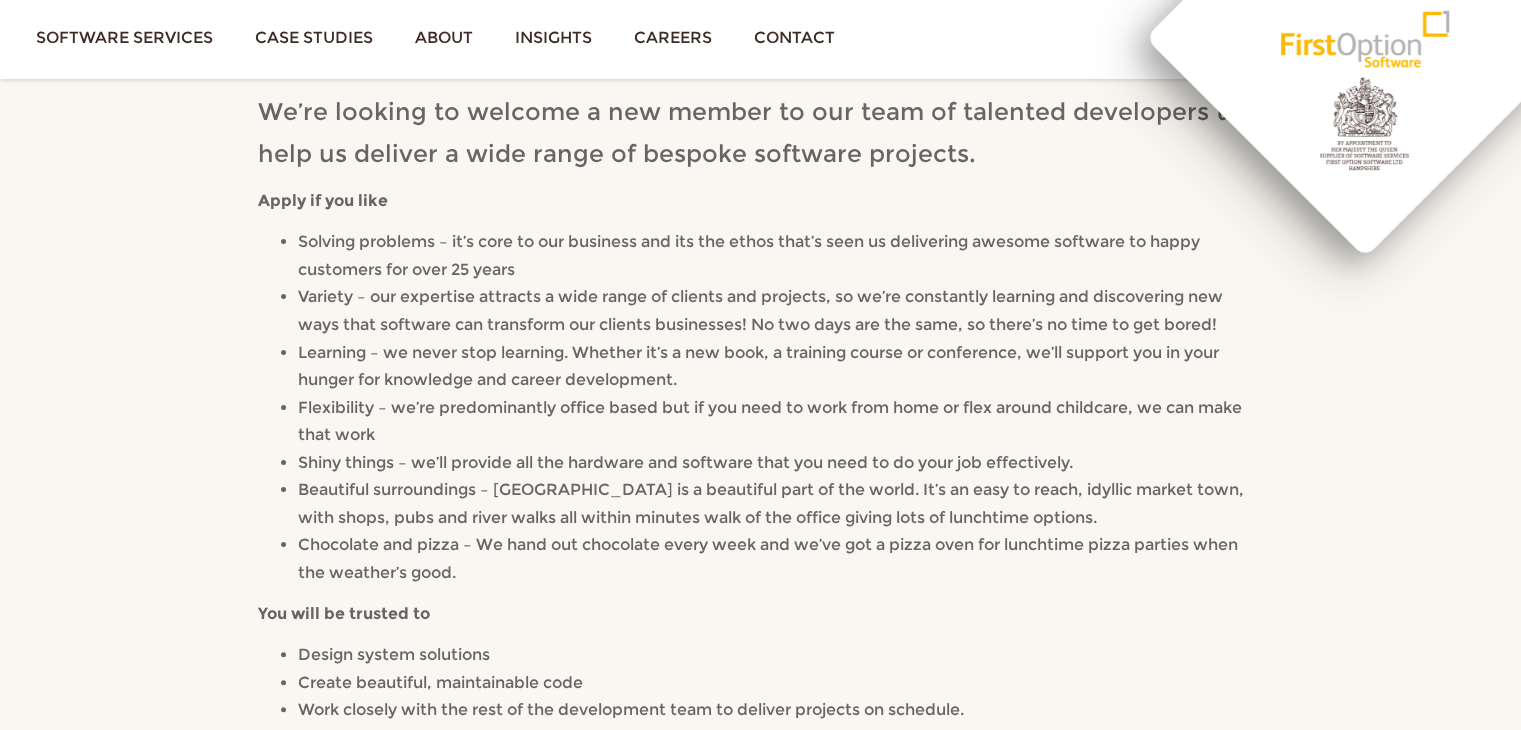 click on "Learning – we never stop learning. Whether it’s a new book, a training course or conference, we’ll support you in your hunger for knowledge and career development." at bounding box center [780, 366] 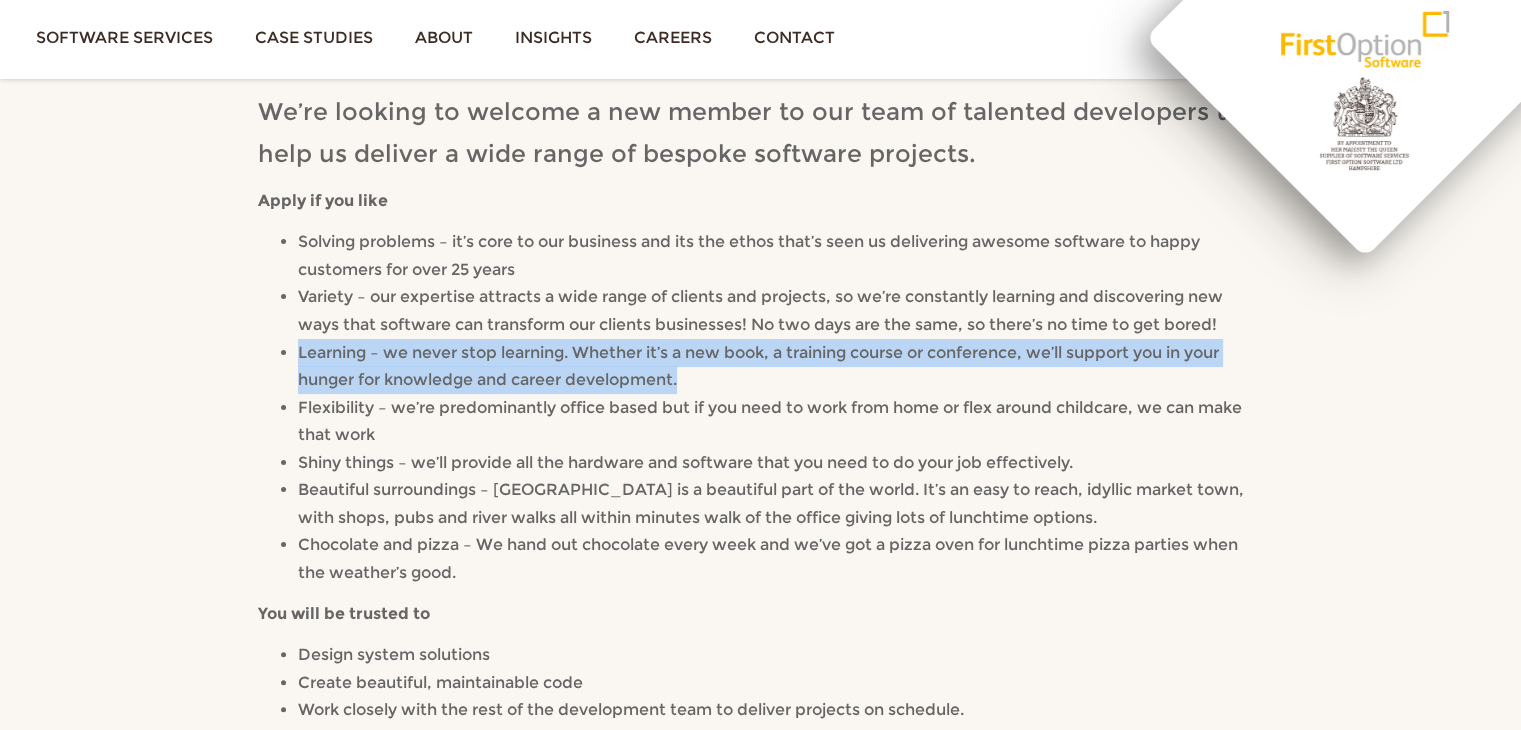 click on "Learning – we never stop learning. Whether it’s a new book, a training course or conference, we’ll support you in your hunger for knowledge and career development." at bounding box center (780, 366) 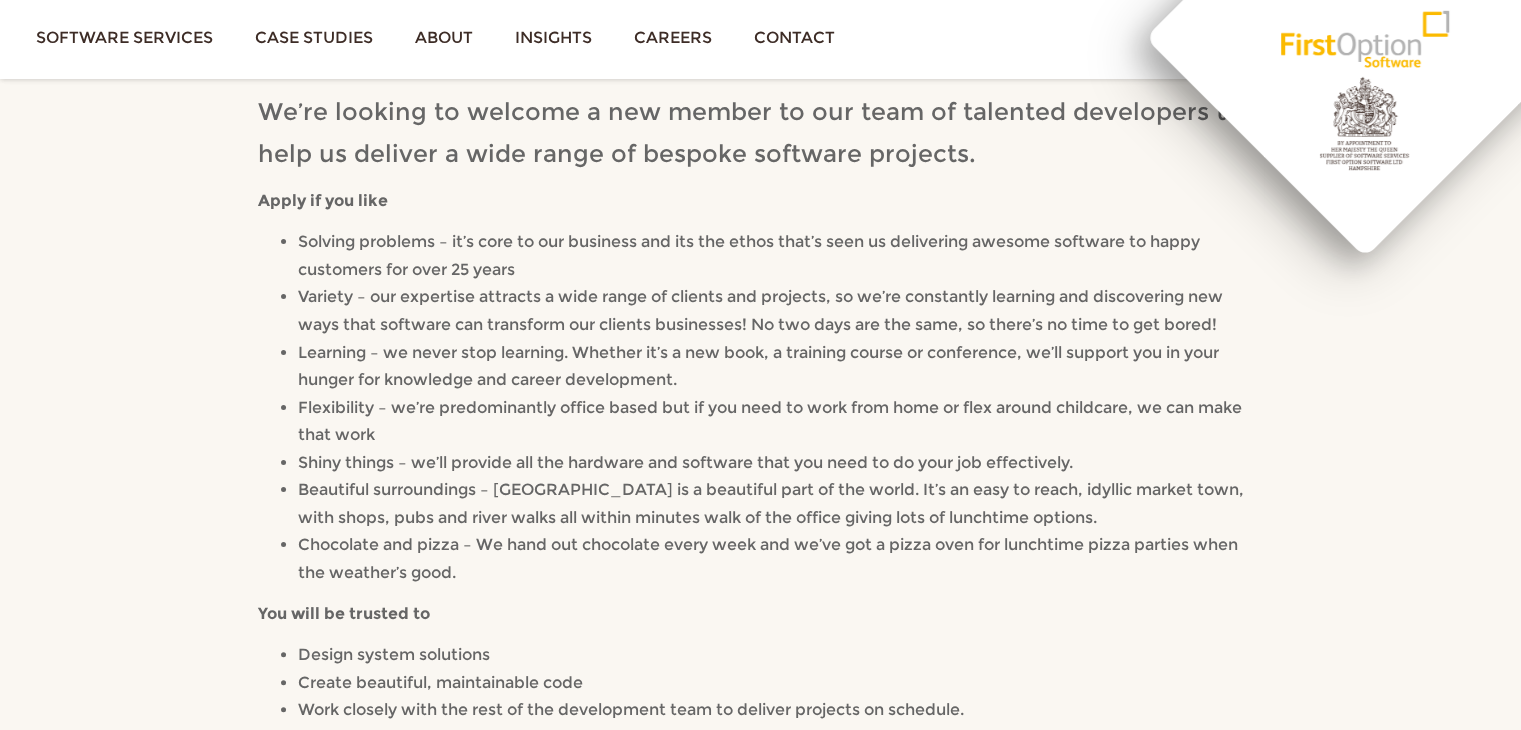 click on "Learning – we never stop learning. Whether it’s a new book, a training course or conference, we’ll support you in your hunger for knowledge and career development." at bounding box center [758, 366] 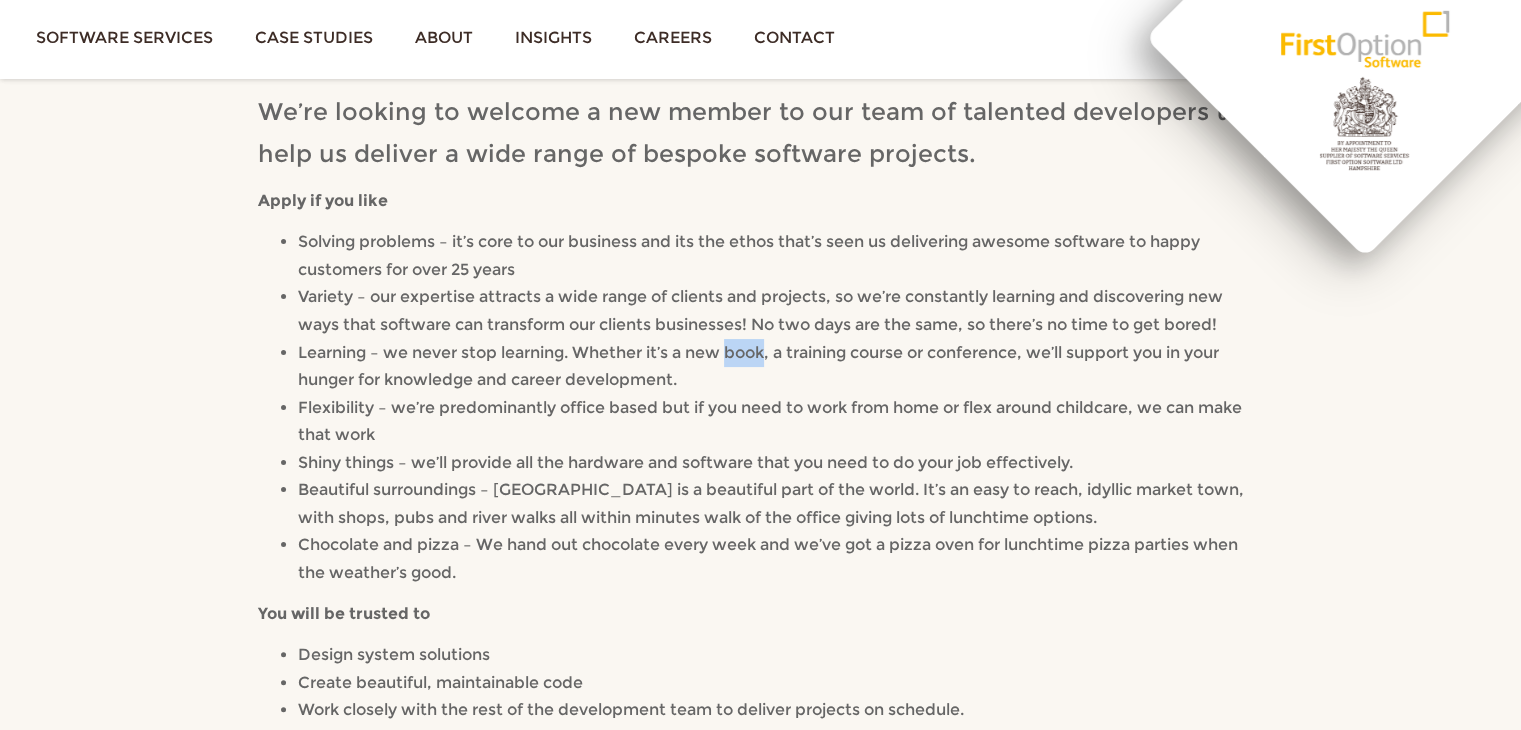 click on "Learning – we never stop learning. Whether it’s a new book, a training course or conference, we’ll support you in your hunger for knowledge and career development." at bounding box center [758, 366] 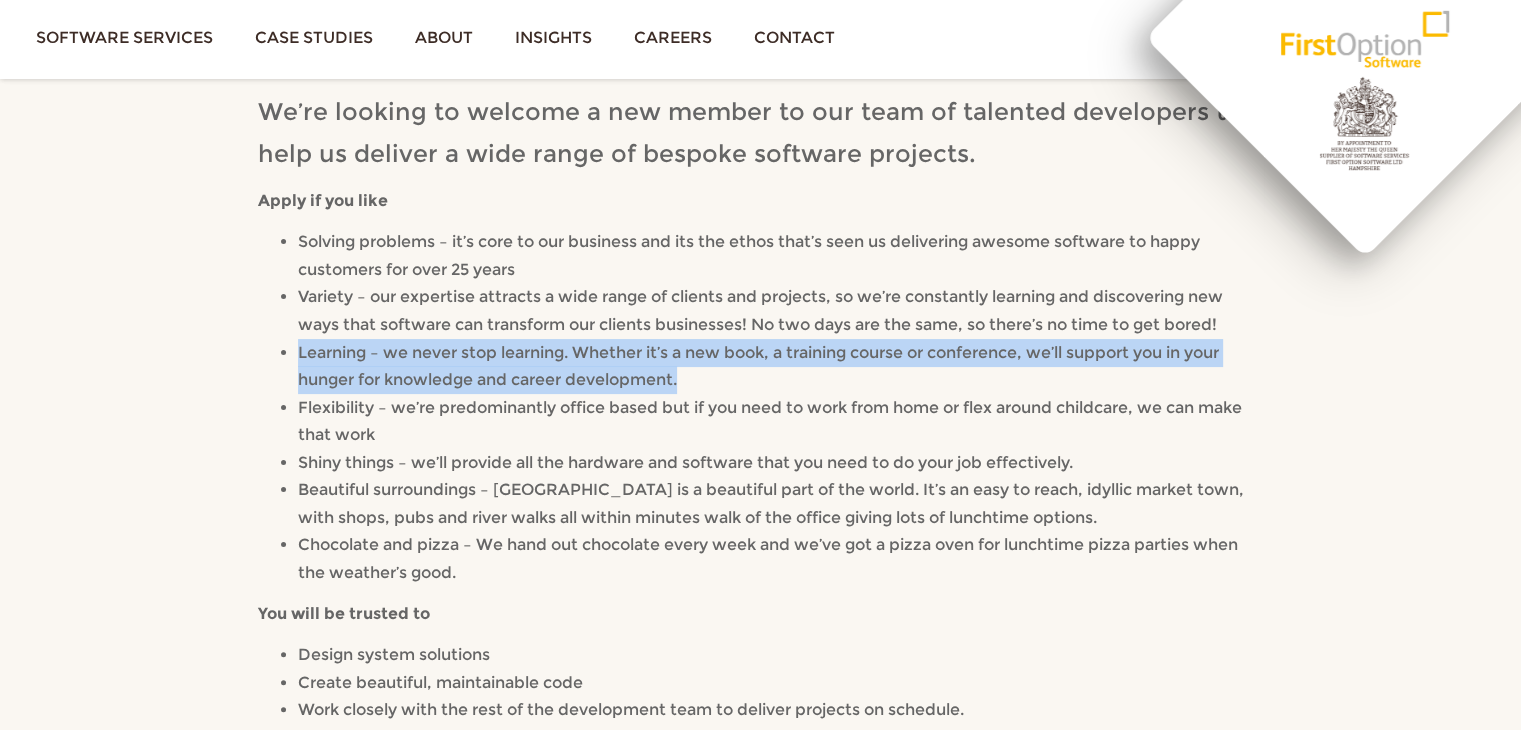 click on "Learning – we never stop learning. Whether it’s a new book, a training course or conference, we’ll support you in your hunger for knowledge and career development." at bounding box center [758, 366] 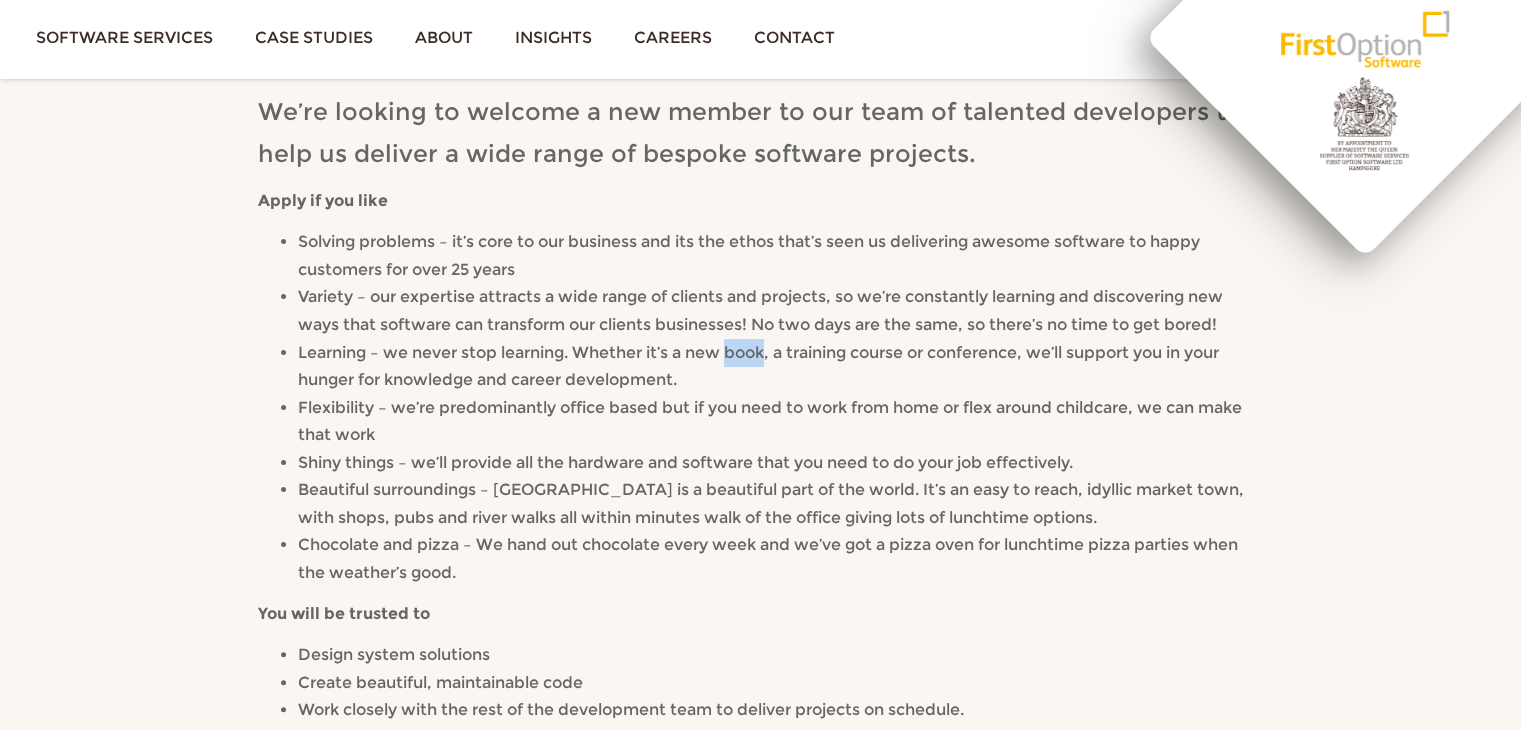 click on "Learning – we never stop learning. Whether it’s a new book, a training course or conference, we’ll support you in your hunger for knowledge and career development." at bounding box center (758, 366) 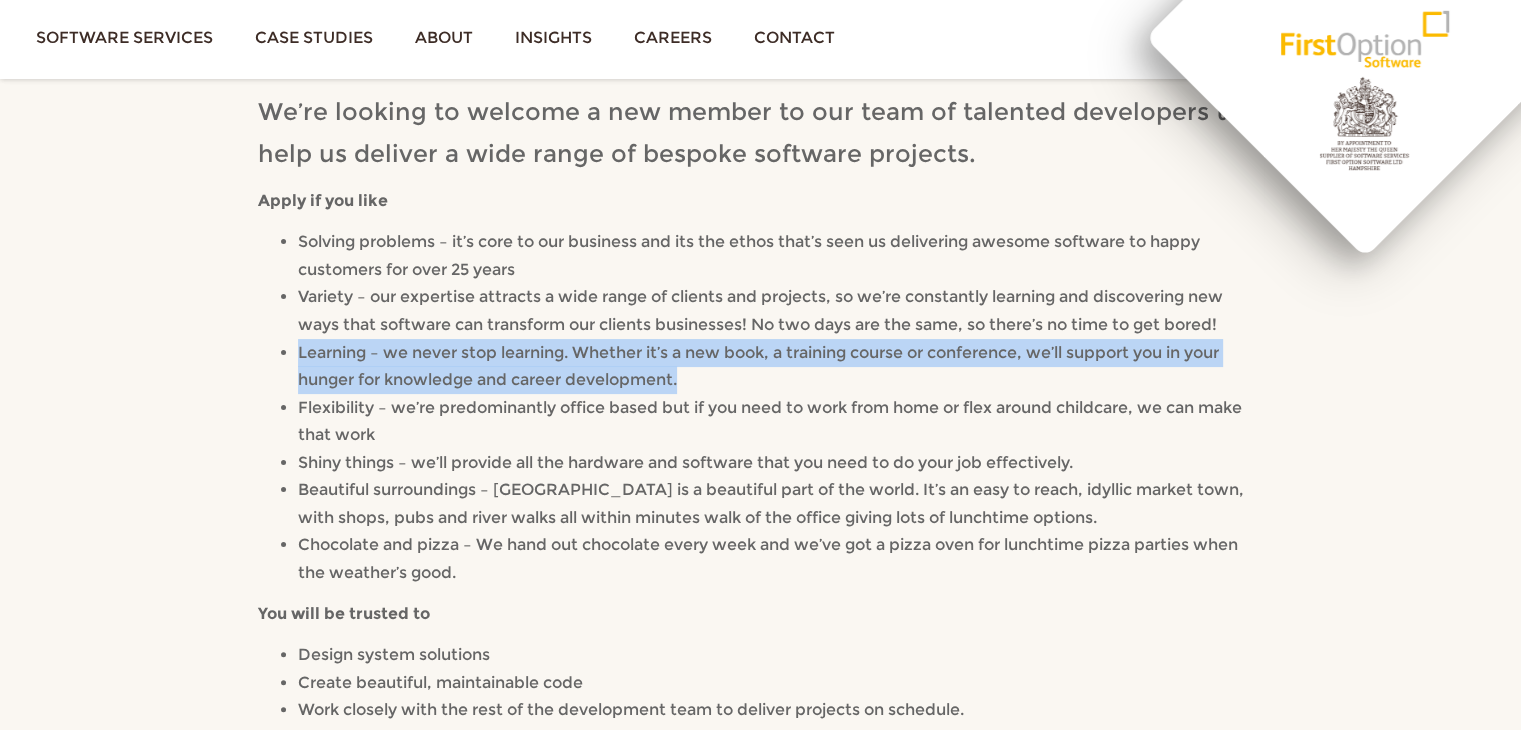 click on "Learning – we never stop learning. Whether it’s a new book, a training course or conference, we’ll support you in your hunger for knowledge and career development." at bounding box center [758, 366] 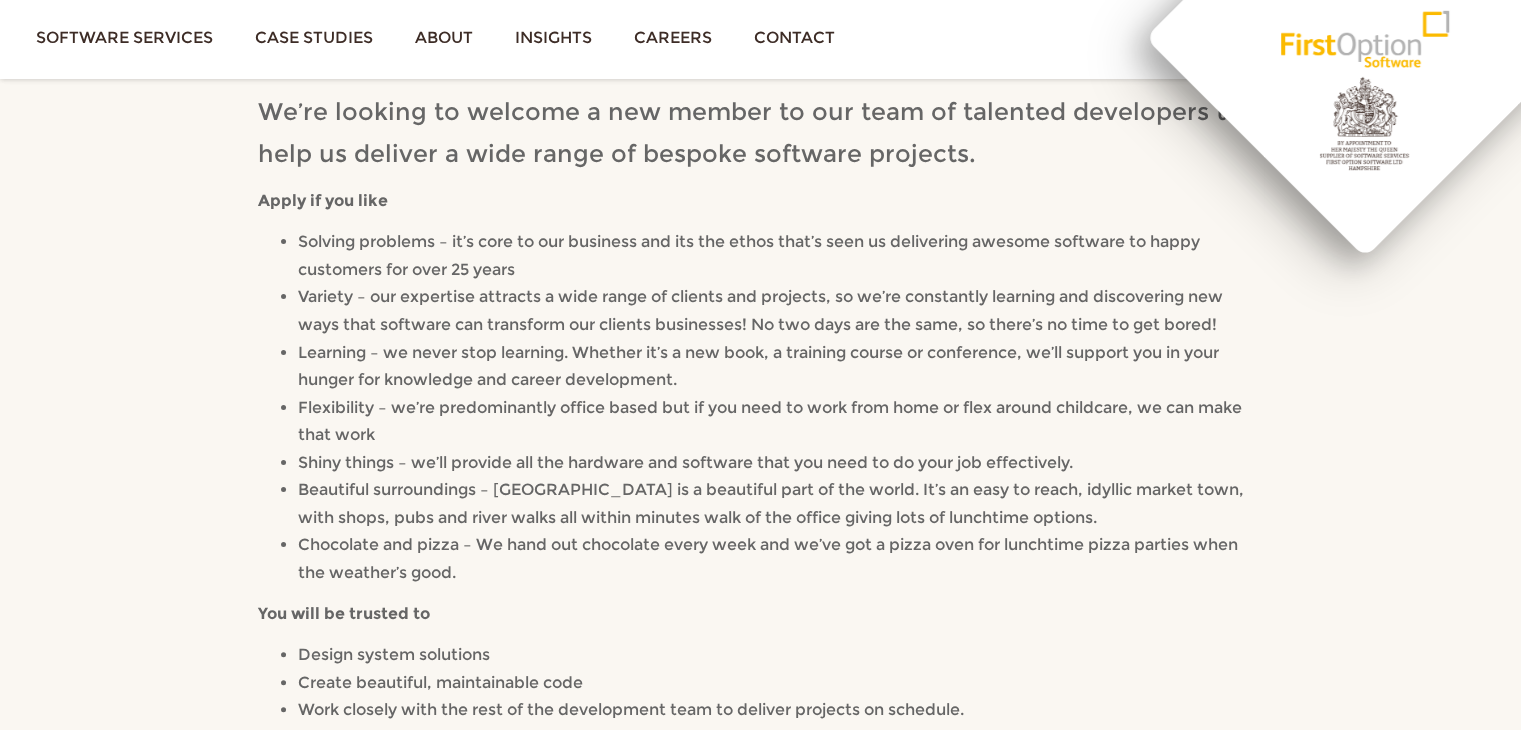 click on "Learning – we never stop learning. Whether it’s a new book, a training course or conference, we’ll support you in your hunger for knowledge and career development." at bounding box center [780, 366] 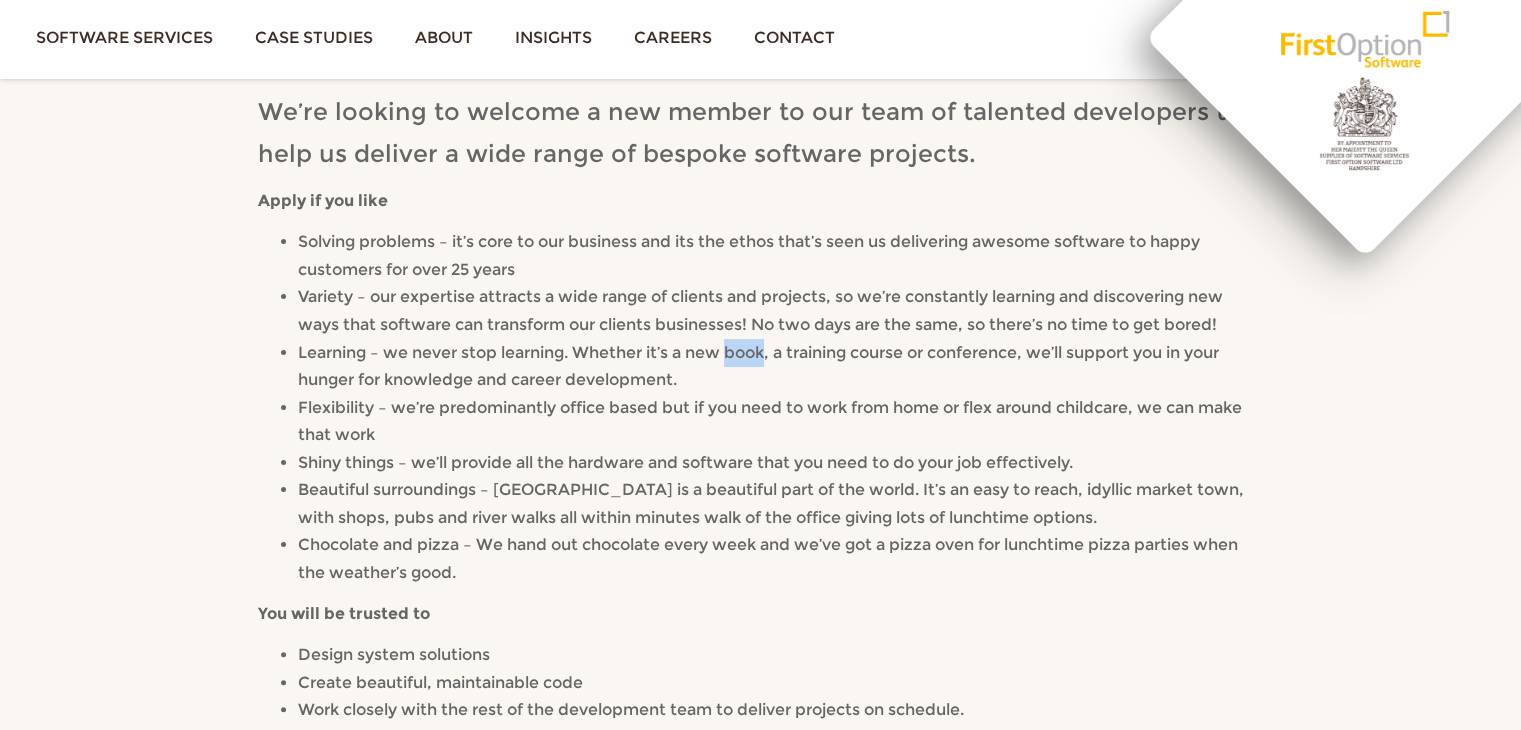 click on "Learning – we never stop learning. Whether it’s a new book, a training course or conference, we’ll support you in your hunger for knowledge and career development." at bounding box center [758, 366] 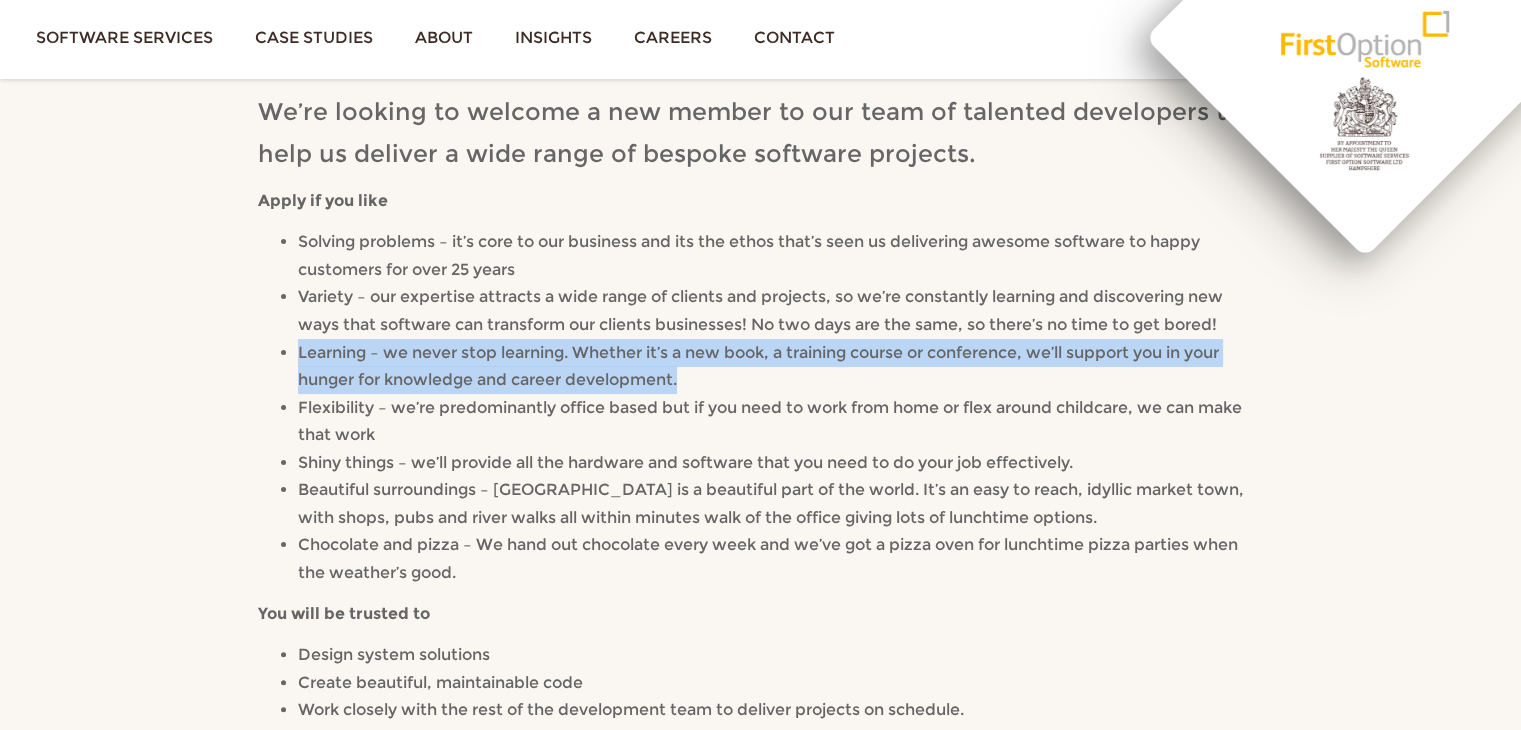click on "Learning – we never stop learning. Whether it’s a new book, a training course or conference, we’ll support you in your hunger for knowledge and career development." at bounding box center (758, 366) 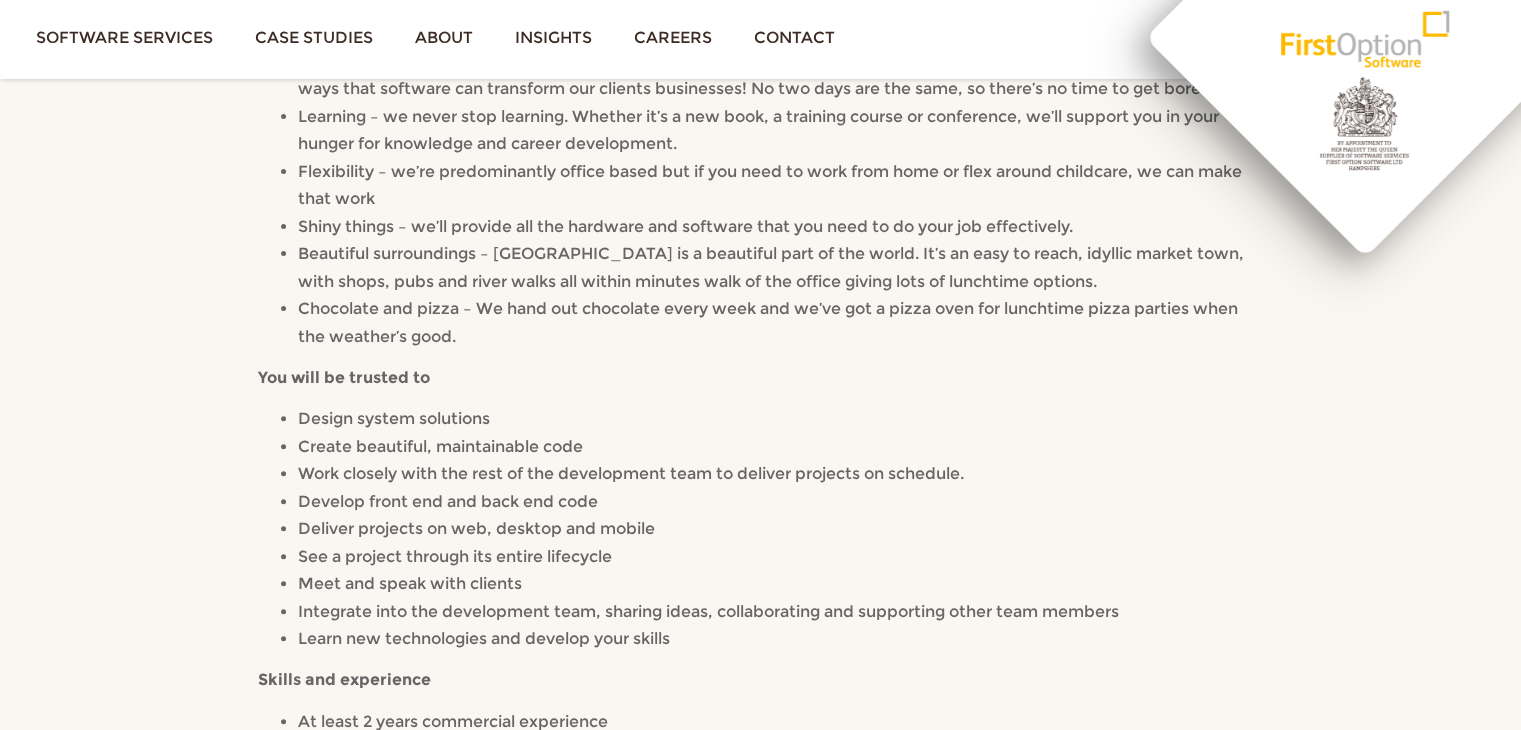 scroll, scrollTop: 600, scrollLeft: 0, axis: vertical 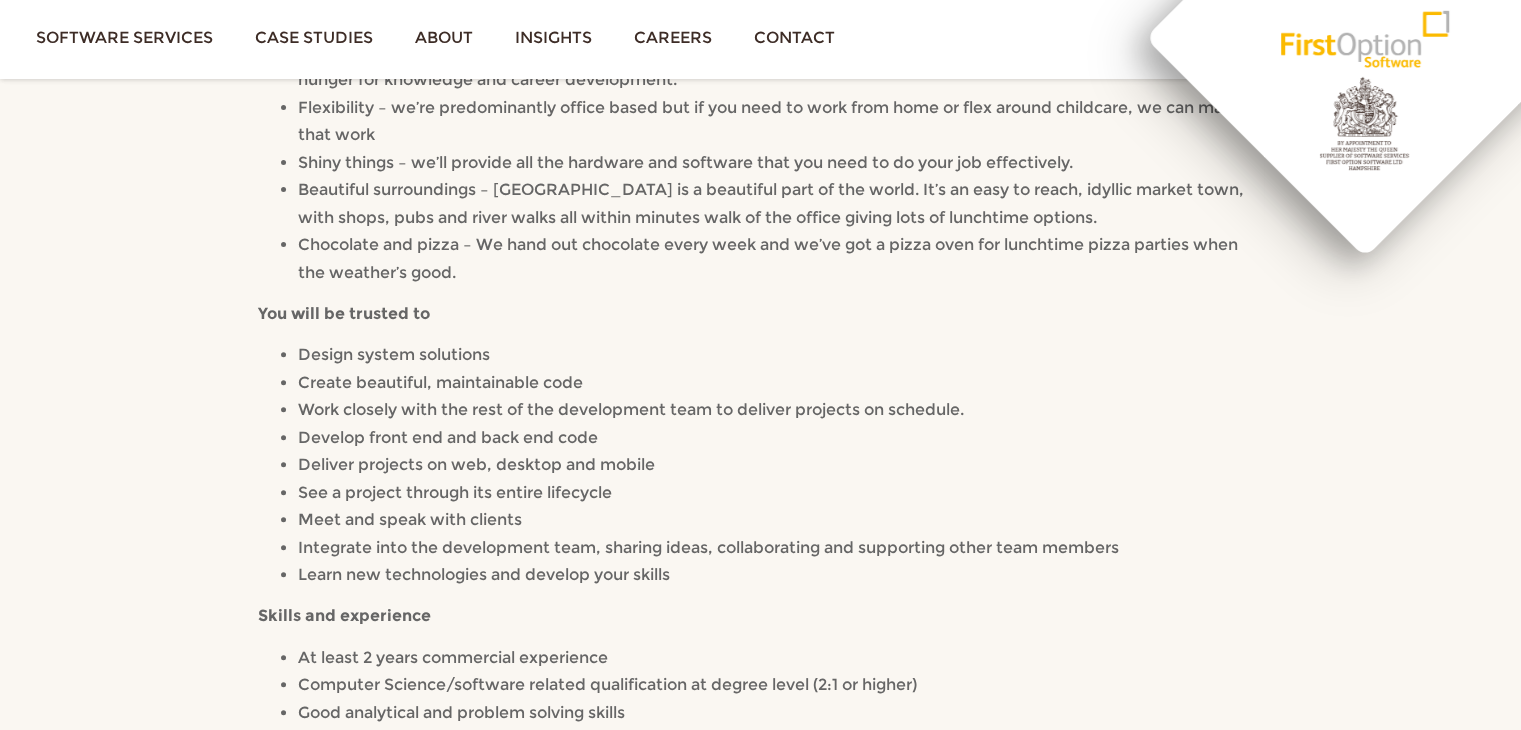 click on "Meet and speak with clients" at bounding box center (780, 520) 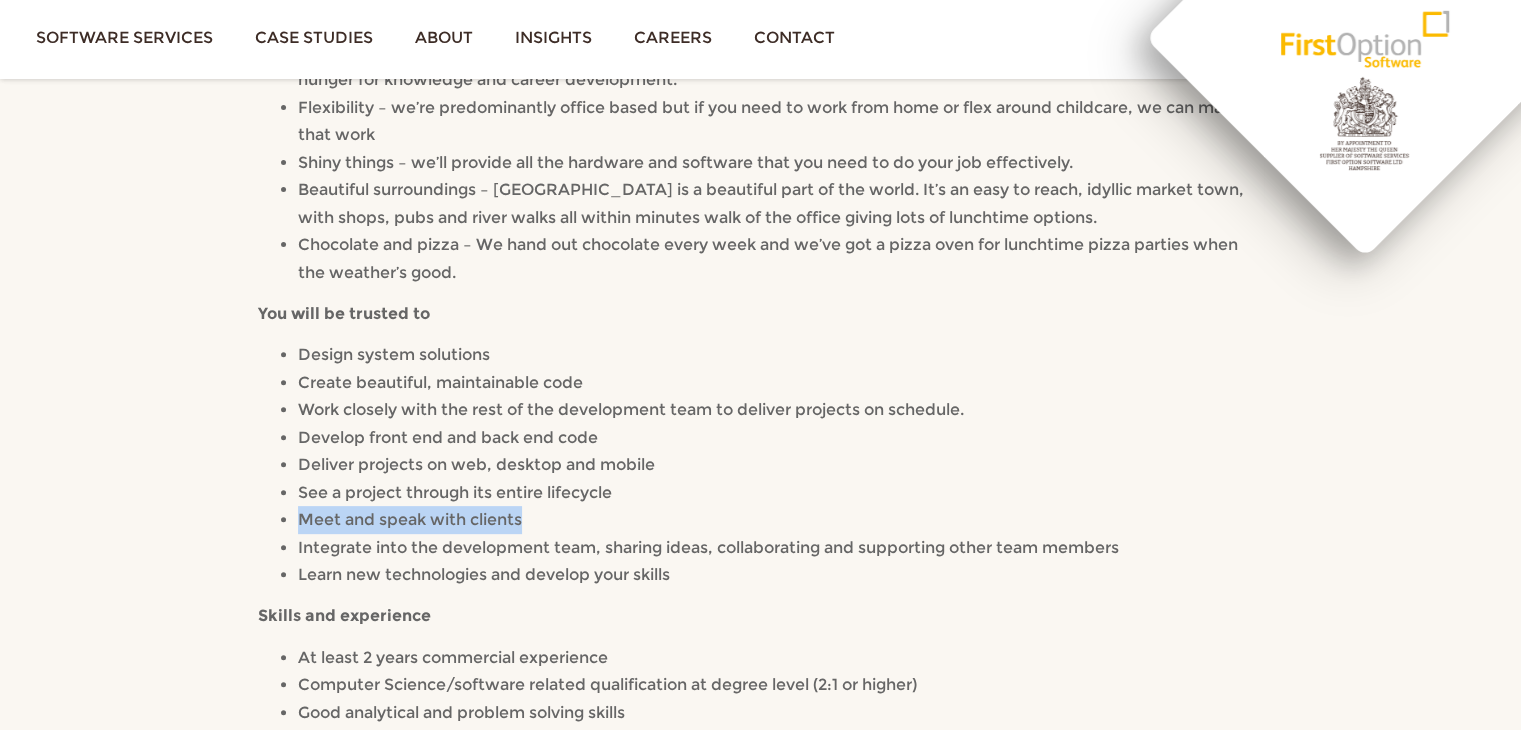 click on "Meet and speak with clients" at bounding box center [780, 520] 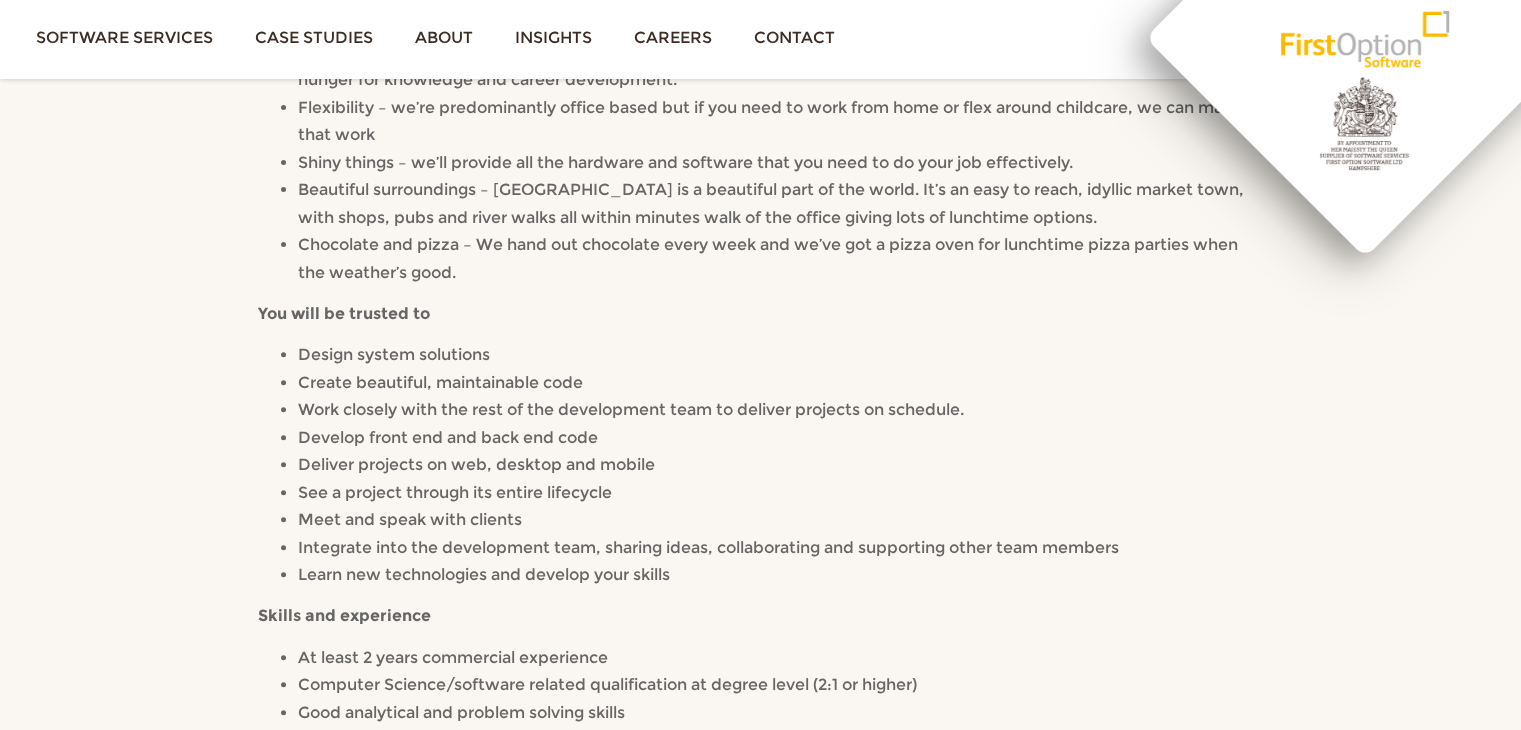 click on "See a project through its entire lifecycle" at bounding box center (780, 493) 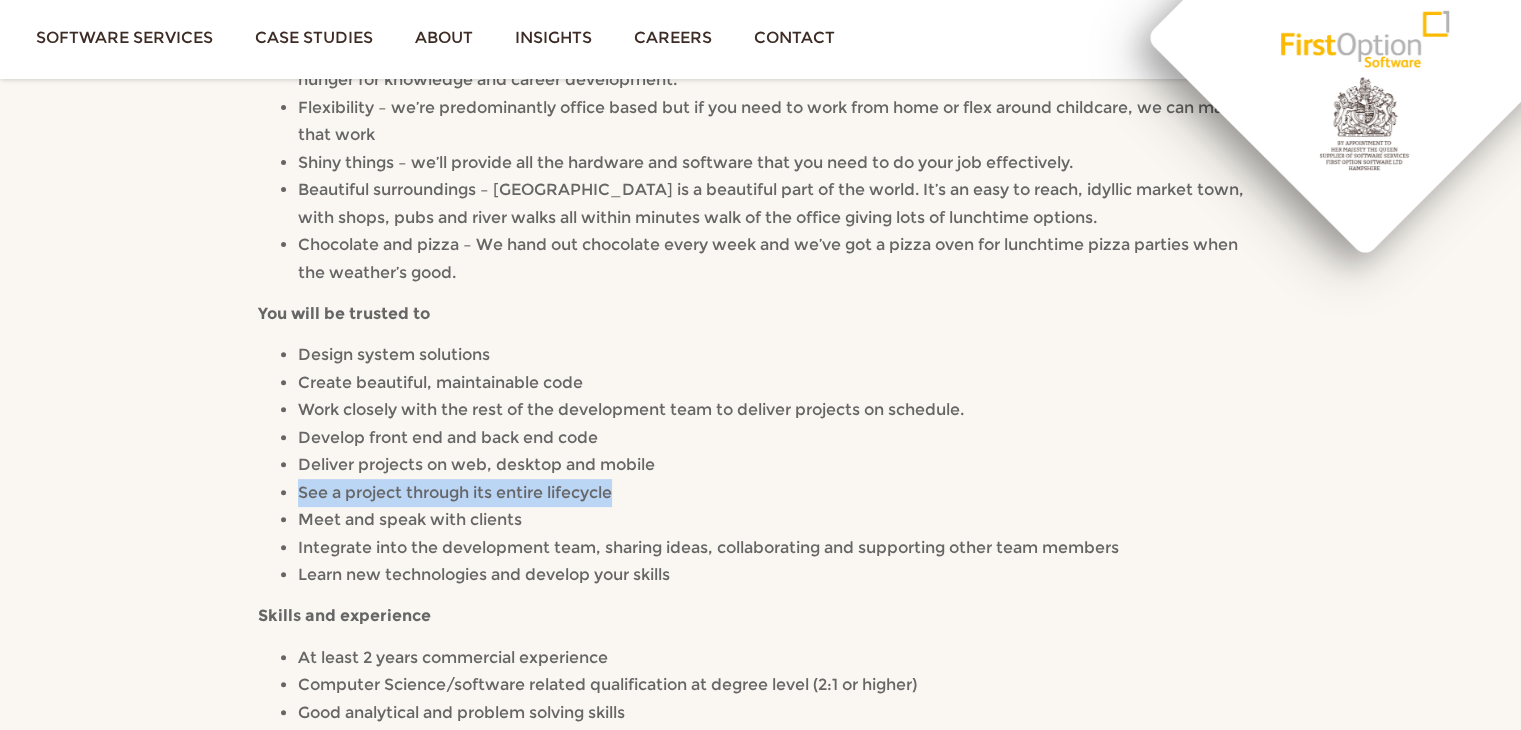 click on "See a project through its entire lifecycle" at bounding box center [780, 493] 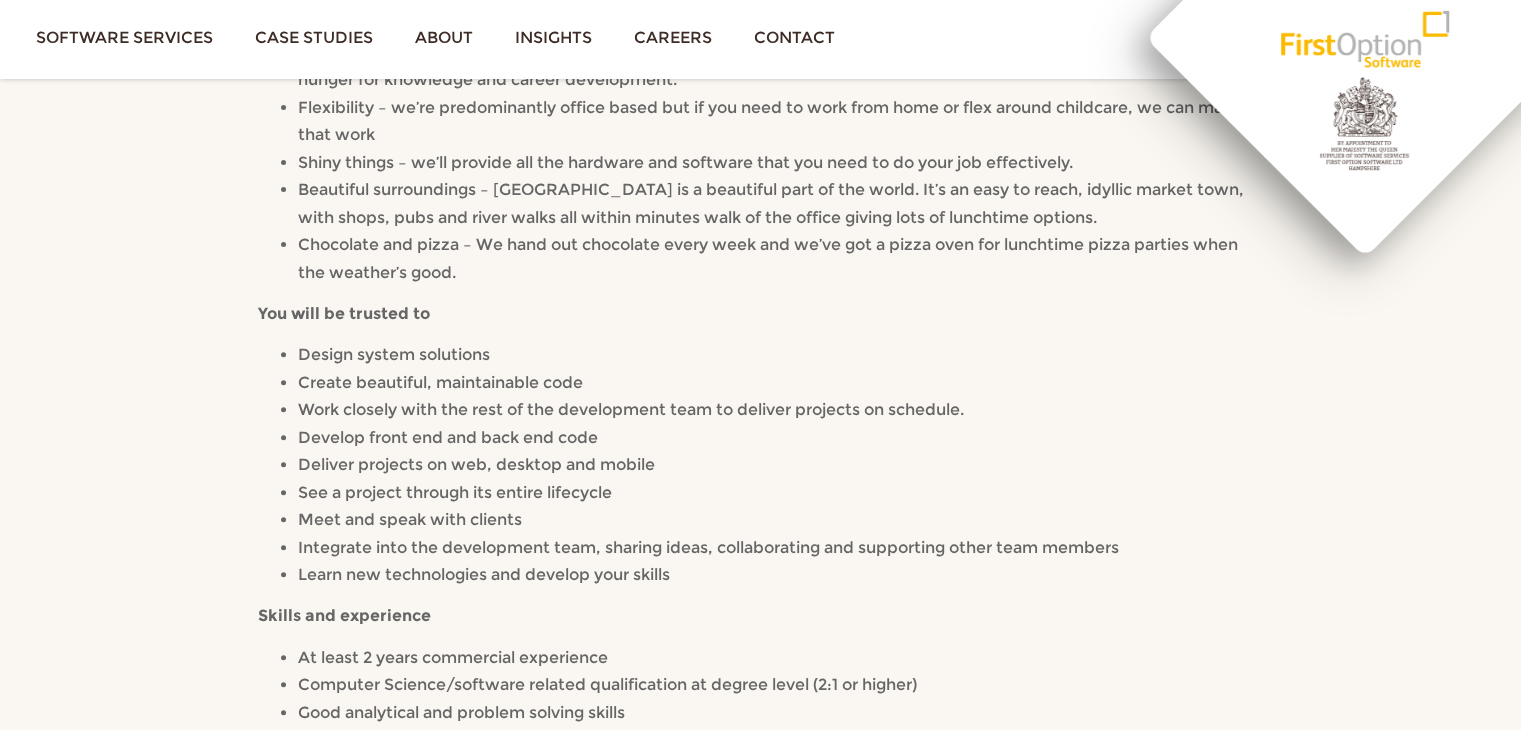 click on "See a project through its entire lifecycle" at bounding box center (780, 493) 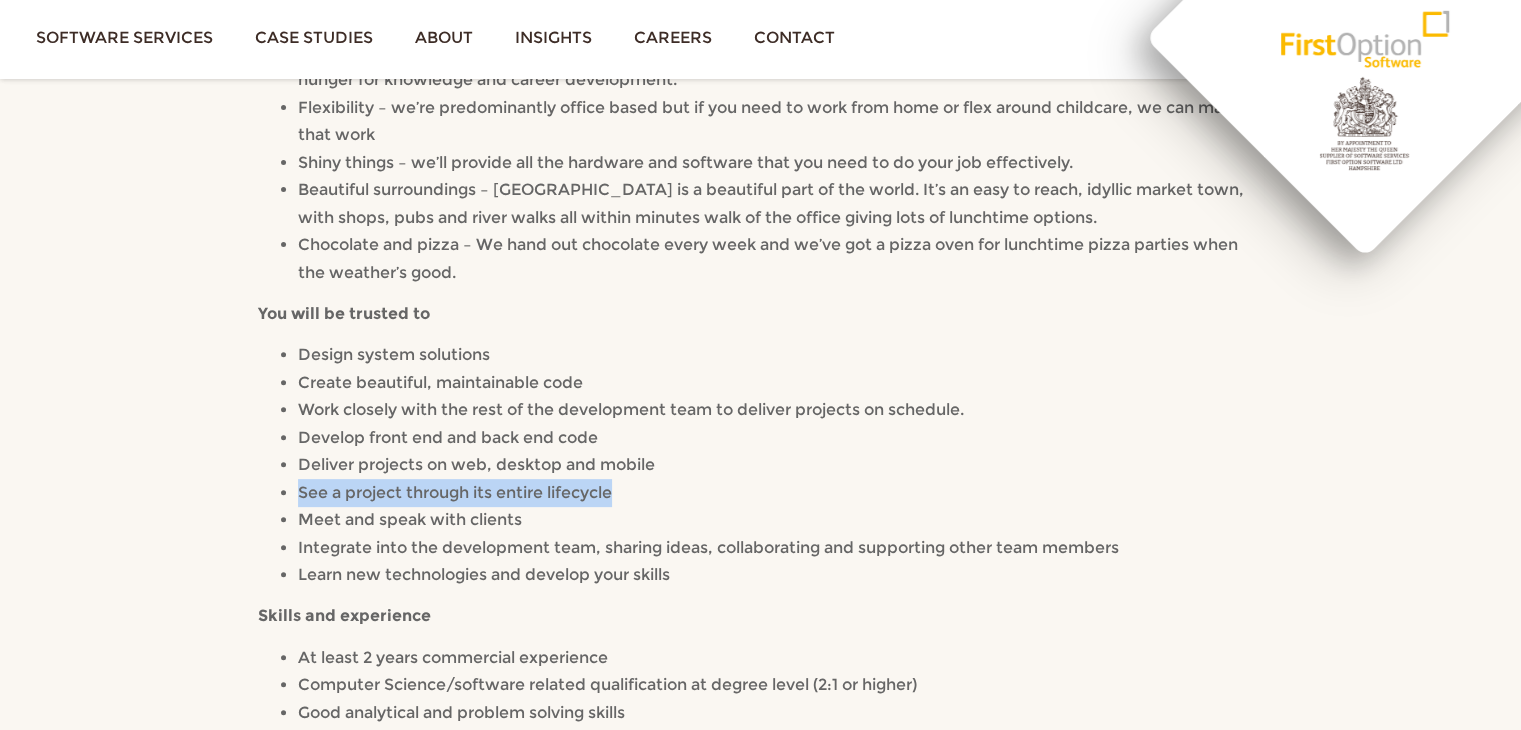 click on "See a project through its entire lifecycle" at bounding box center (780, 493) 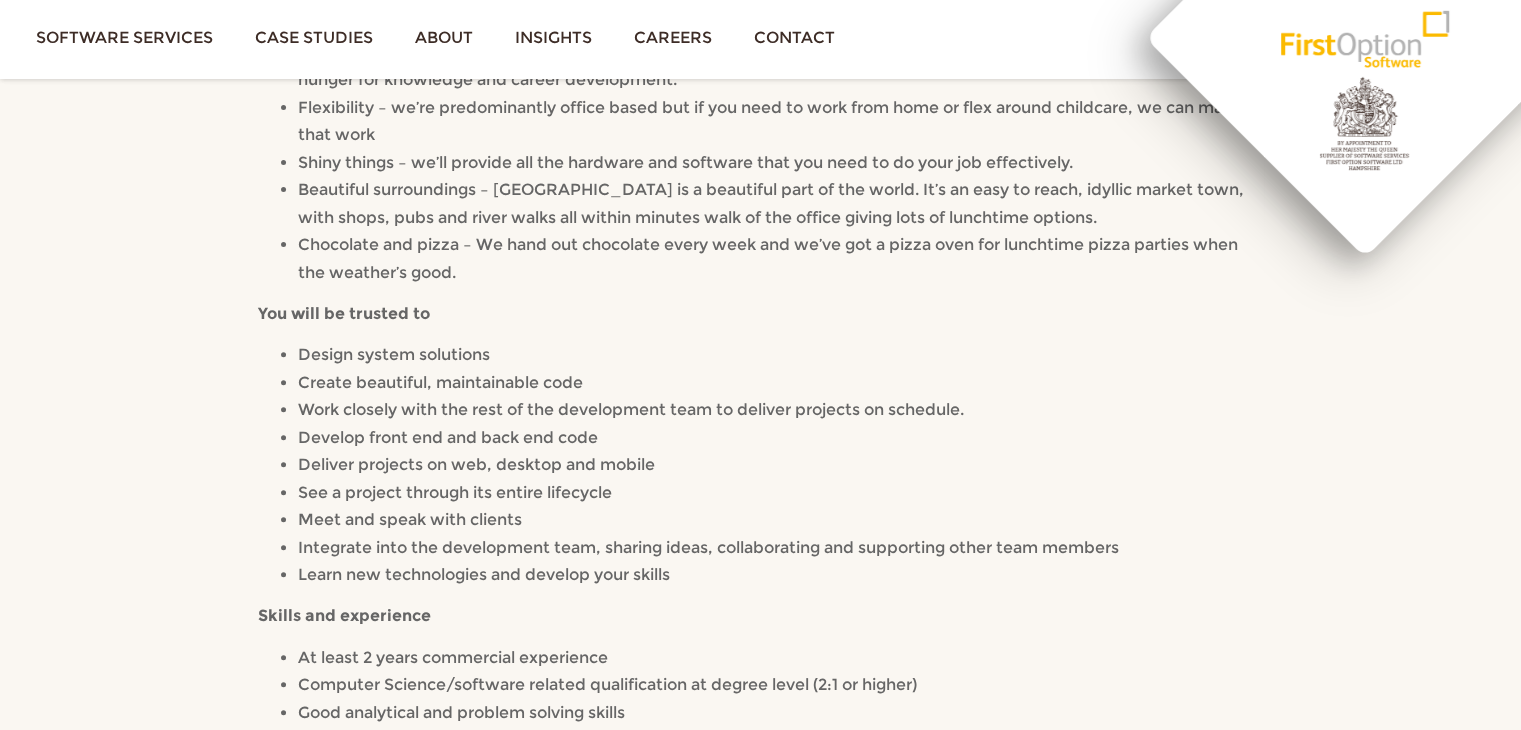 click on "Meet and speak with clients" at bounding box center [780, 520] 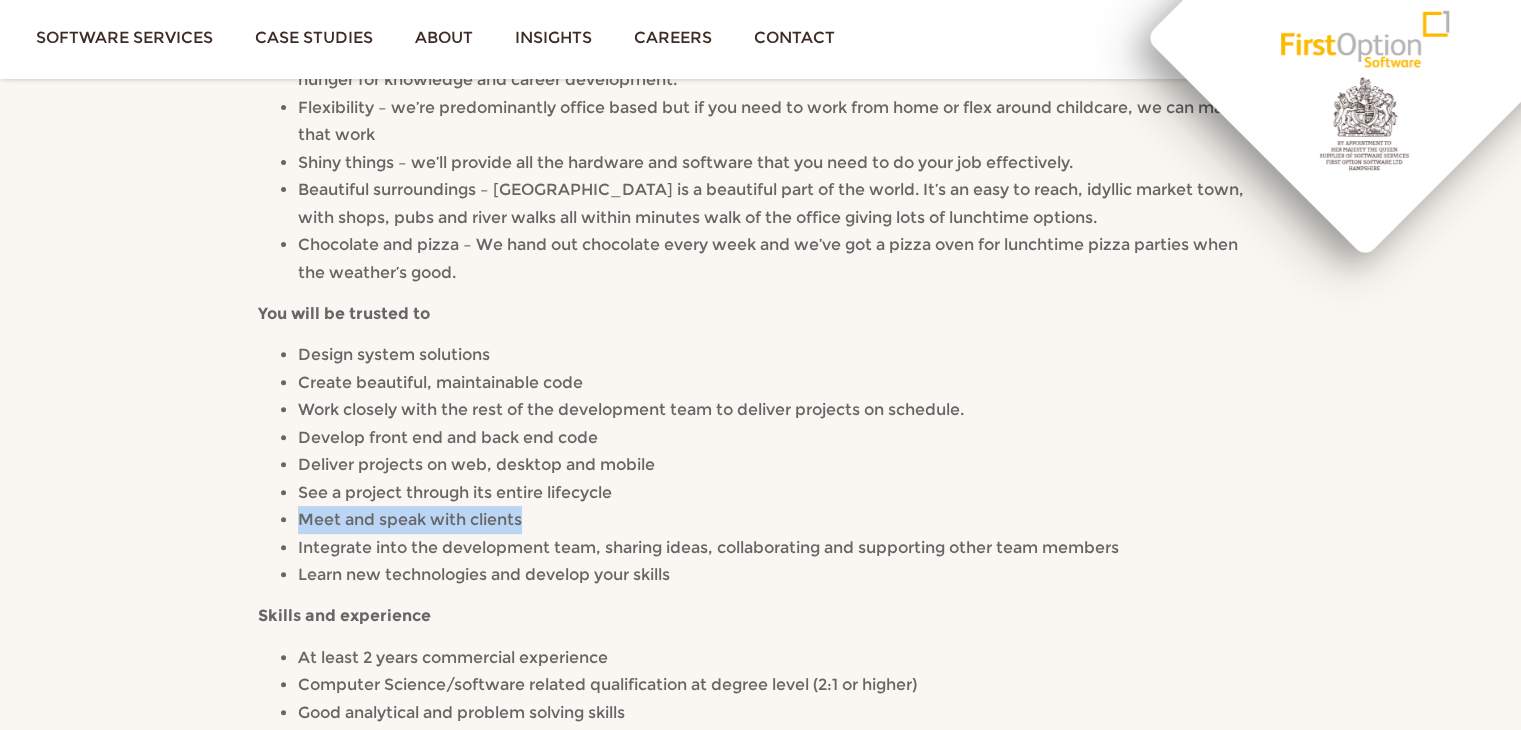 click on "Meet and speak with clients" at bounding box center (780, 520) 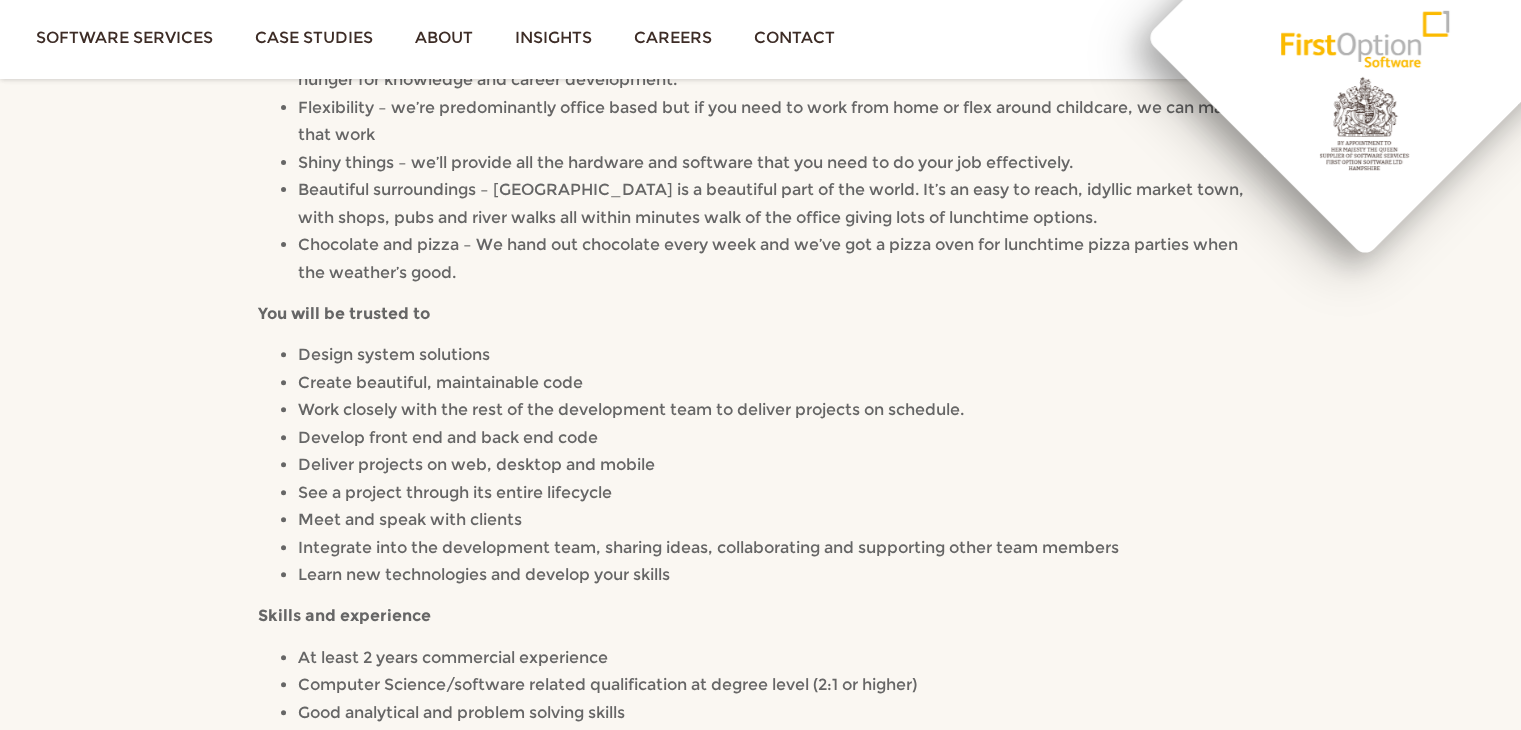 click on "Integrate into the development team, sharing ideas, collaborating and supporting other team members" at bounding box center (708, 547) 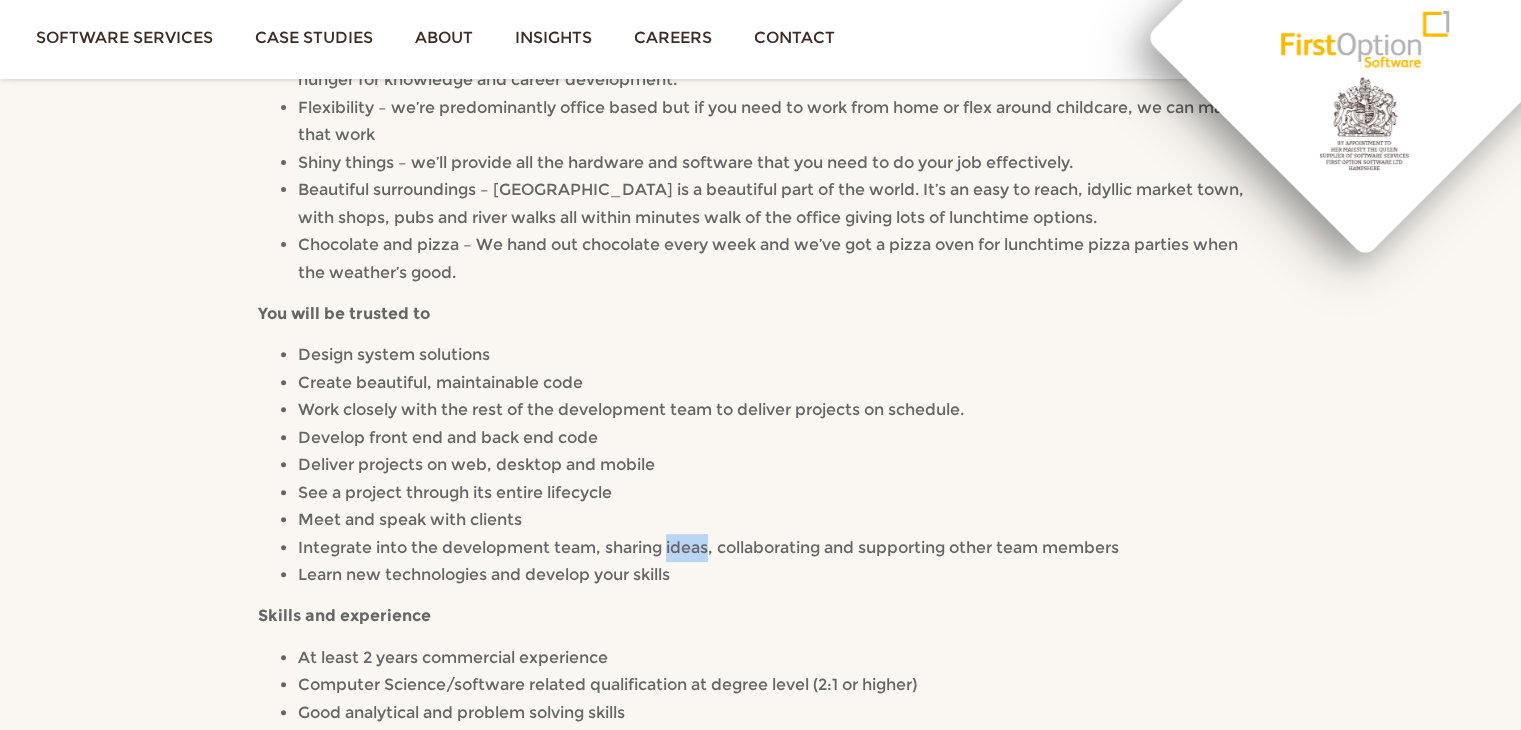 click on "Integrate into the development team, sharing ideas, collaborating and supporting other team members" at bounding box center [708, 547] 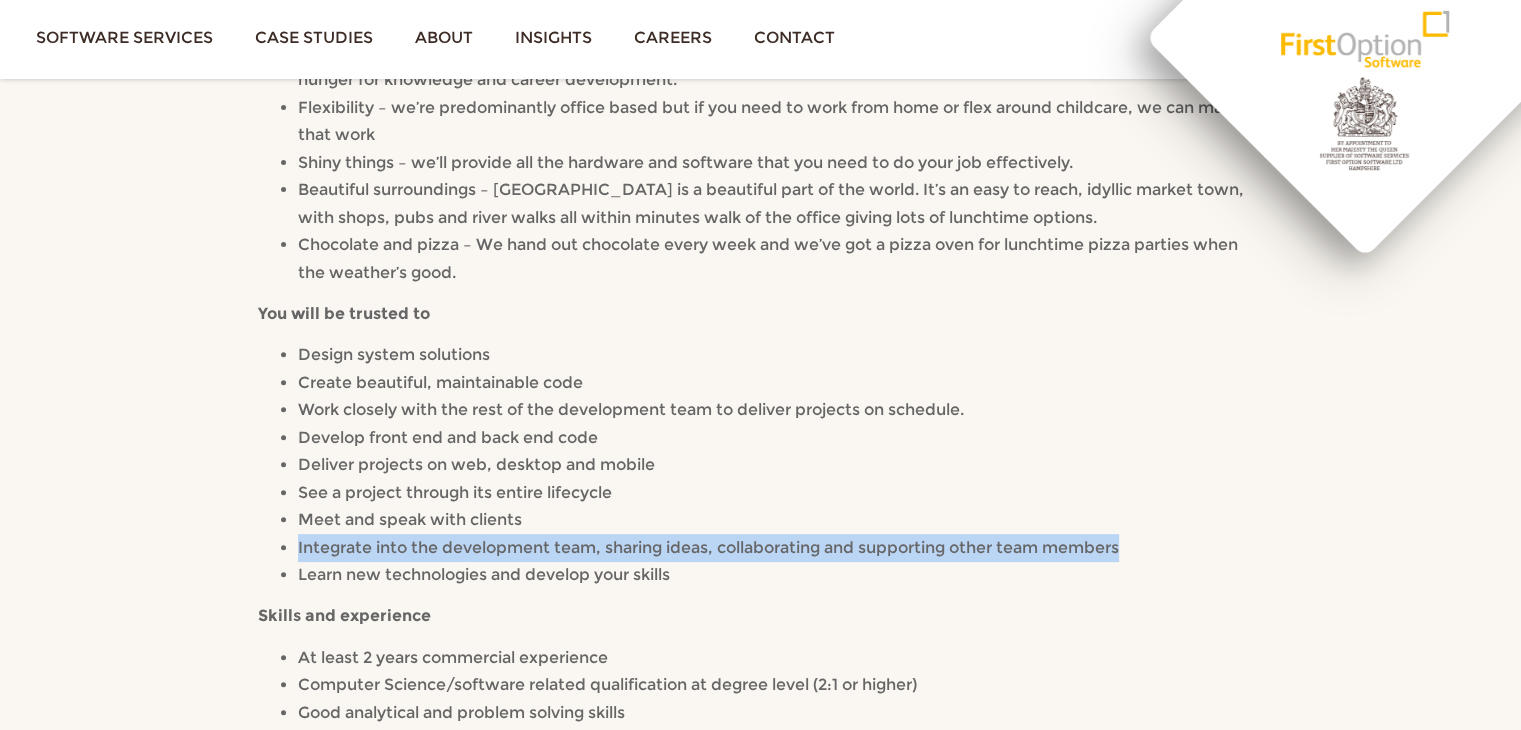 click on "Integrate into the development team, sharing ideas, collaborating and supporting other team members" at bounding box center (708, 547) 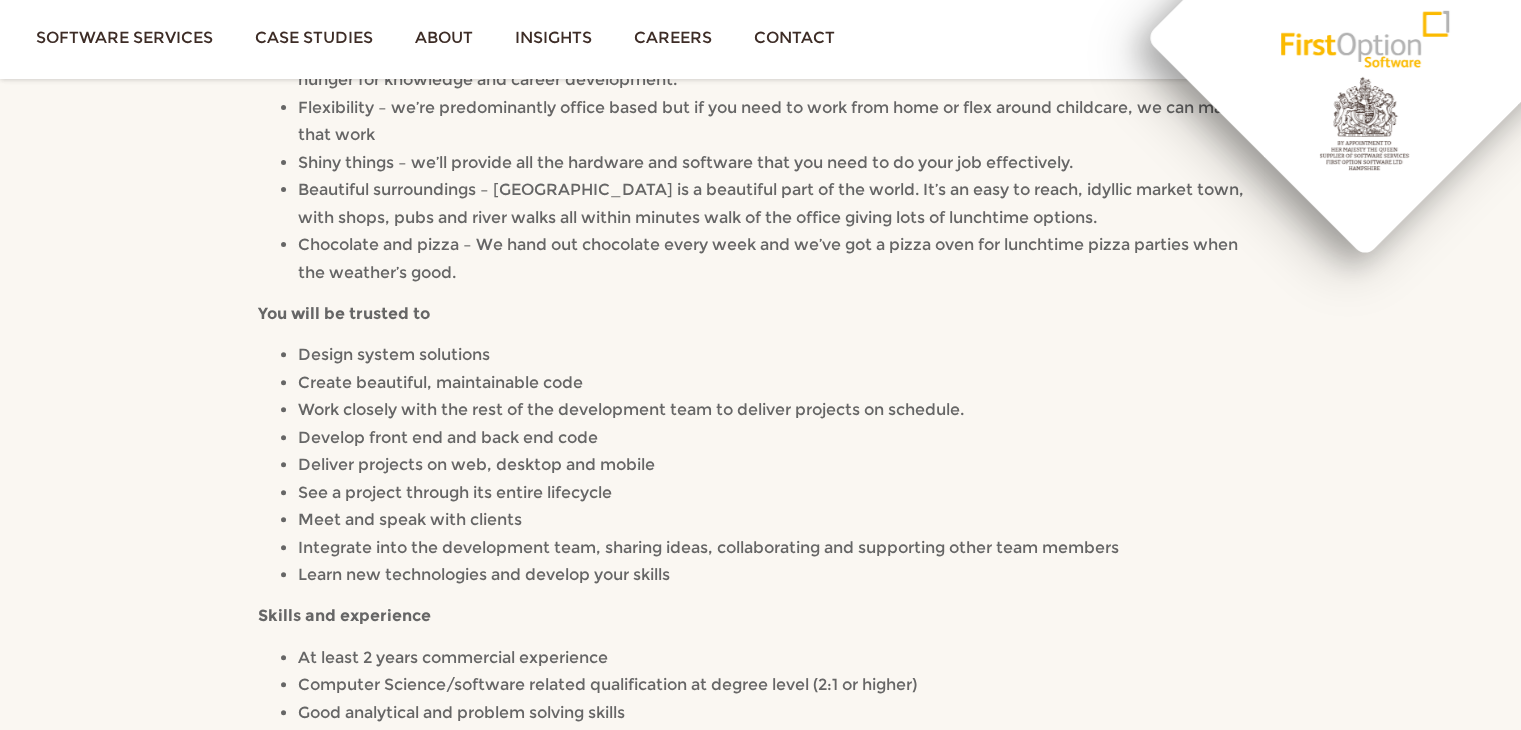 click on "Meet and speak with clients" at bounding box center (780, 520) 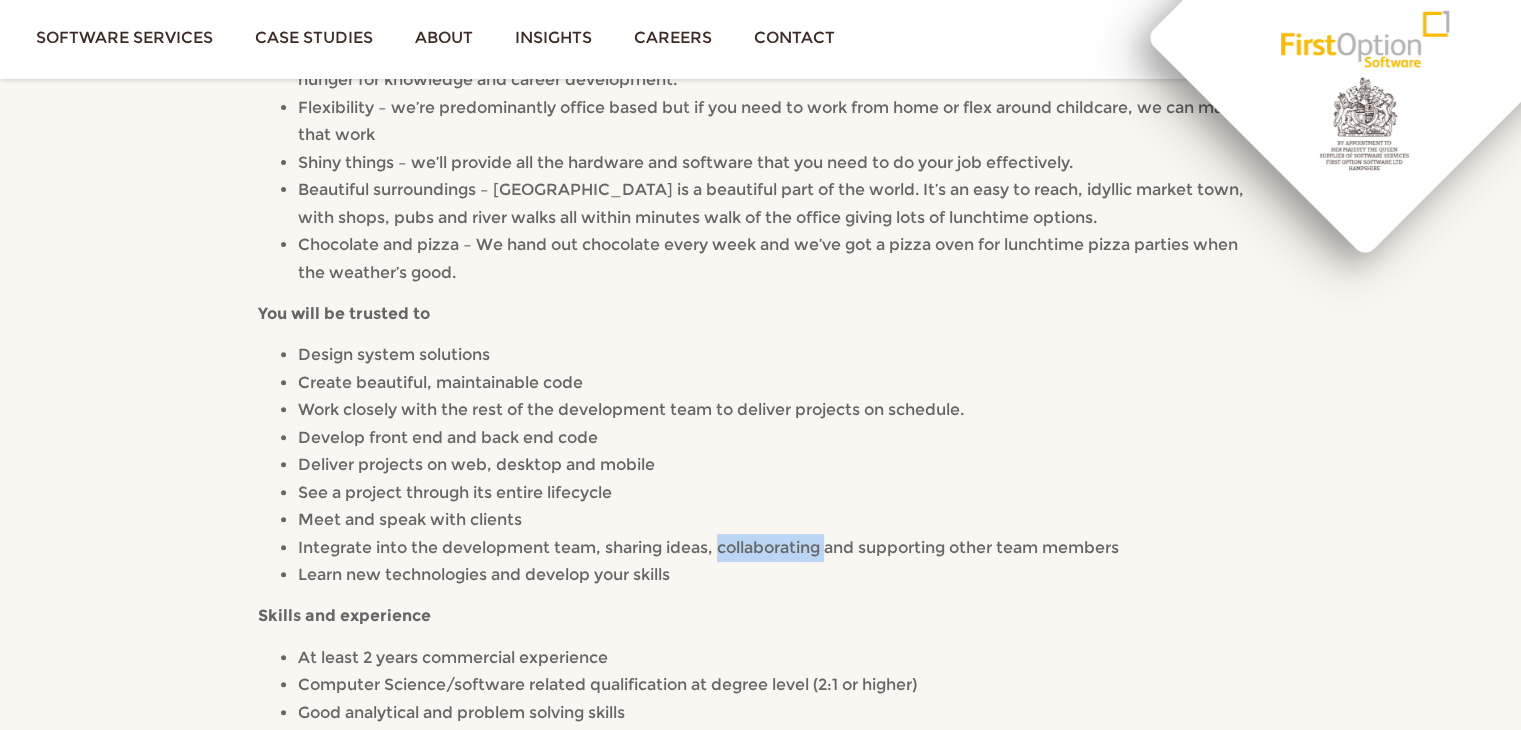 click on "Integrate into the development team, sharing ideas, collaborating and supporting other team members" at bounding box center (708, 547) 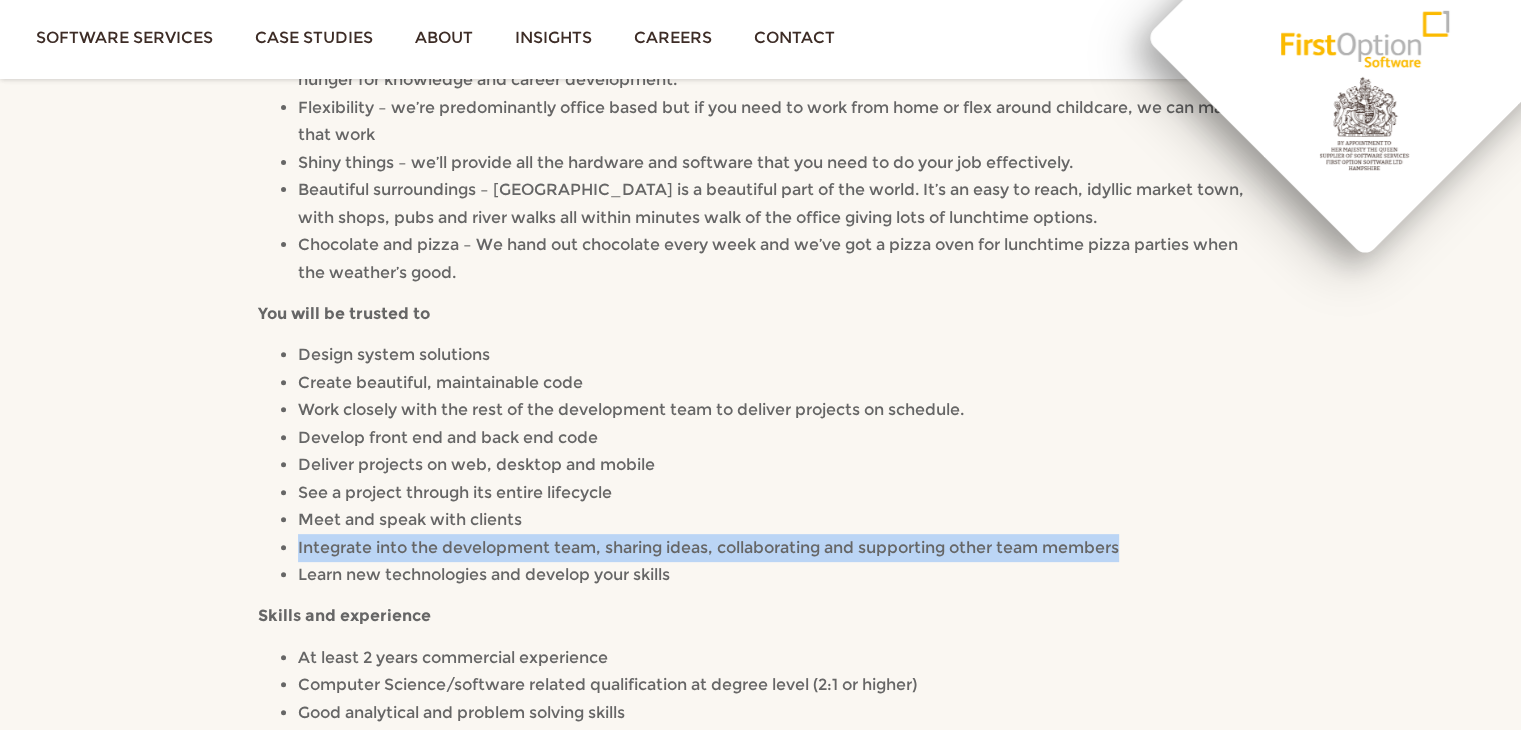click on "Integrate into the development team, sharing ideas, collaborating and supporting other team members" at bounding box center [708, 547] 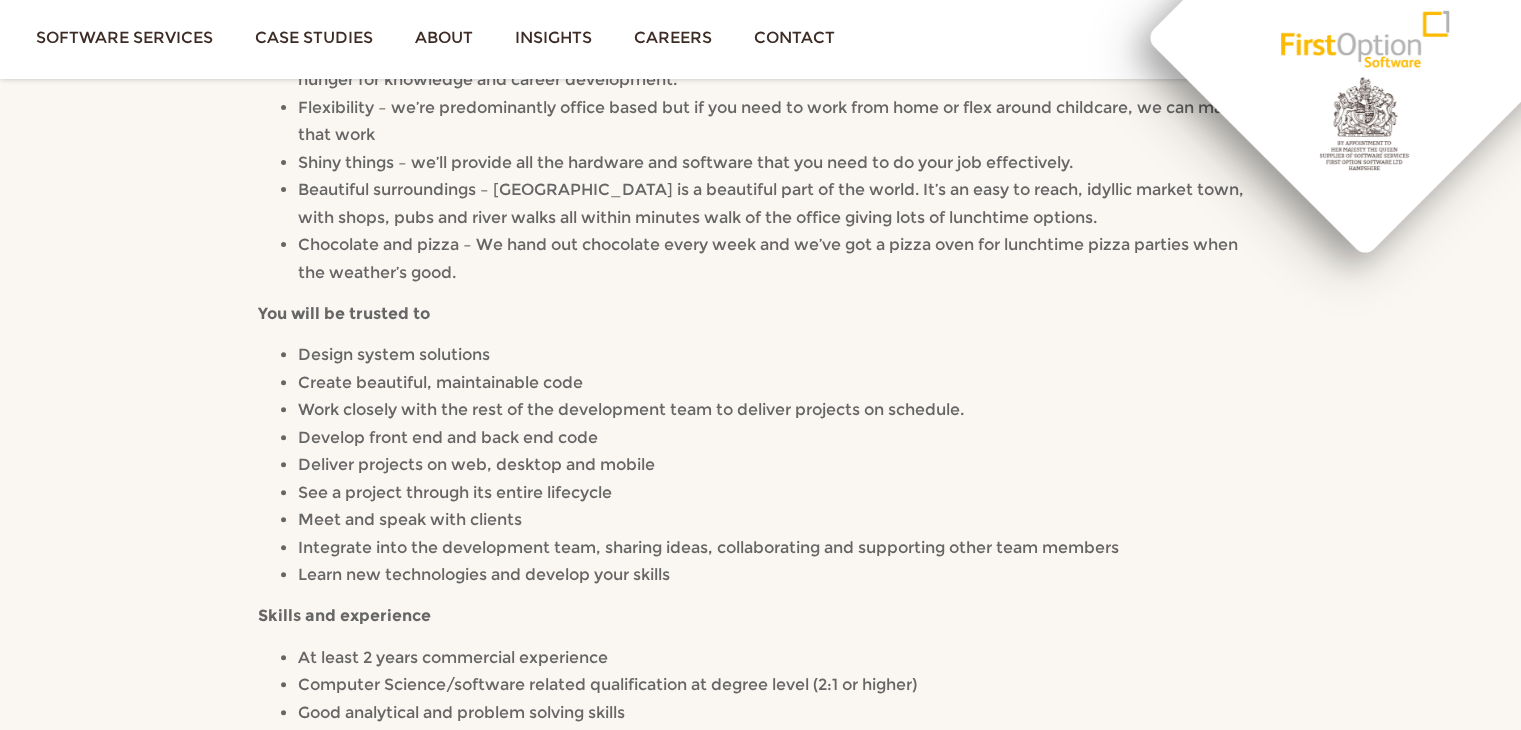 click on "See a project through its entire lifecycle" at bounding box center [780, 493] 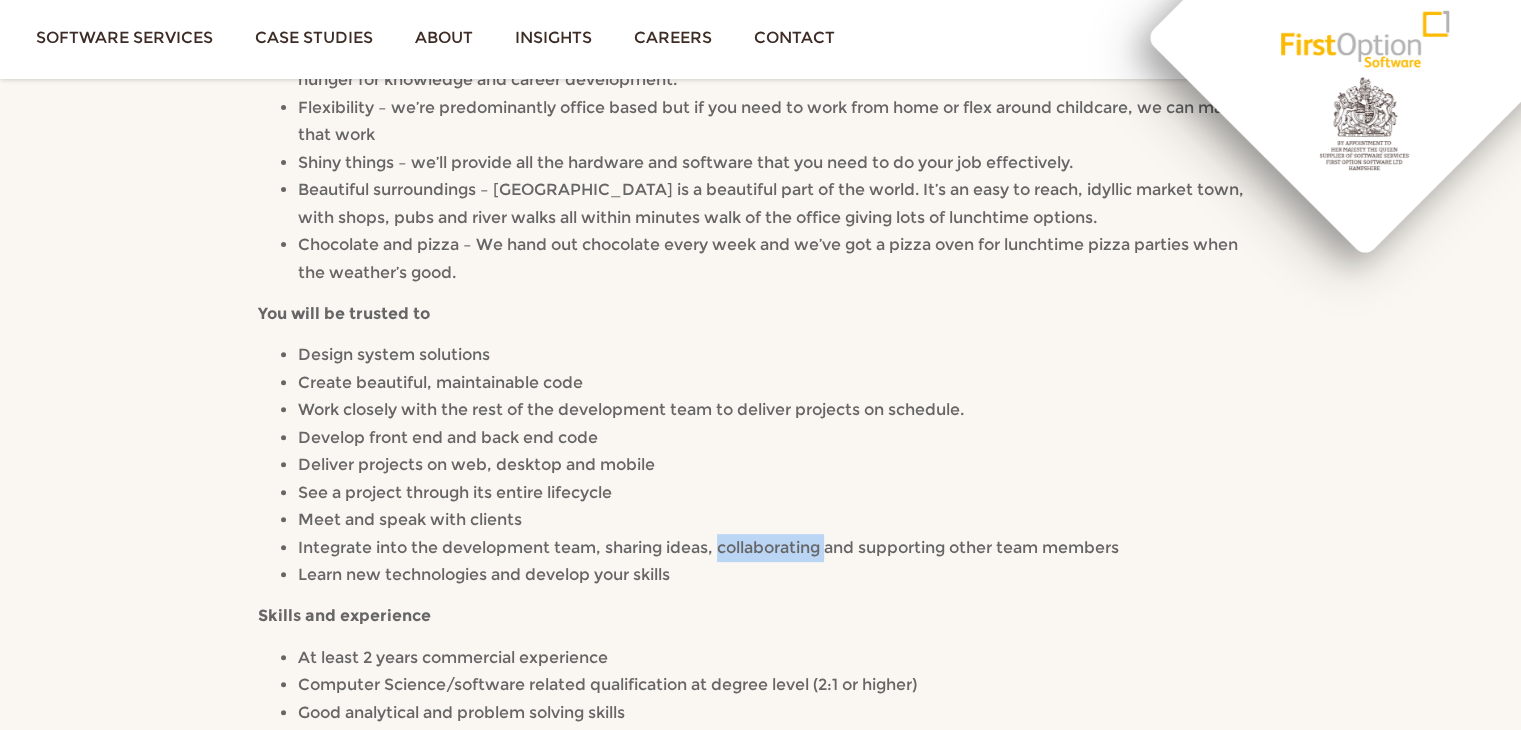 click on "Integrate into the development team, sharing ideas, collaborating and supporting other team members" at bounding box center [708, 547] 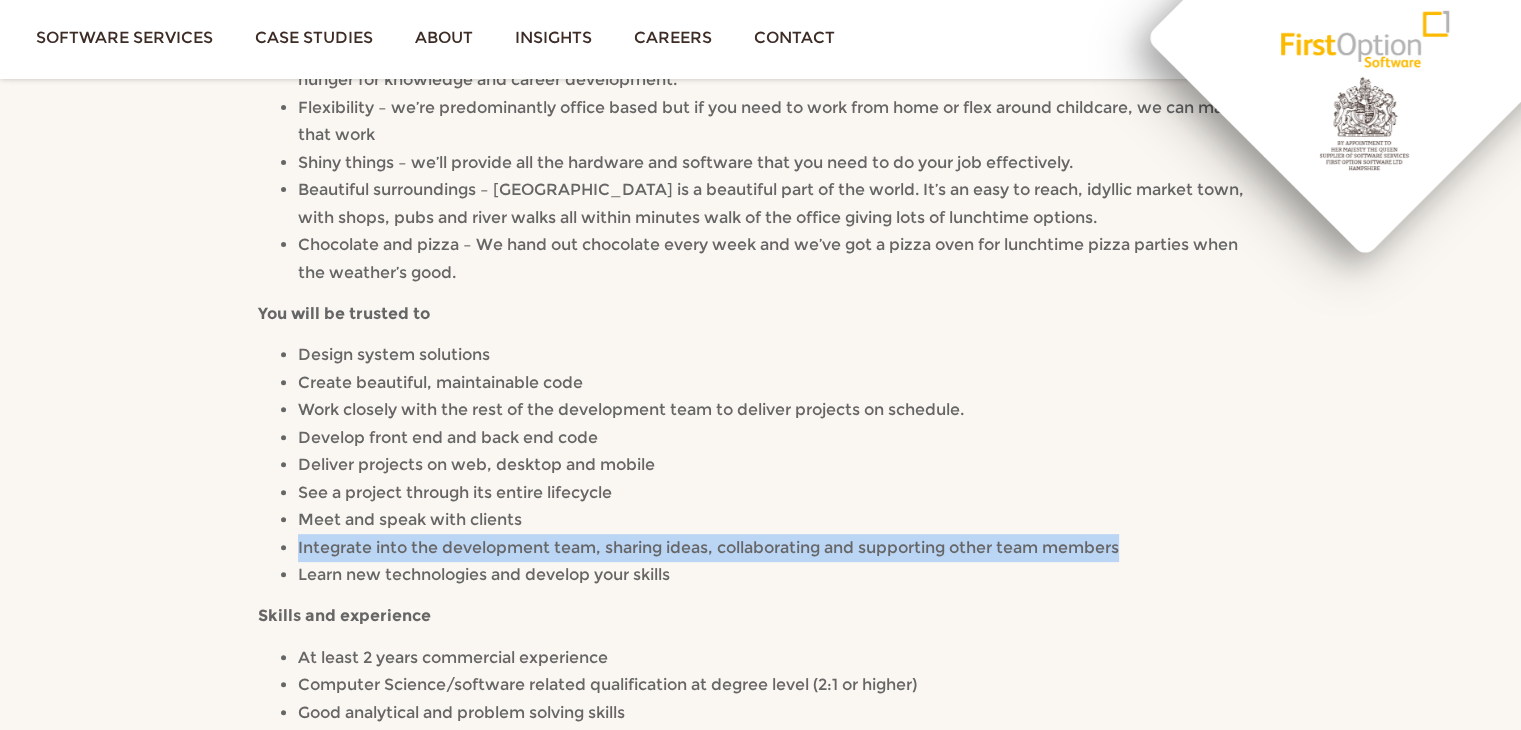 click on "Integrate into the development team, sharing ideas, collaborating and supporting other team members" at bounding box center [708, 547] 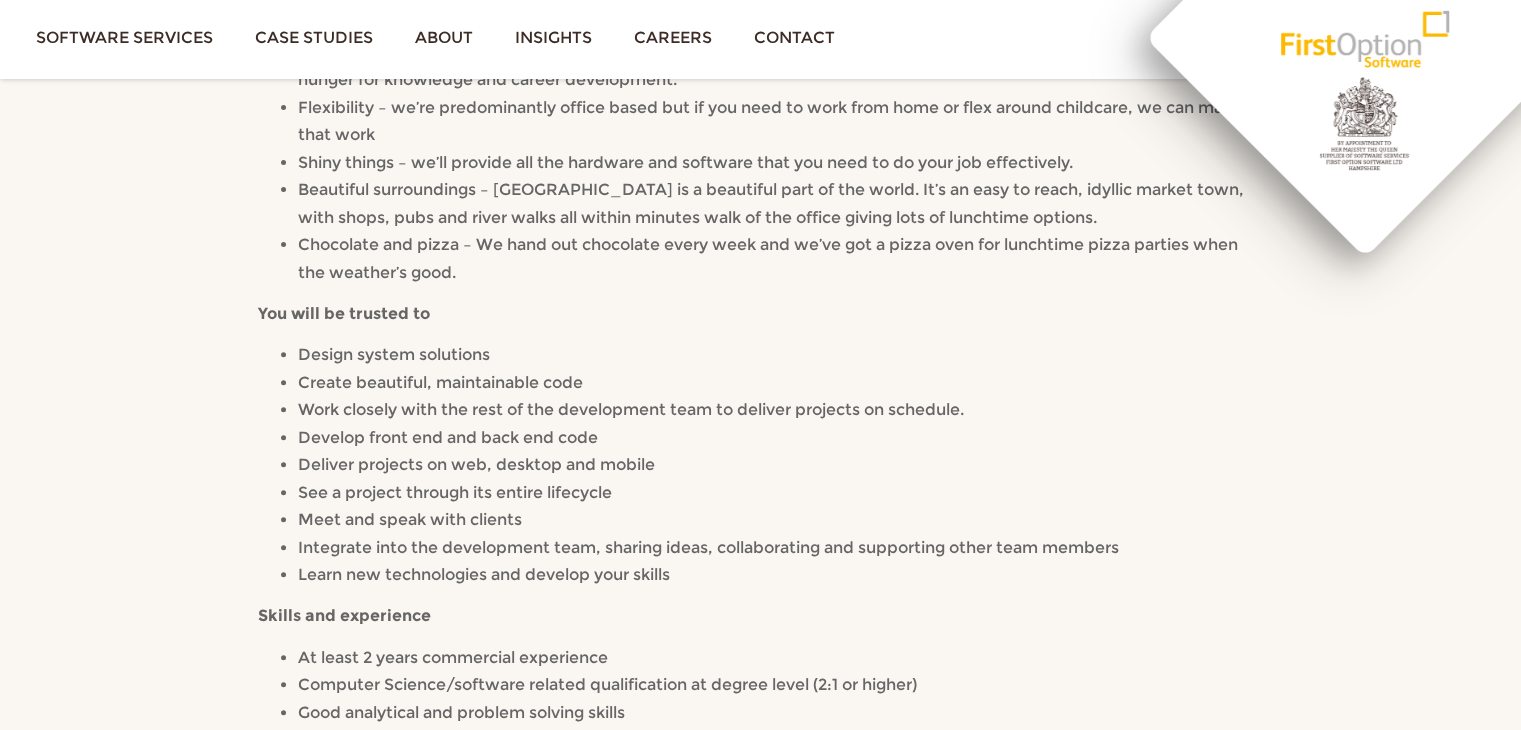 click on "See a project through its entire lifecycle" at bounding box center [780, 493] 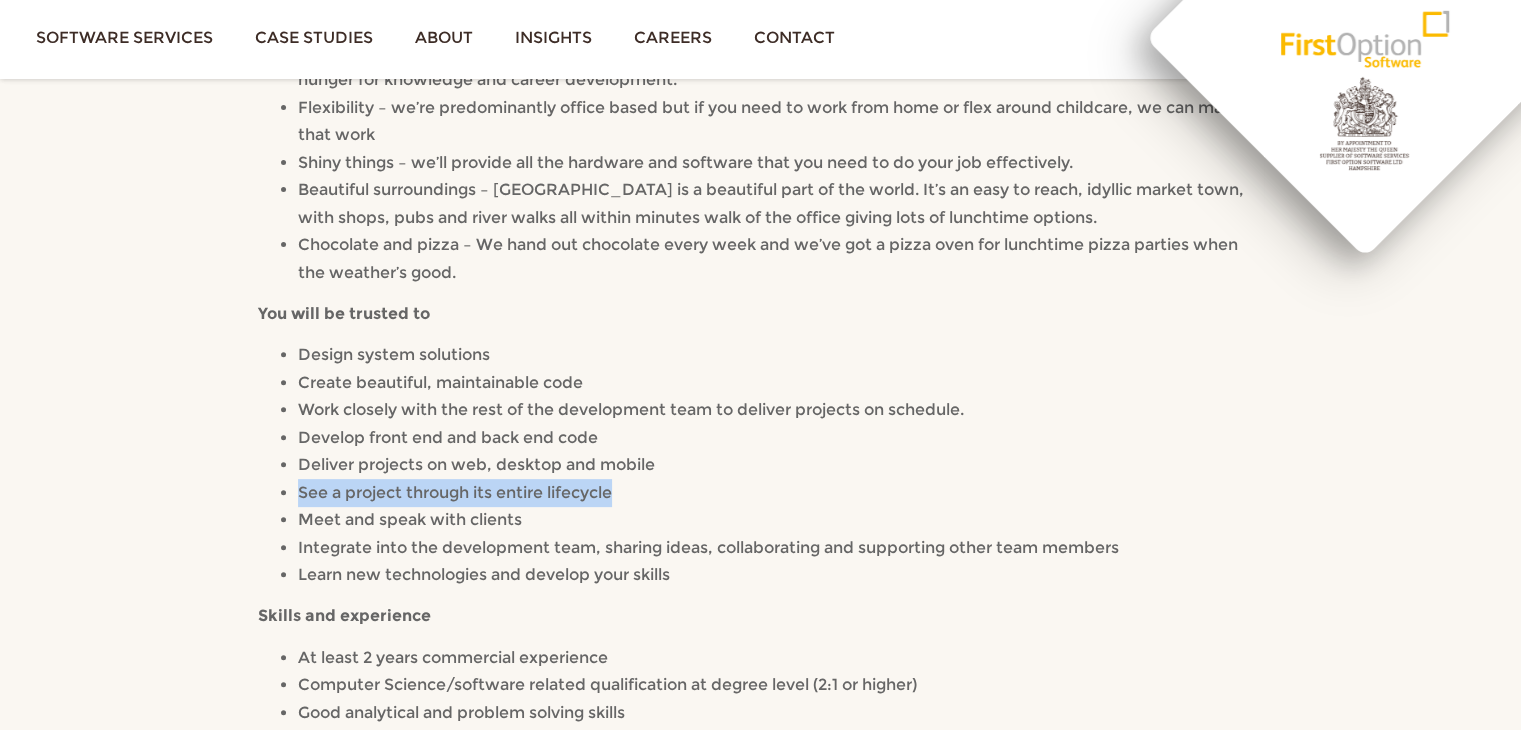 click on "See a project through its entire lifecycle" at bounding box center (780, 493) 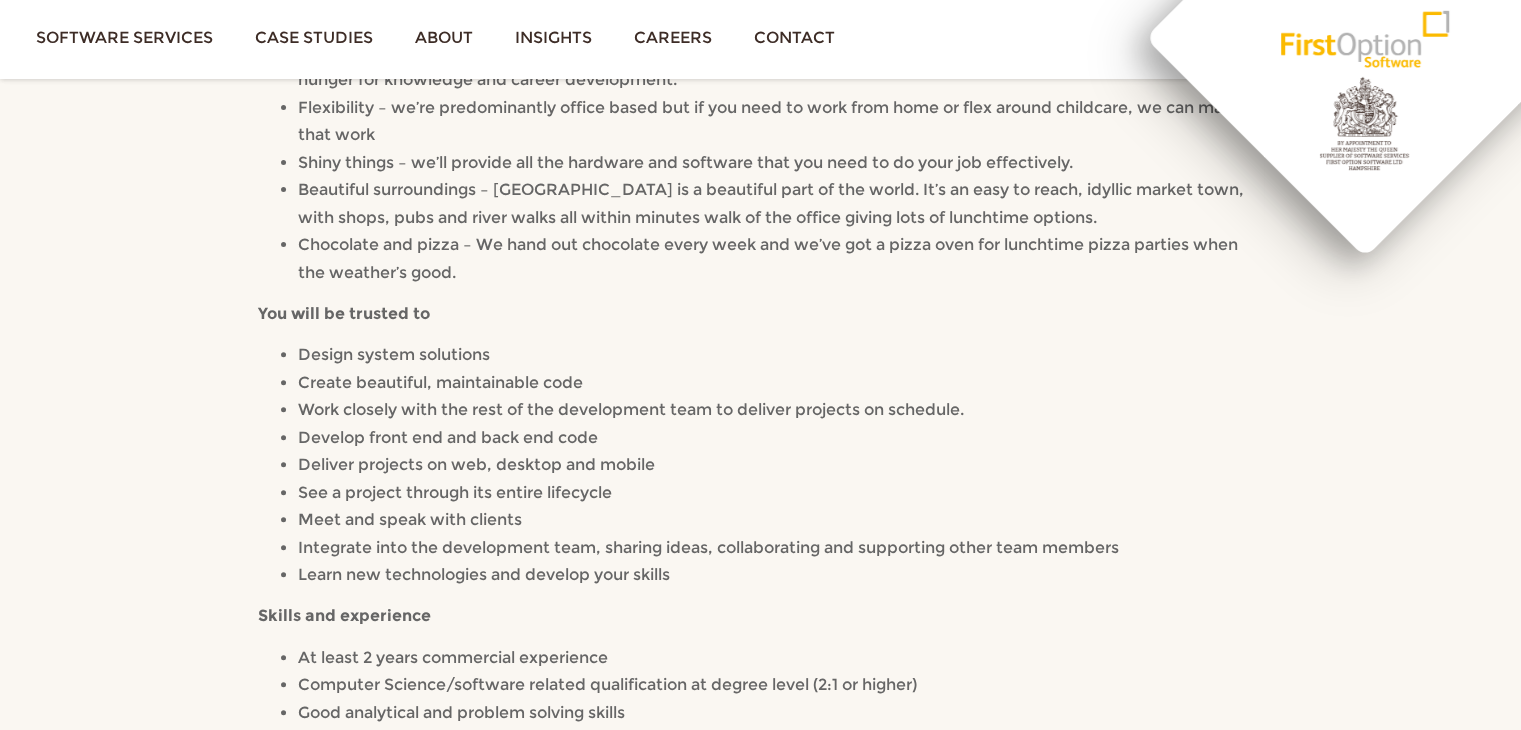 click on "Meet and speak with clients" at bounding box center [780, 520] 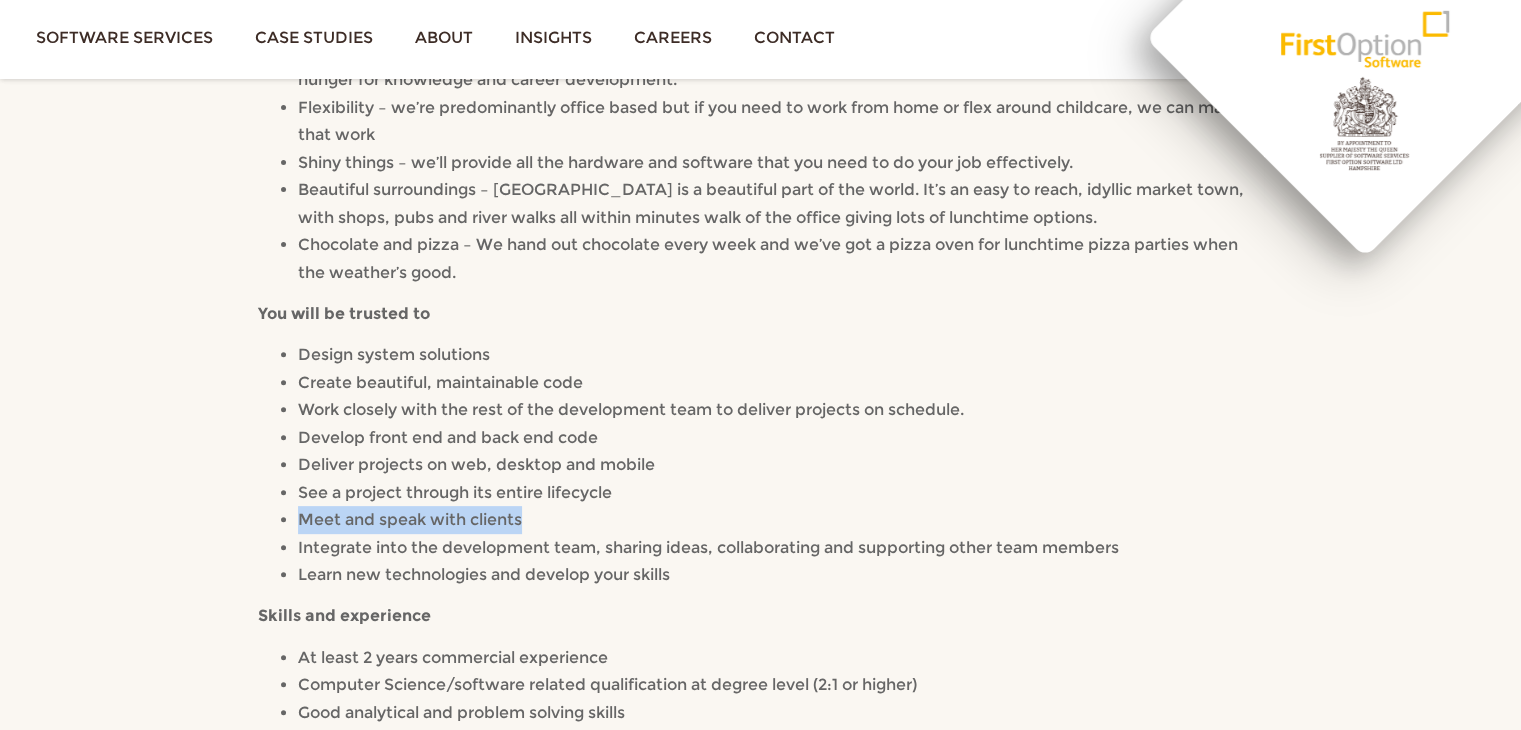 click on "Meet and speak with clients" at bounding box center (780, 520) 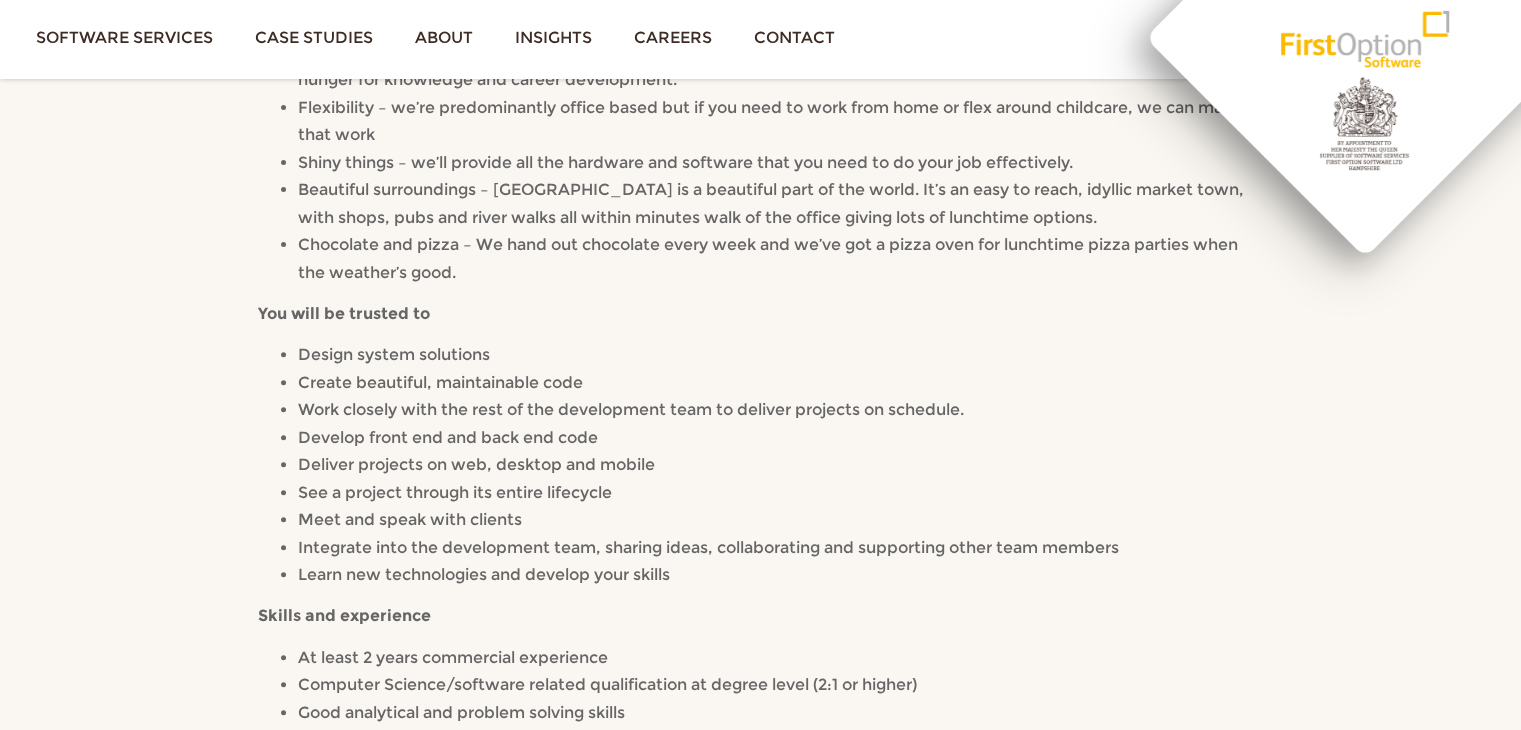 click on "Meet and speak with clients" at bounding box center (780, 520) 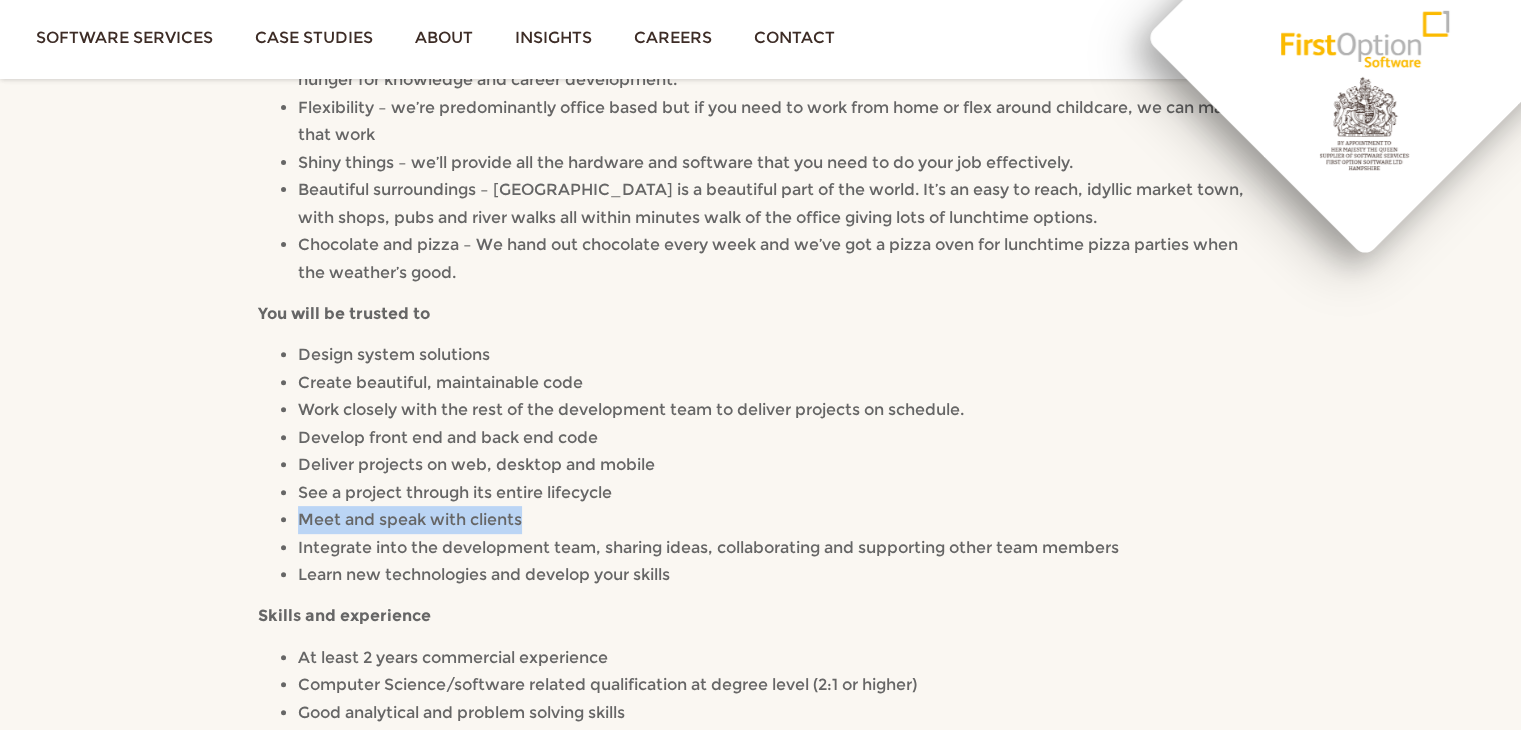 click on "Meet and speak with clients" at bounding box center (780, 520) 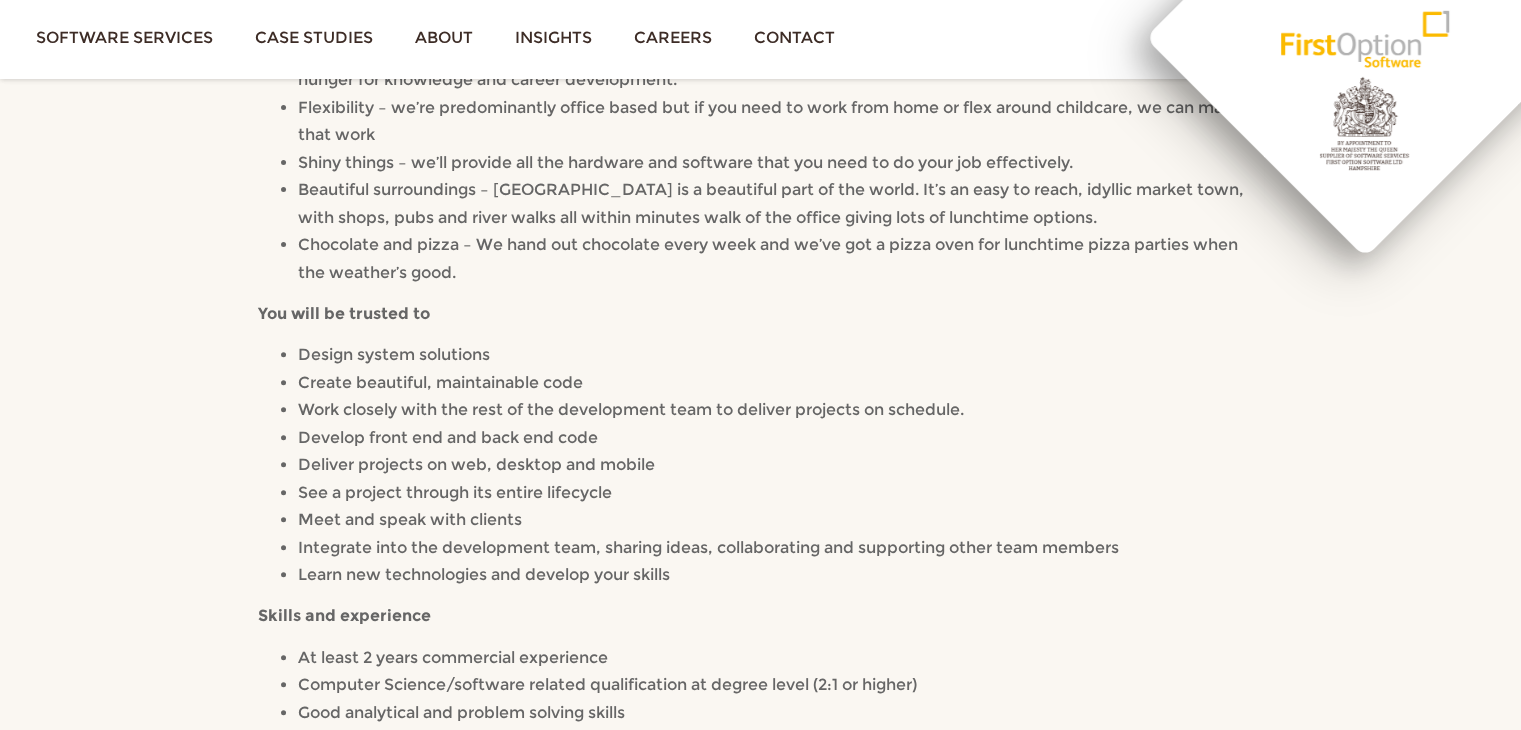 click on "See a project through its entire lifecycle" at bounding box center (780, 493) 